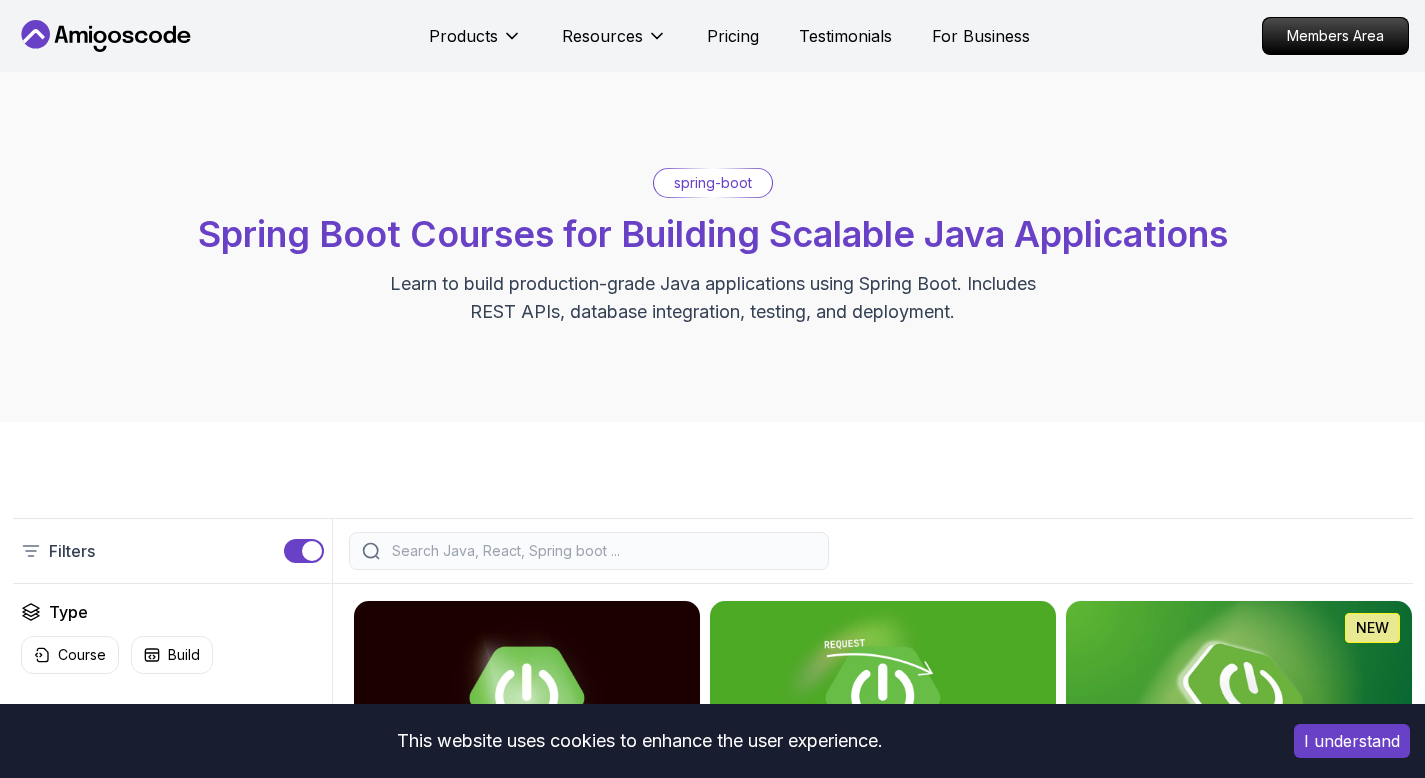 scroll, scrollTop: 0, scrollLeft: 0, axis: both 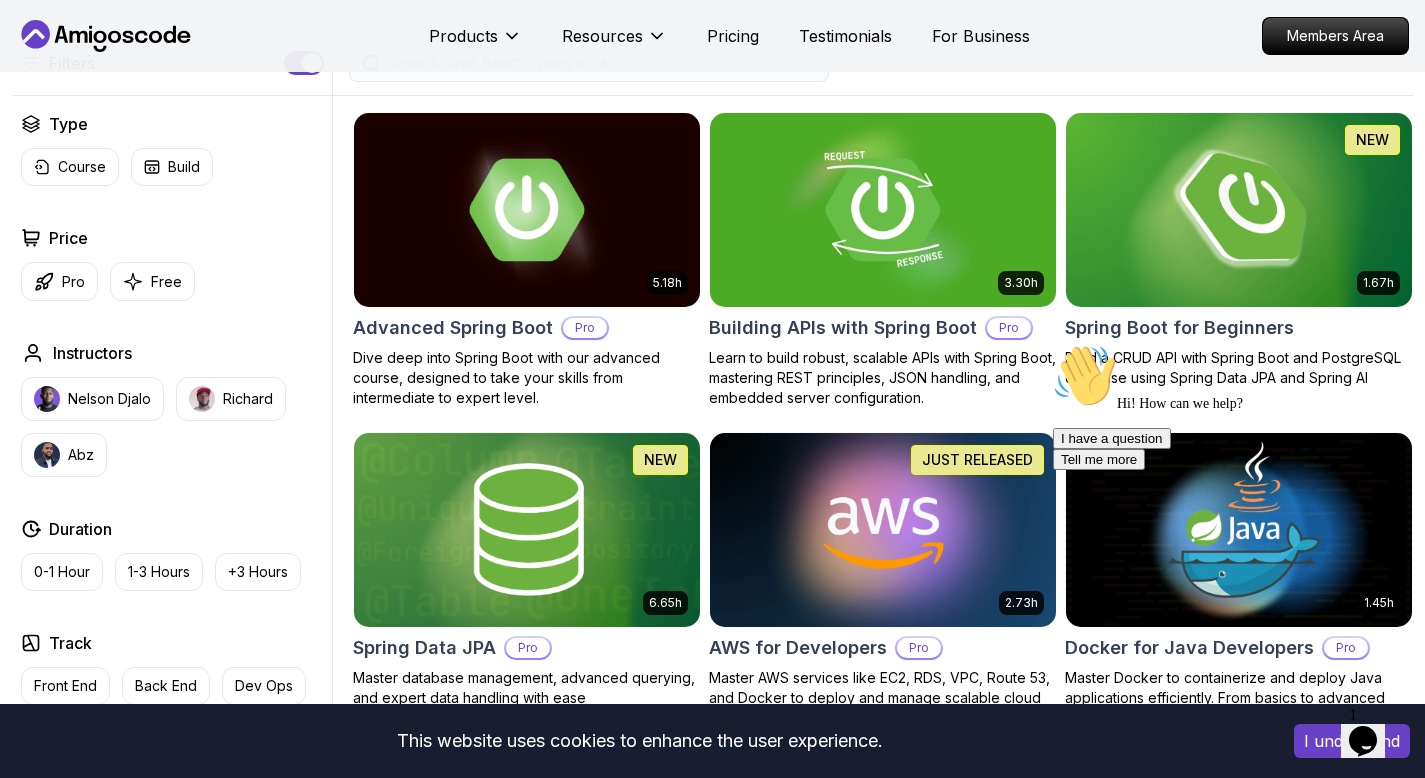 click on "Spring Boot for Beginners" at bounding box center [1179, 328] 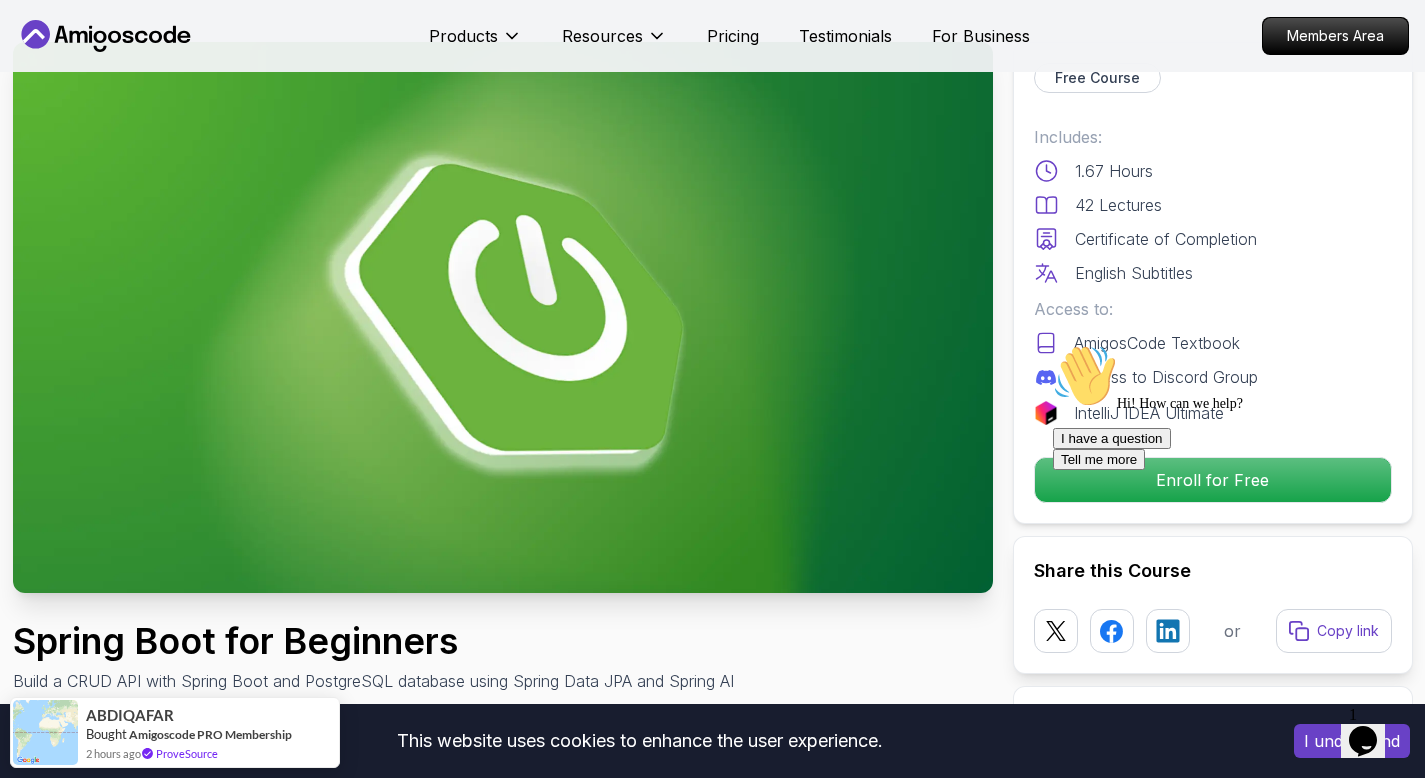 scroll, scrollTop: 82, scrollLeft: 0, axis: vertical 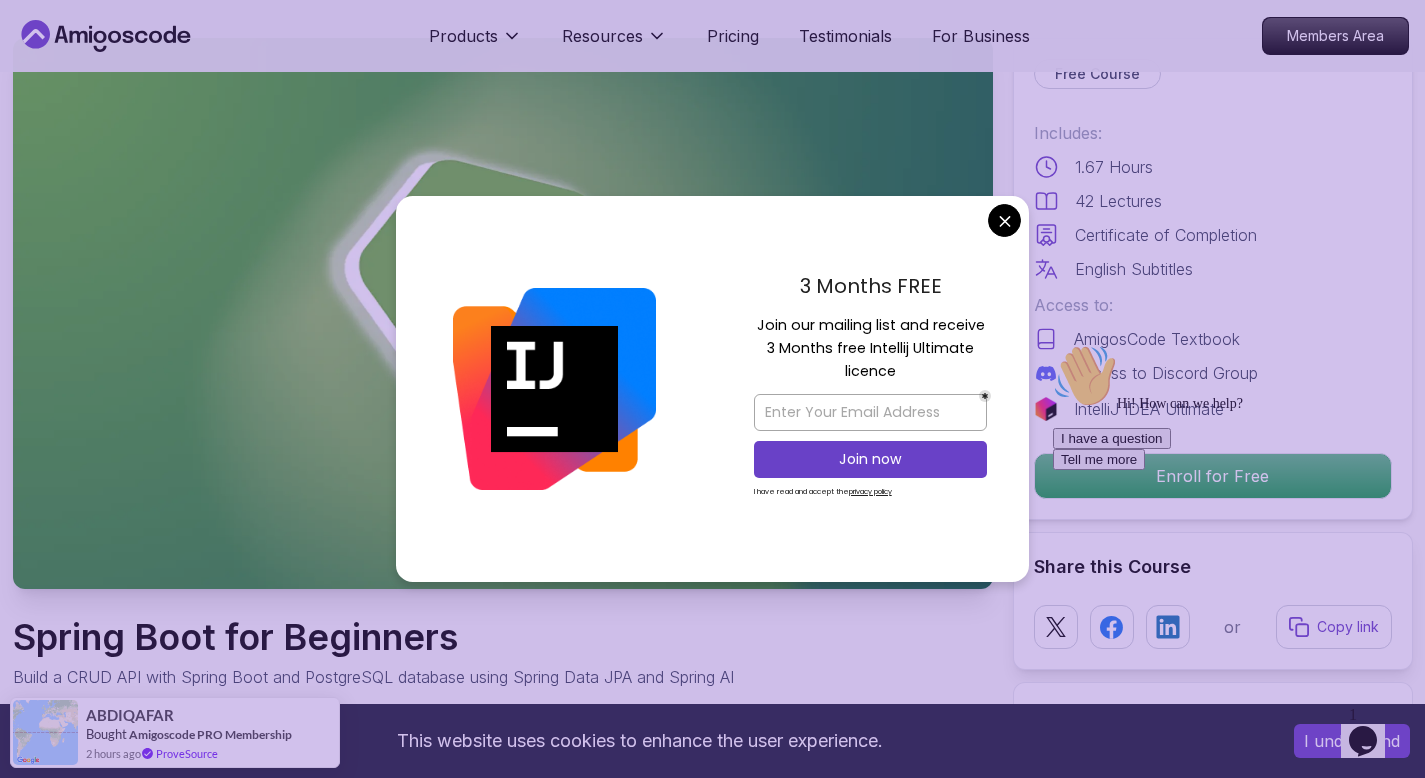 click on "This website uses cookies to enhance the user experience. I understand Products Resources Pricing Testimonials For Business Members Area Products Resources Pricing Testimonials For Business Members Area Spring Boot for Beginners Build a CRUD API with Spring Boot and PostgreSQL database using Spring Data JPA and Spring AI Mama Samba Braima Djalo  /   Instructor Free Course Includes: 1.67 Hours 42 Lectures Certificate of Completion English Subtitles Access to: AmigosCode Textbook Access to Discord Group IntelliJ IDEA Ultimate Enroll for Free Share this Course or Copy link Got a Team of 5 or More? With one subscription, give your entire team access to all courses and features. Check our Business Plan Mama Samba Braima Djalo  /   Instructor What you will learn java spring spring-boot postgres terminal ai git github chatgpt The Basics of Spring - Learn the fundamental concepts and features of the Spring framework. Spring Boot - Understand how to use Spring Boot to simplify the development of Spring applications." at bounding box center (712, 4976) 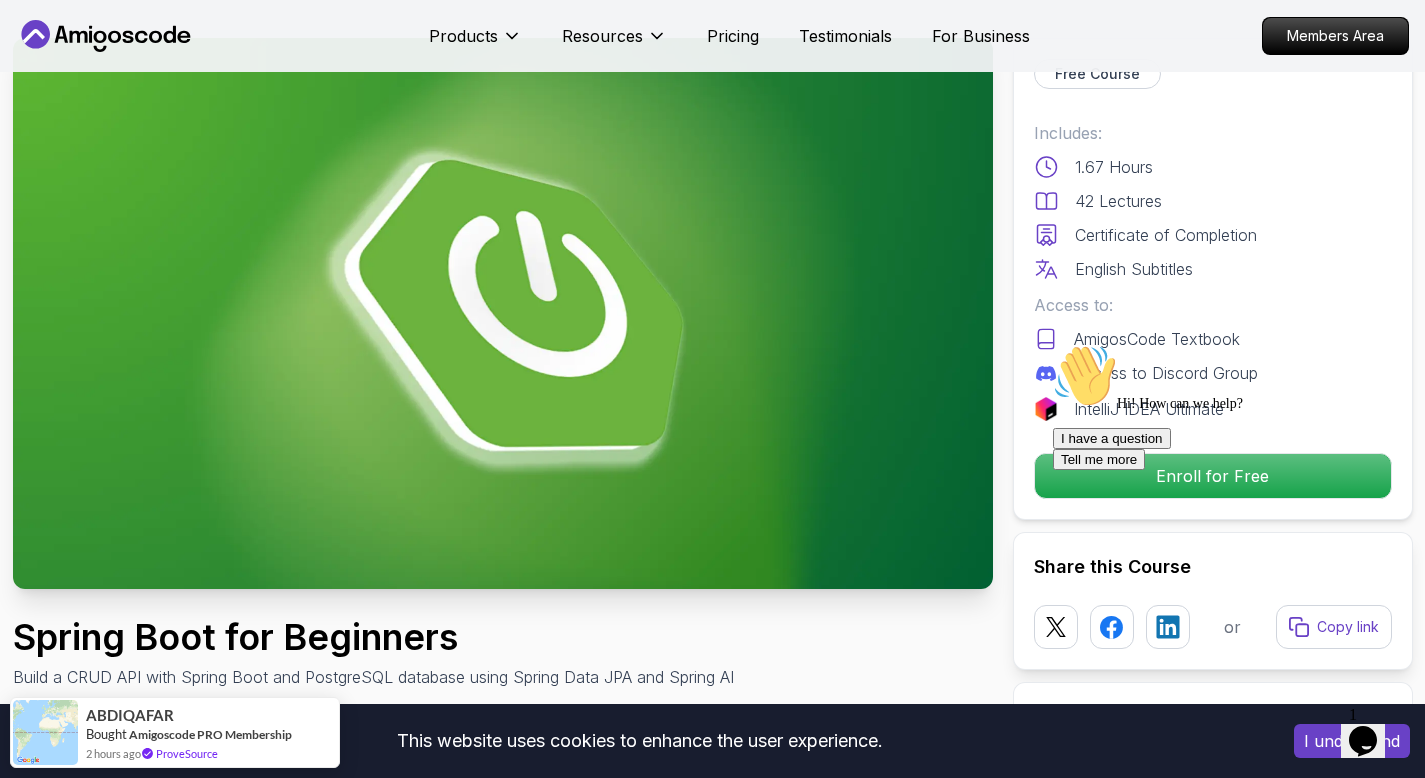 click on "Hi! How can we help? I have a question Tell me more" at bounding box center (1233, 407) 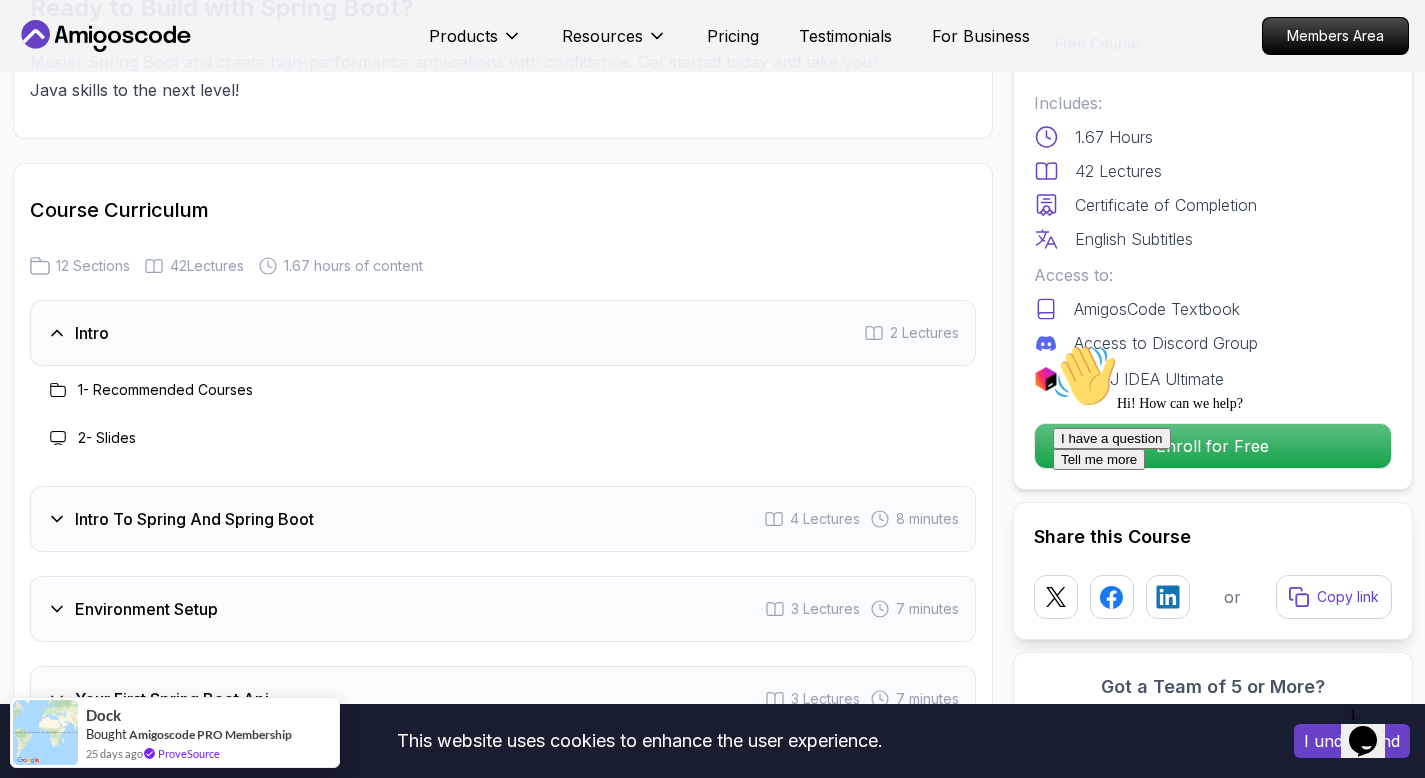 scroll, scrollTop: 2344, scrollLeft: 0, axis: vertical 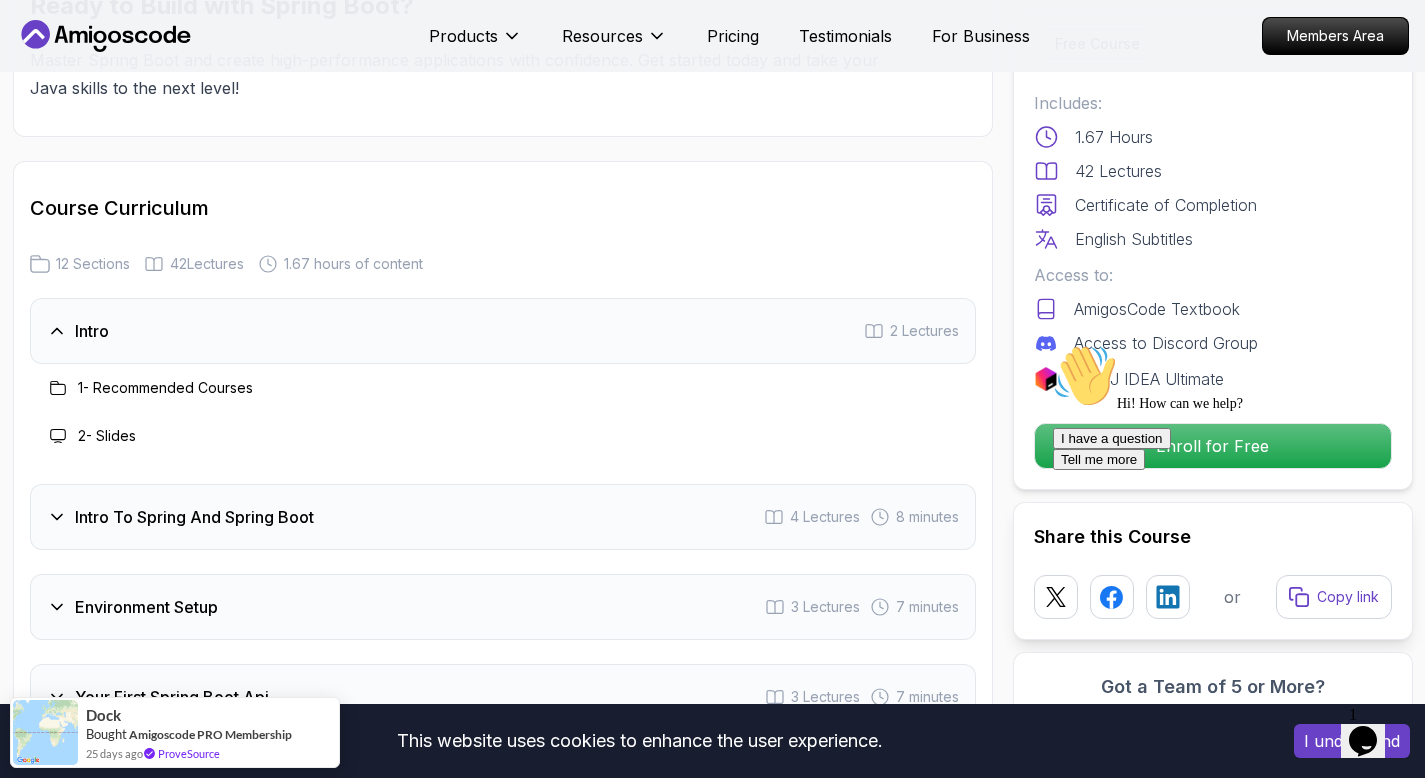 click on "1  -   Recommended Courses" at bounding box center (165, 388) 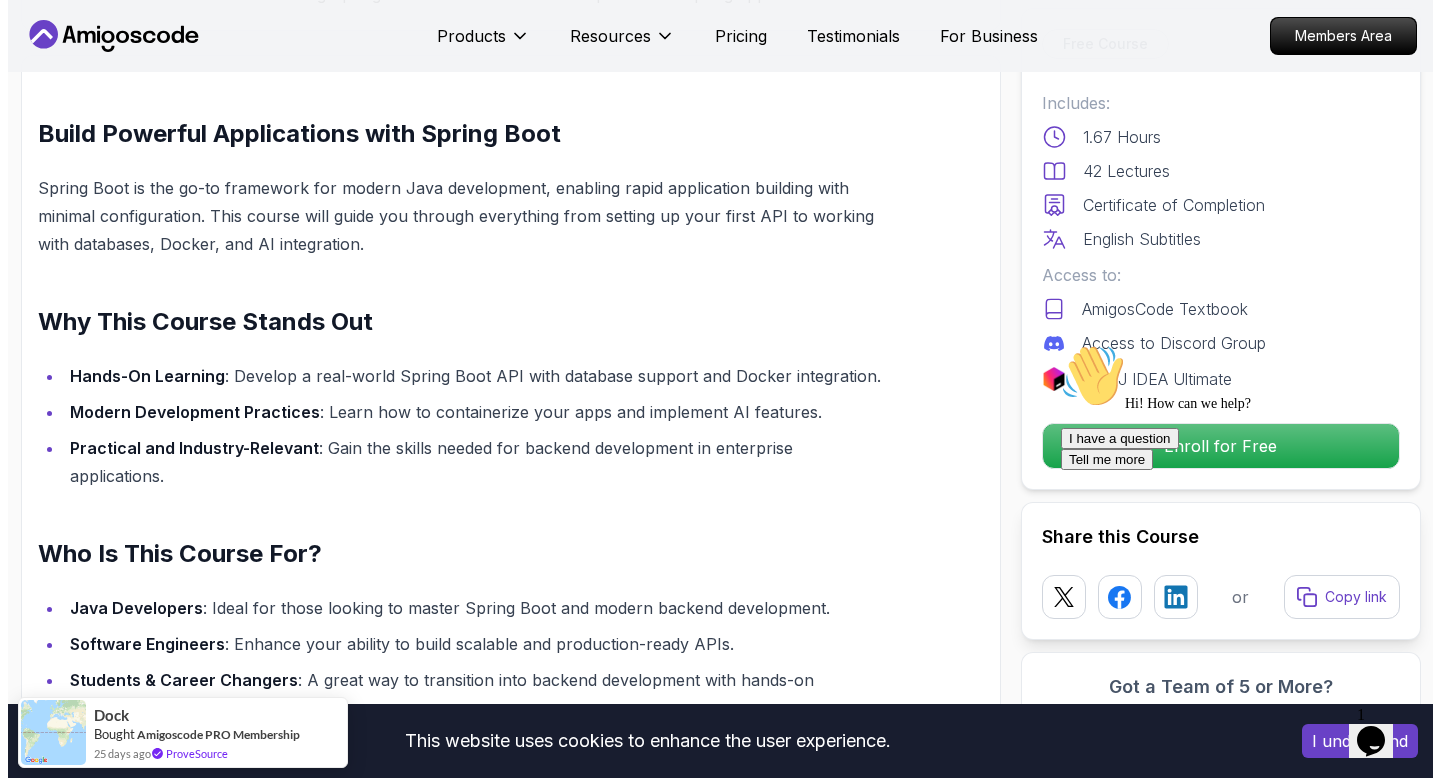scroll, scrollTop: 0, scrollLeft: 0, axis: both 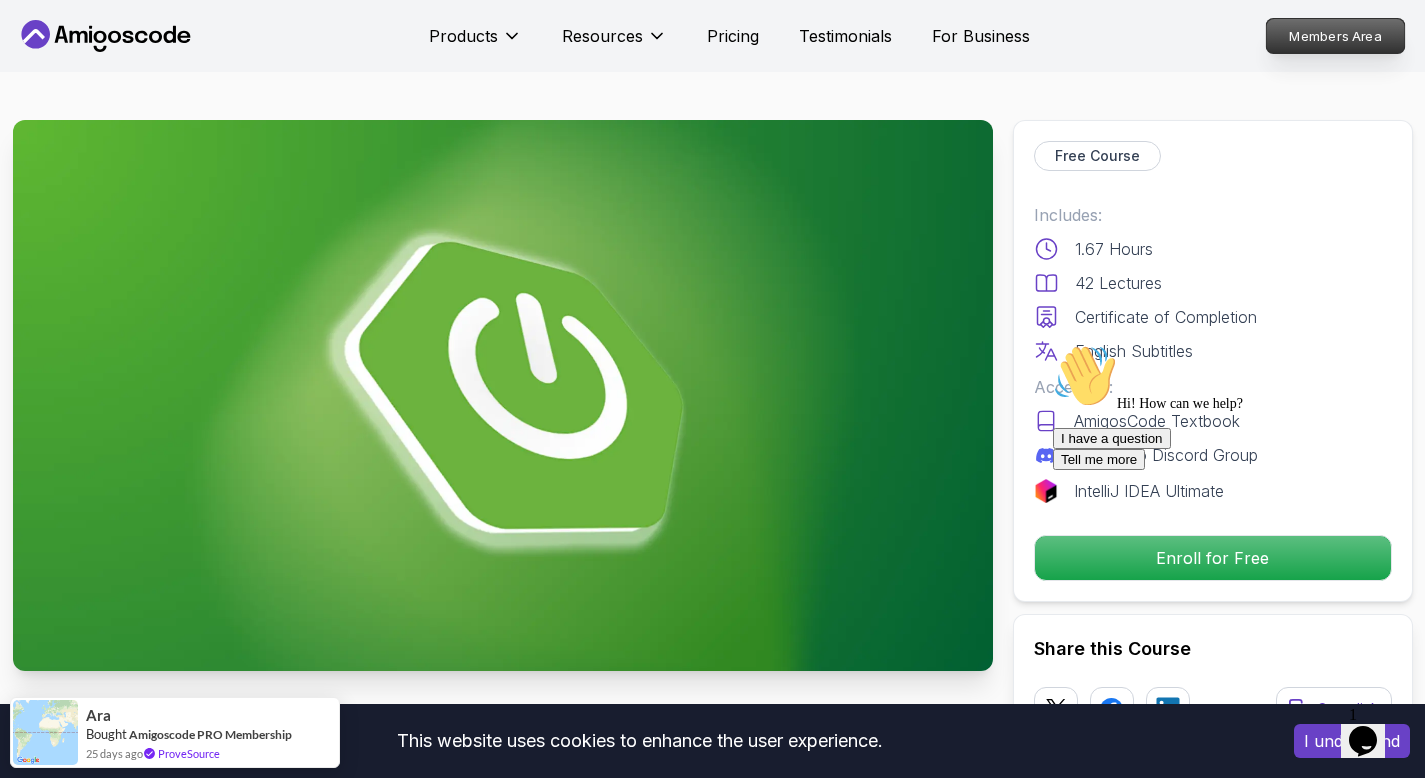 click on "Members Area" at bounding box center [1336, 36] 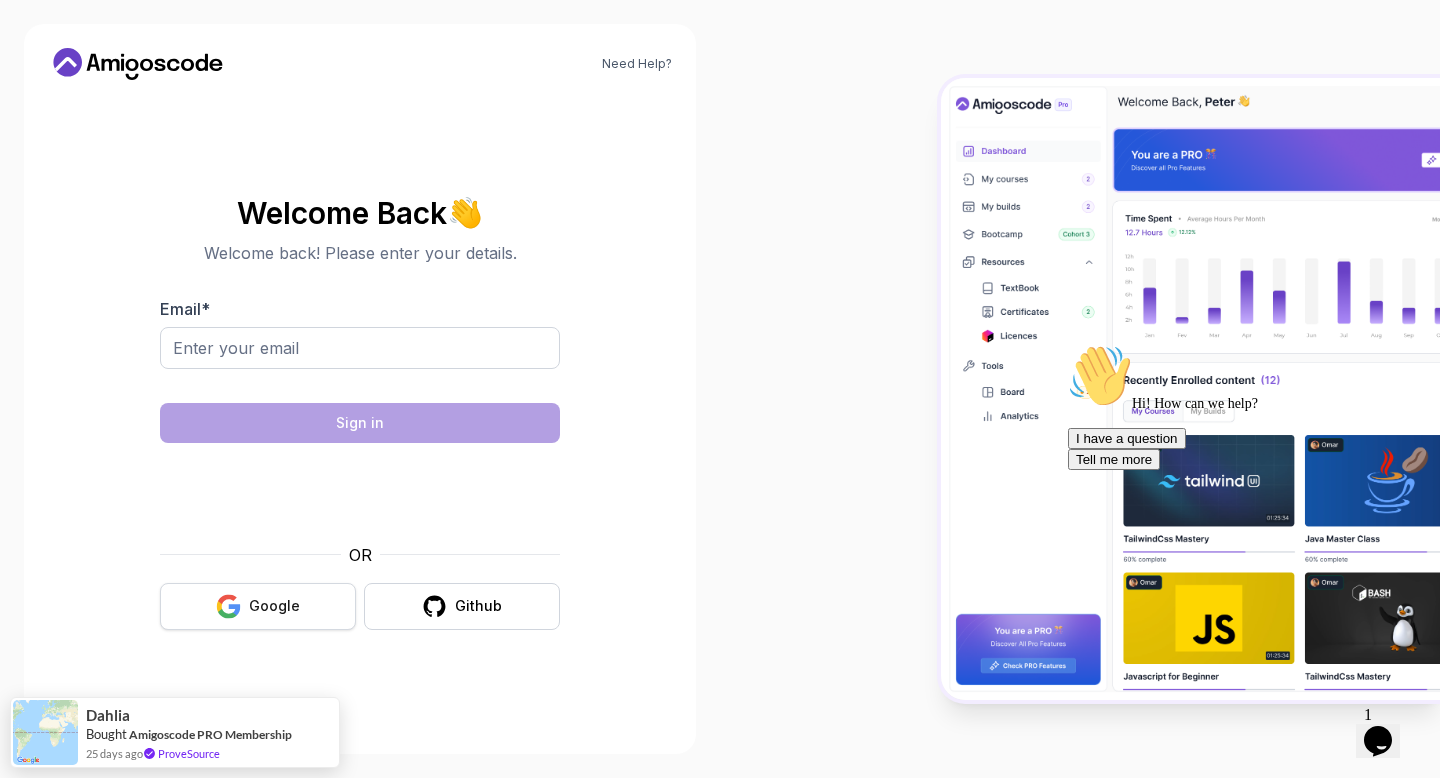 click on "Google" at bounding box center (258, 606) 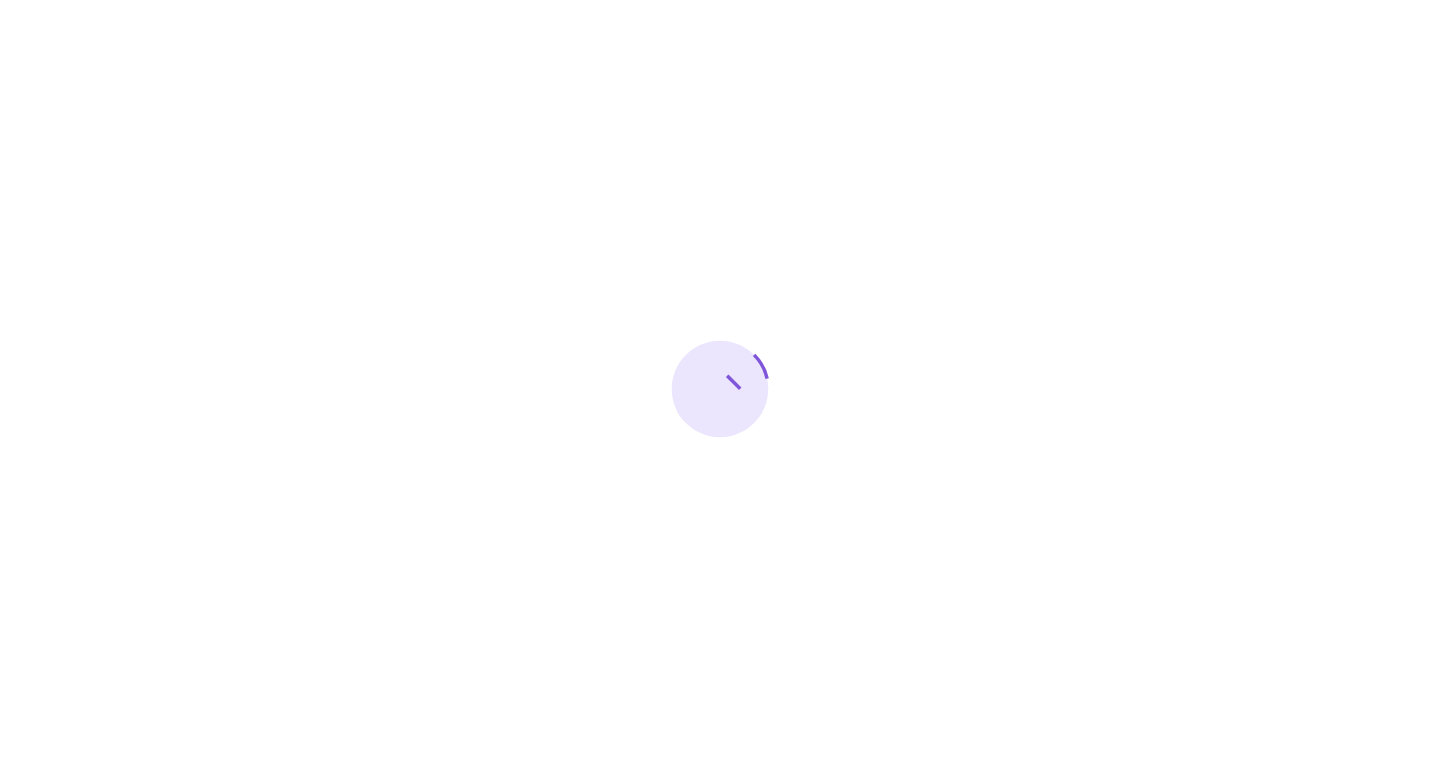 scroll, scrollTop: 0, scrollLeft: 0, axis: both 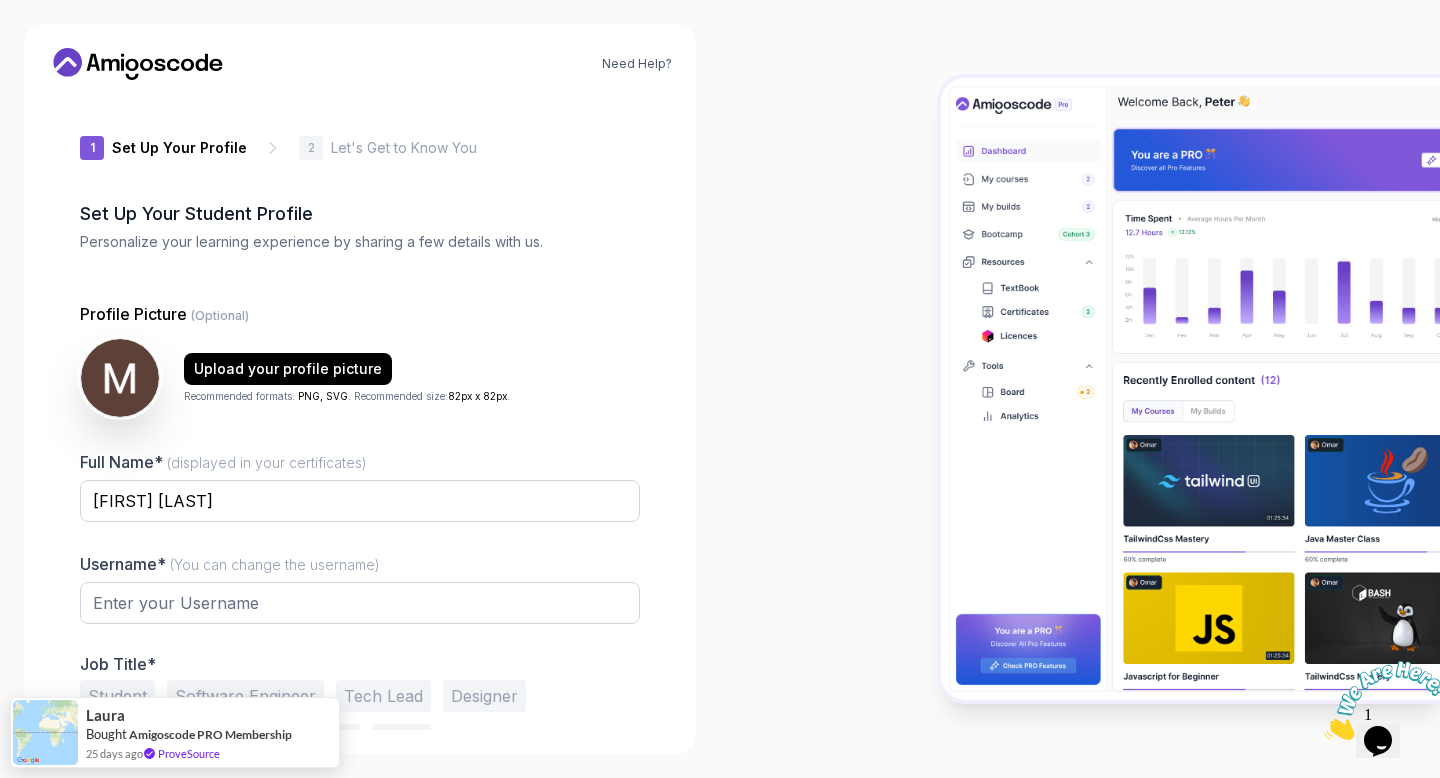 type on "[USERNAME]" 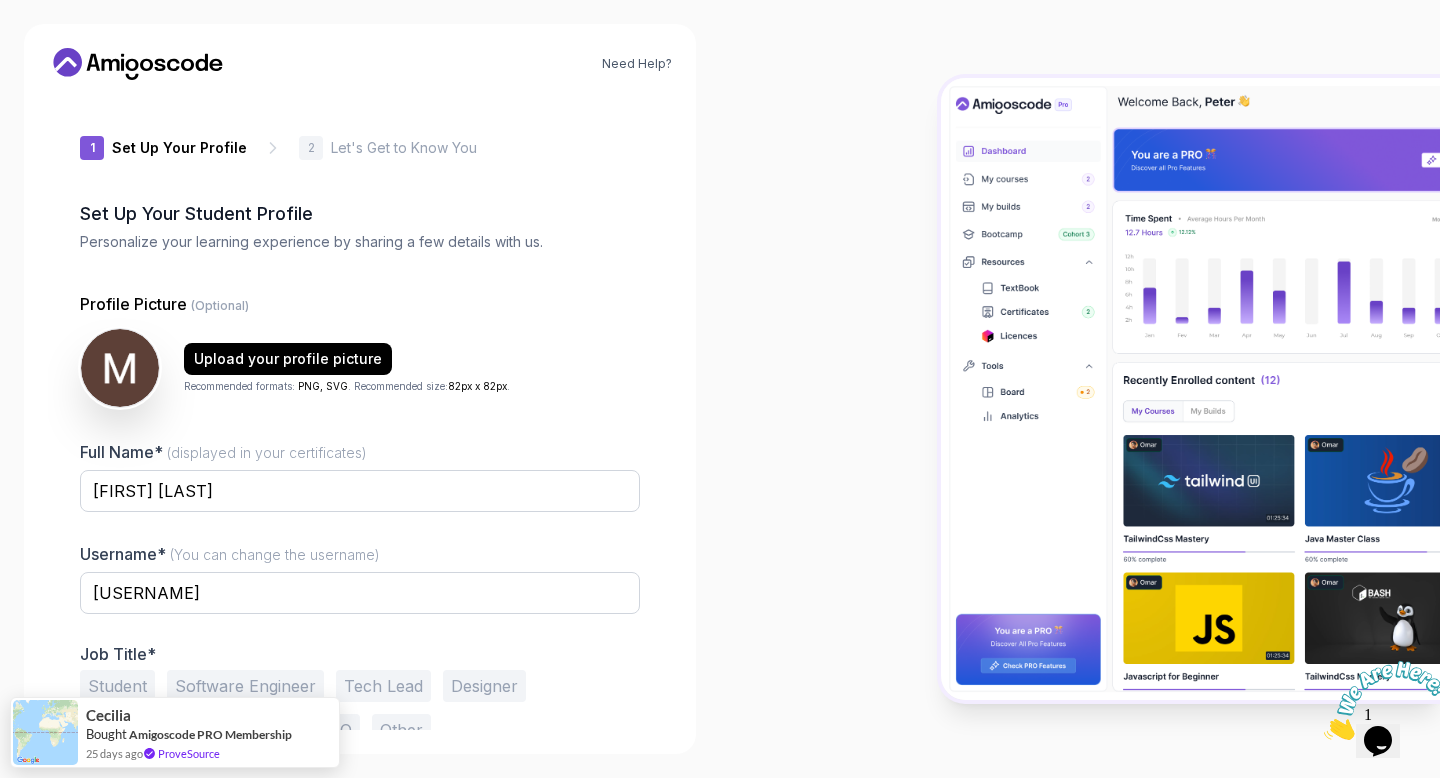 click on "1 Set Up Your Profile 1 Set Up Your Profile 2 Let's Get to Know You Set Up Your Student Profile Personalize your learning experience by sharing a few details with us. Profile Picture   (Optional) Upload your profile picture Recommended formats:   PNG, SVG . Recommended size:  82px x 82px . Full Name*   (displayed in your certificates) [FIRST] [LAST] Username*   (You can change the username) [USERNAME] Job Title* Student Software Engineer Tech Lead Designer Product Manager Founder/CEO Other Next" at bounding box center [360, 413] 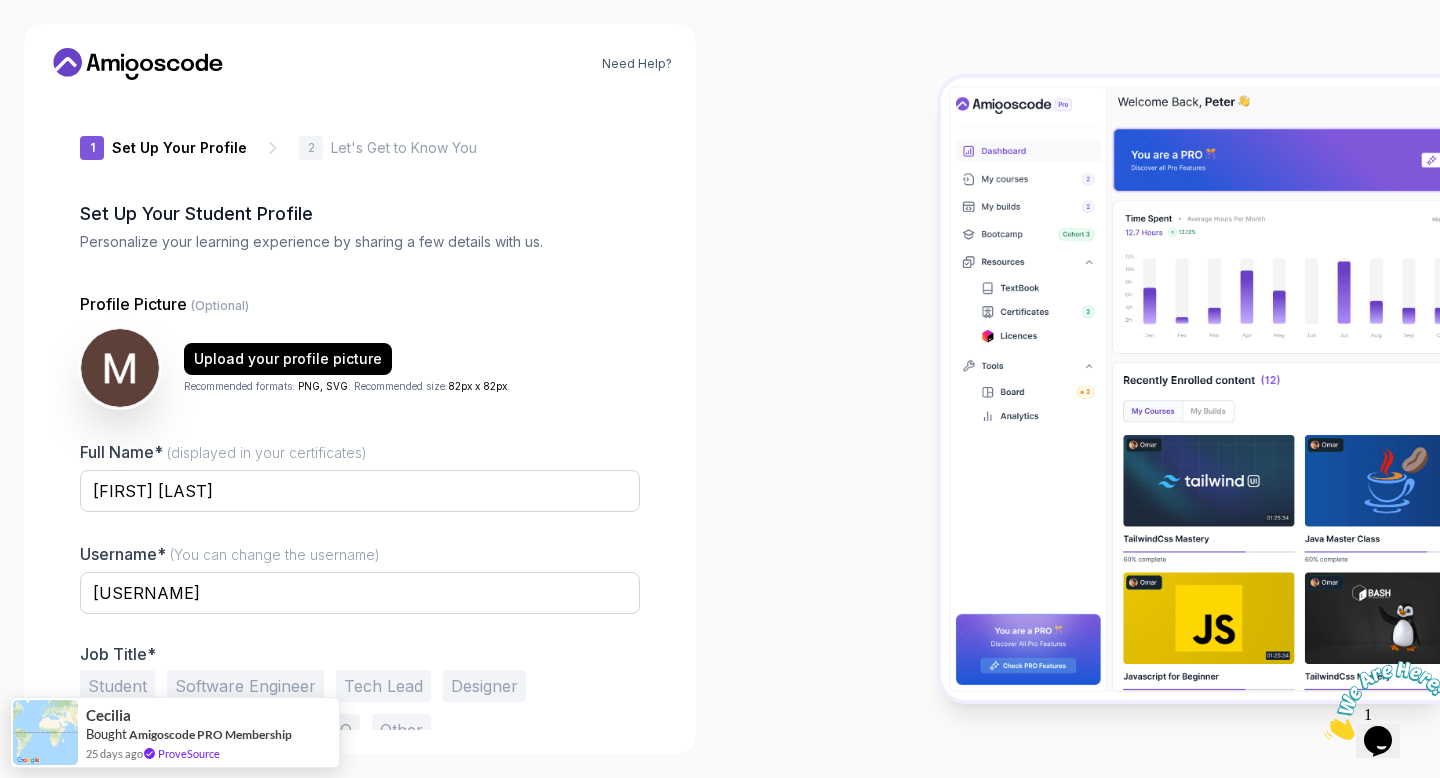 scroll, scrollTop: 56, scrollLeft: 0, axis: vertical 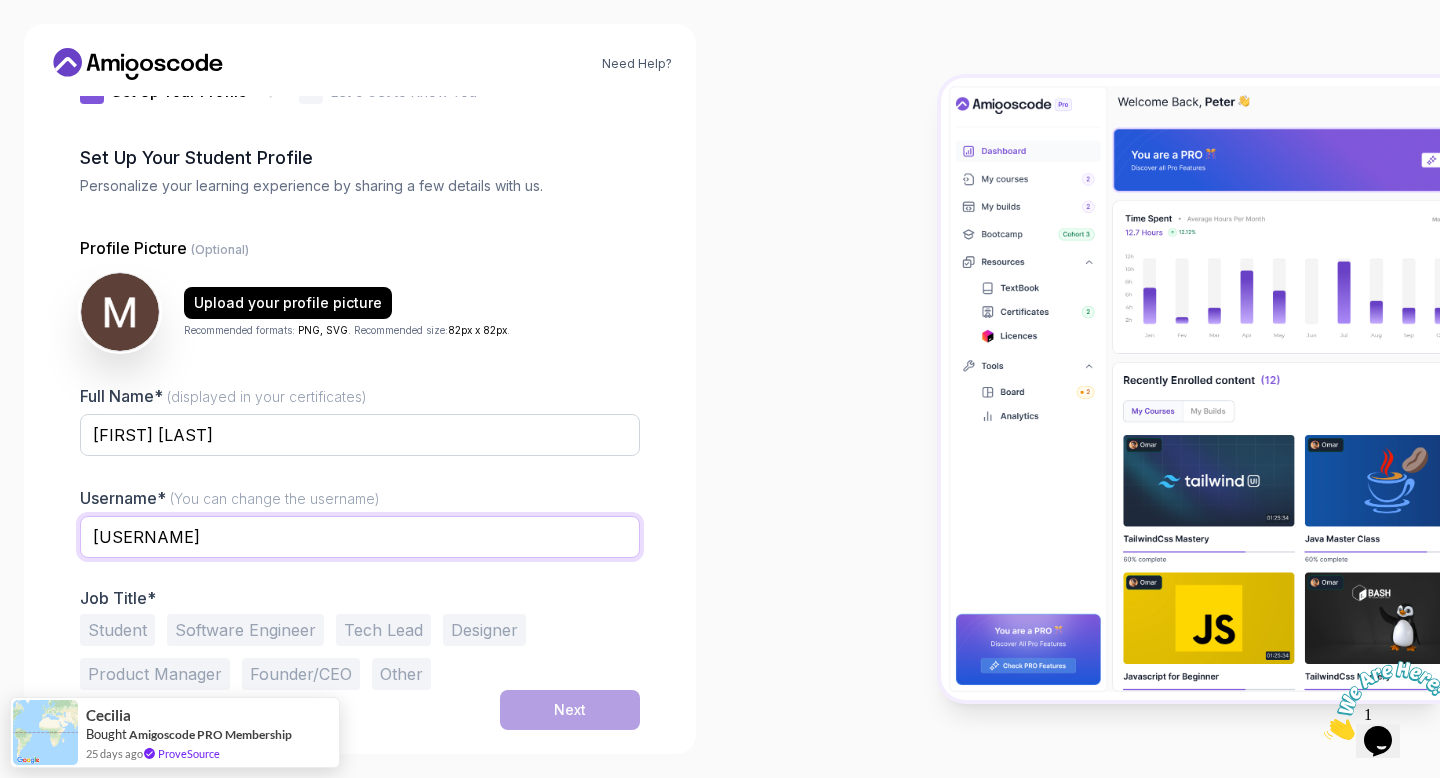 click on "[USERNAME]" at bounding box center (360, 537) 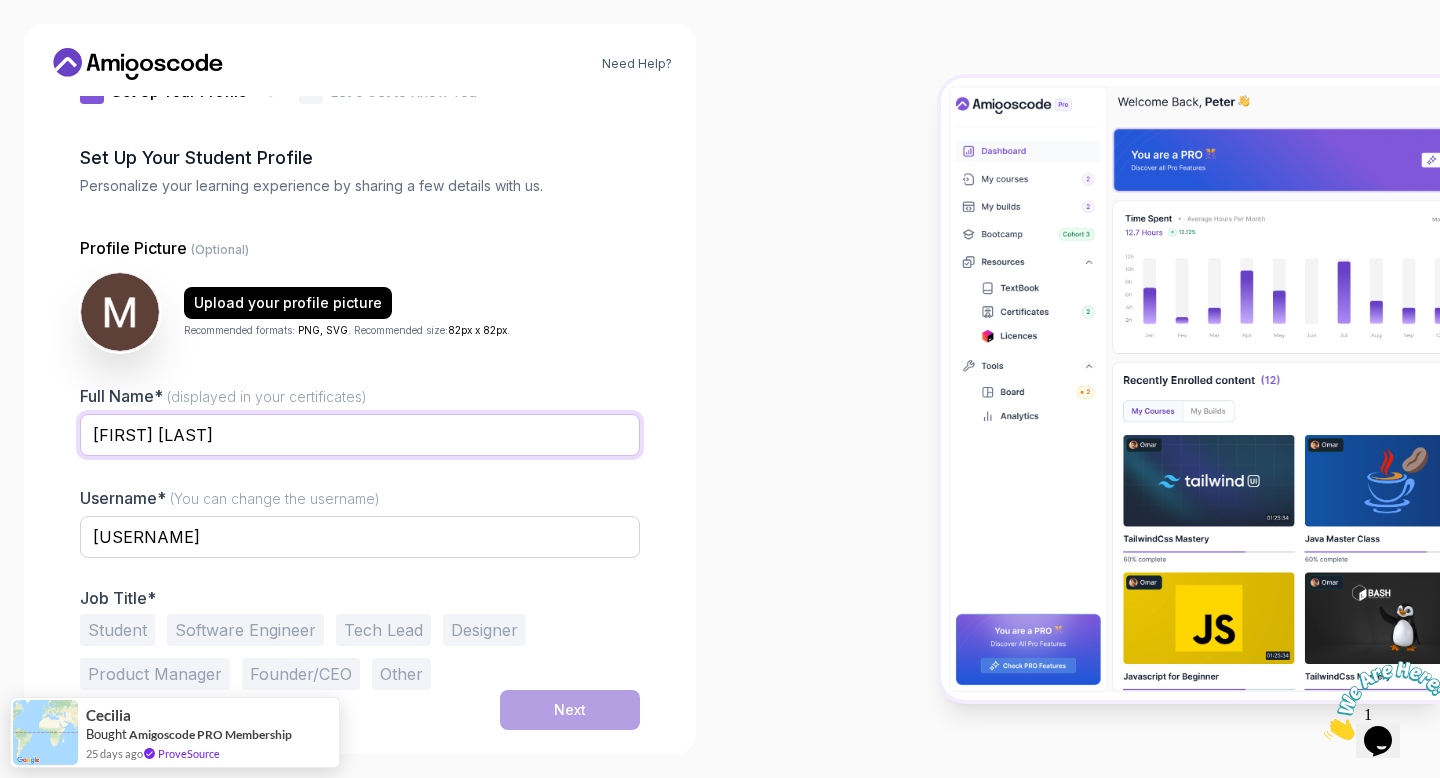 click on "[FIRST] [LAST]" at bounding box center [360, 435] 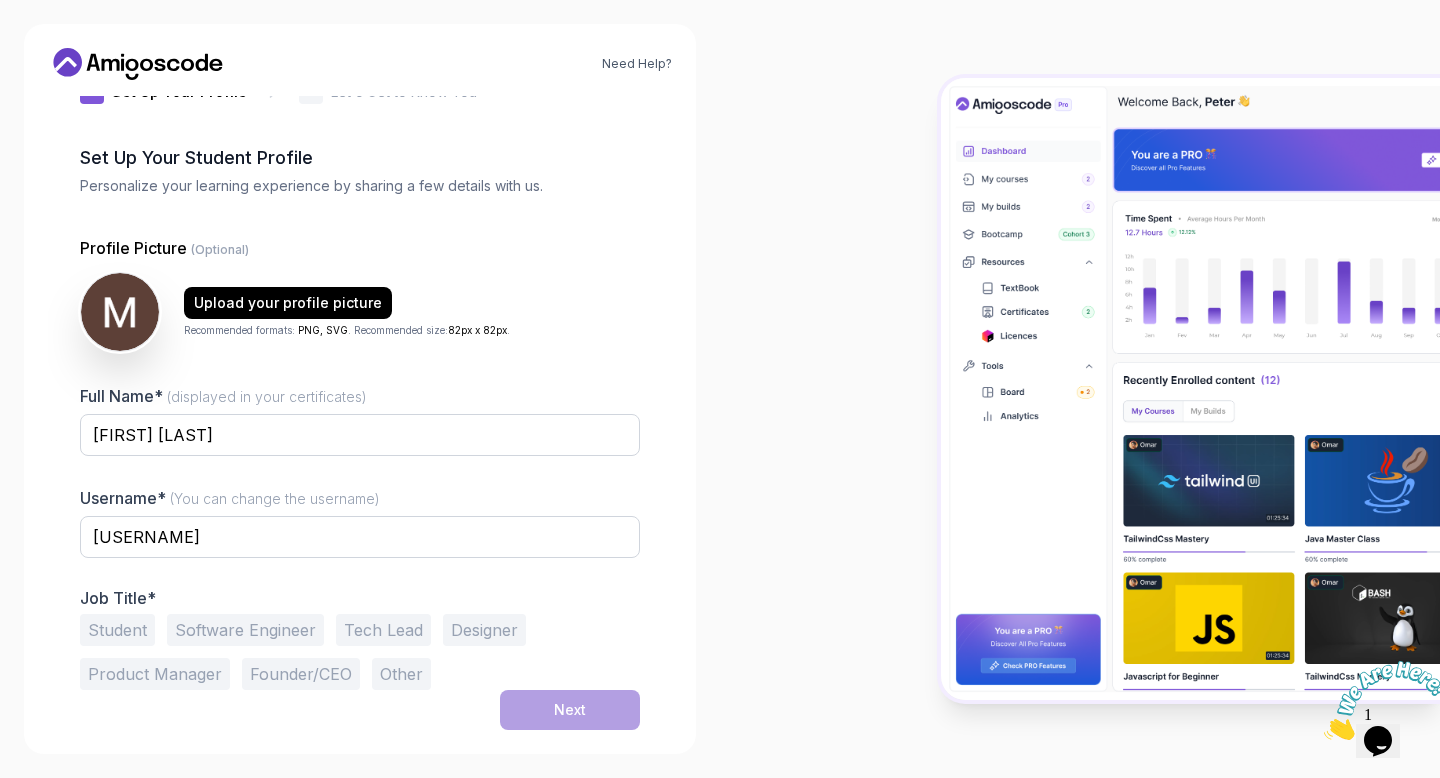 click on "Student" at bounding box center (117, 630) 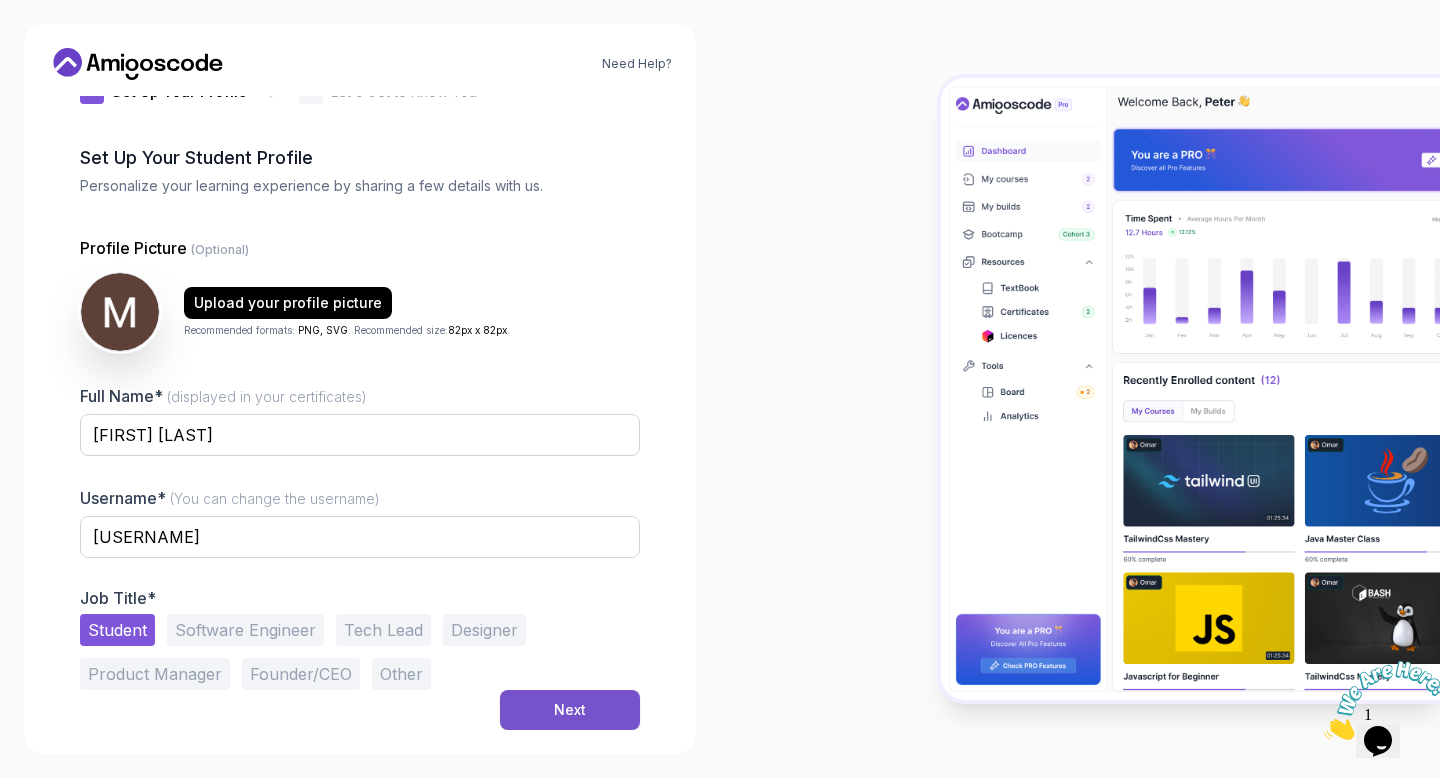 click on "Next" at bounding box center (570, 710) 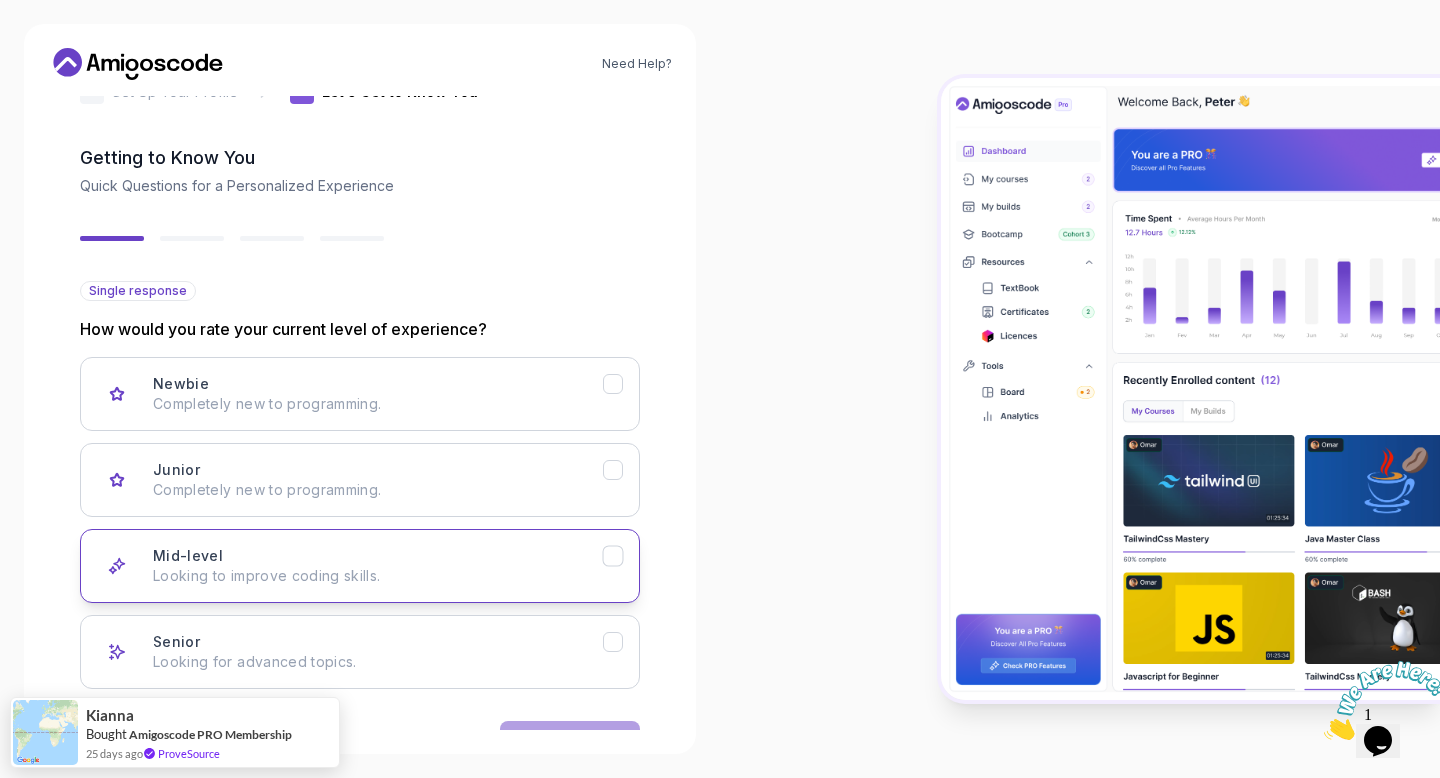 click on "Looking to improve coding skills." at bounding box center (378, 576) 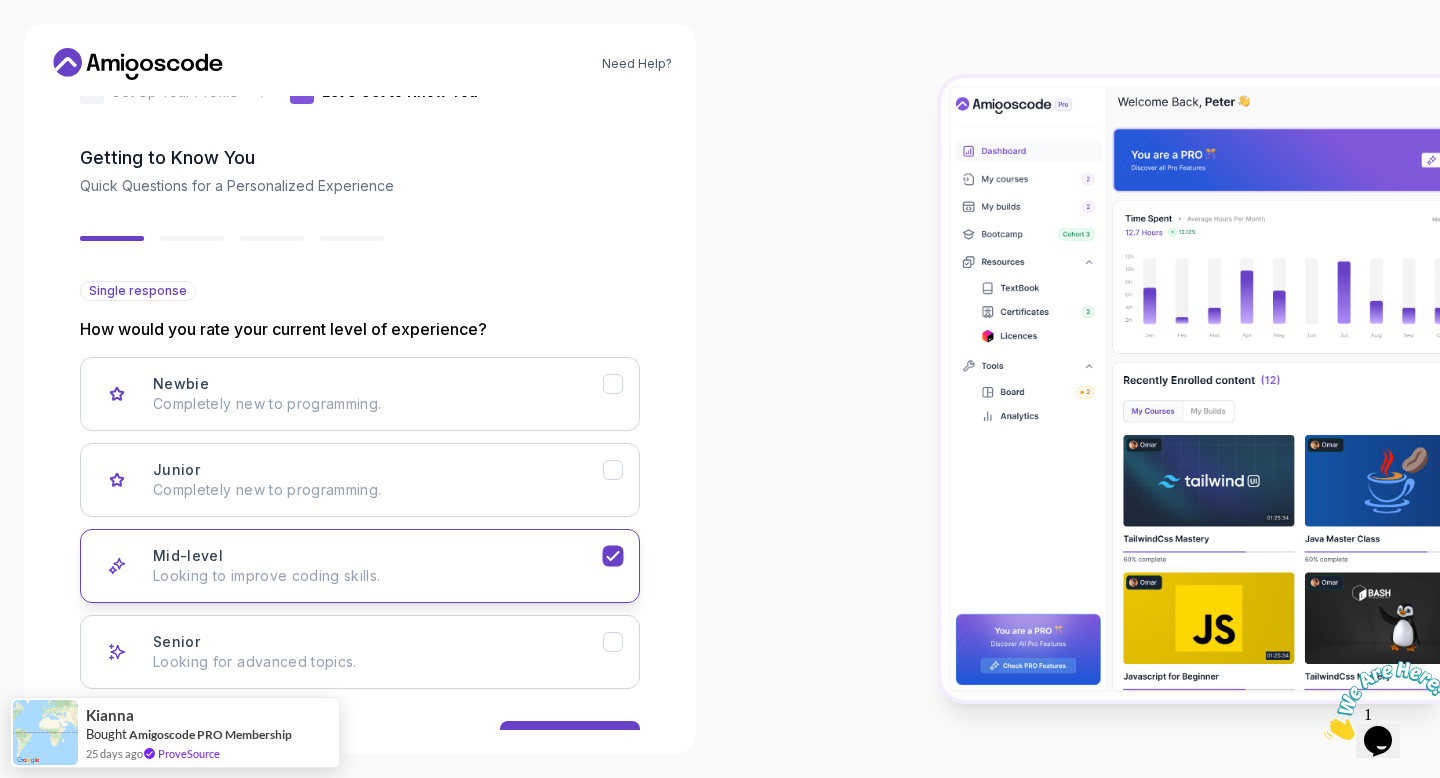 scroll, scrollTop: 119, scrollLeft: 0, axis: vertical 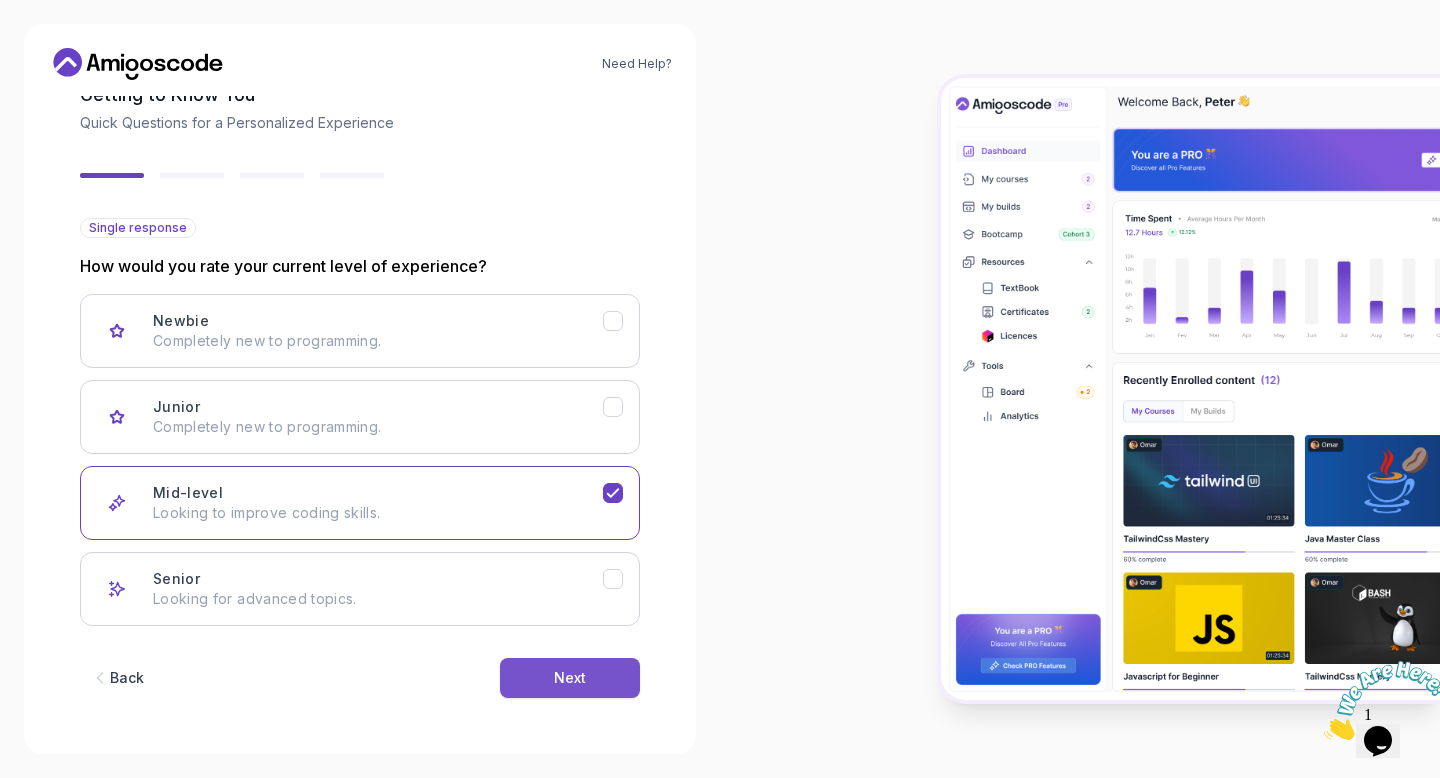 click on "Next" at bounding box center (570, 678) 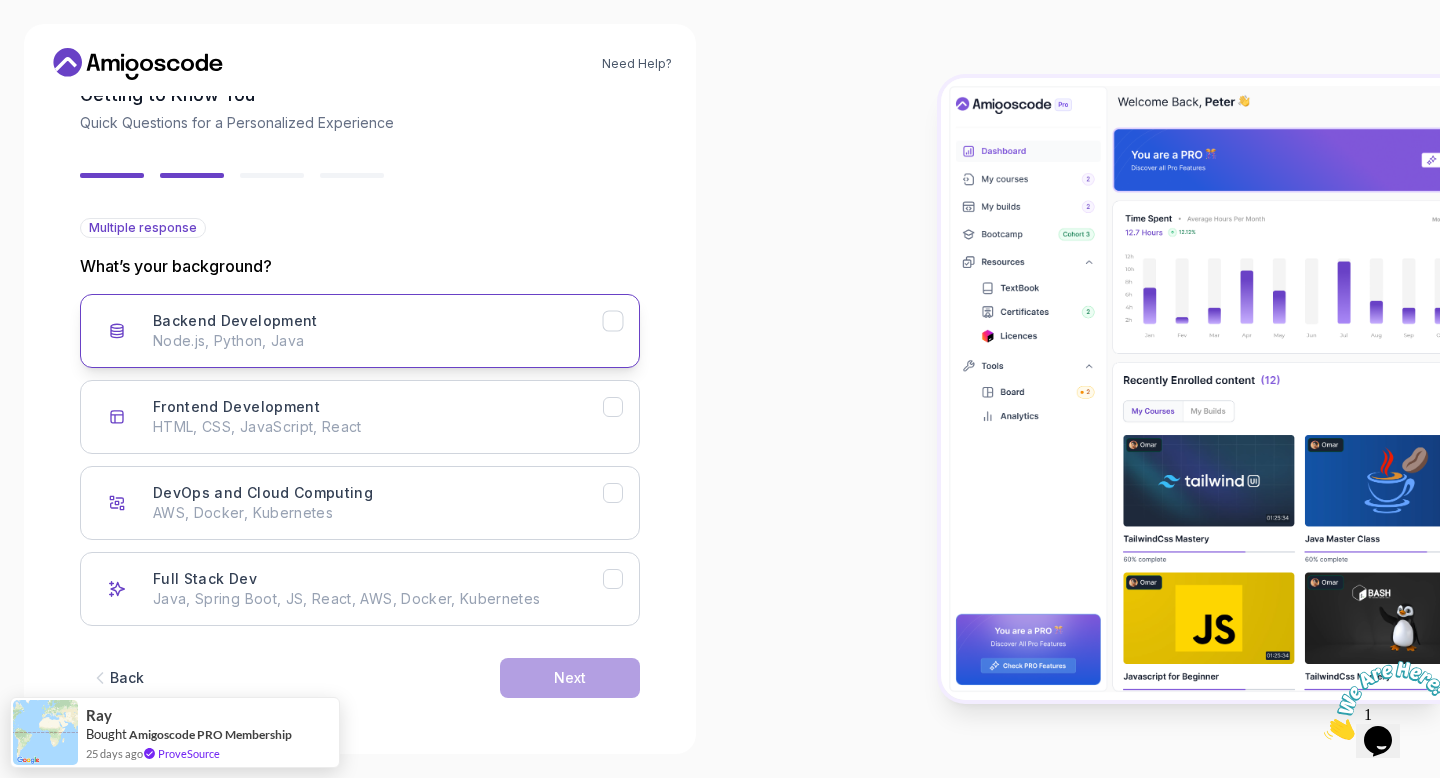 click on "Backend Development Node.js, Python, Java" at bounding box center (360, 331) 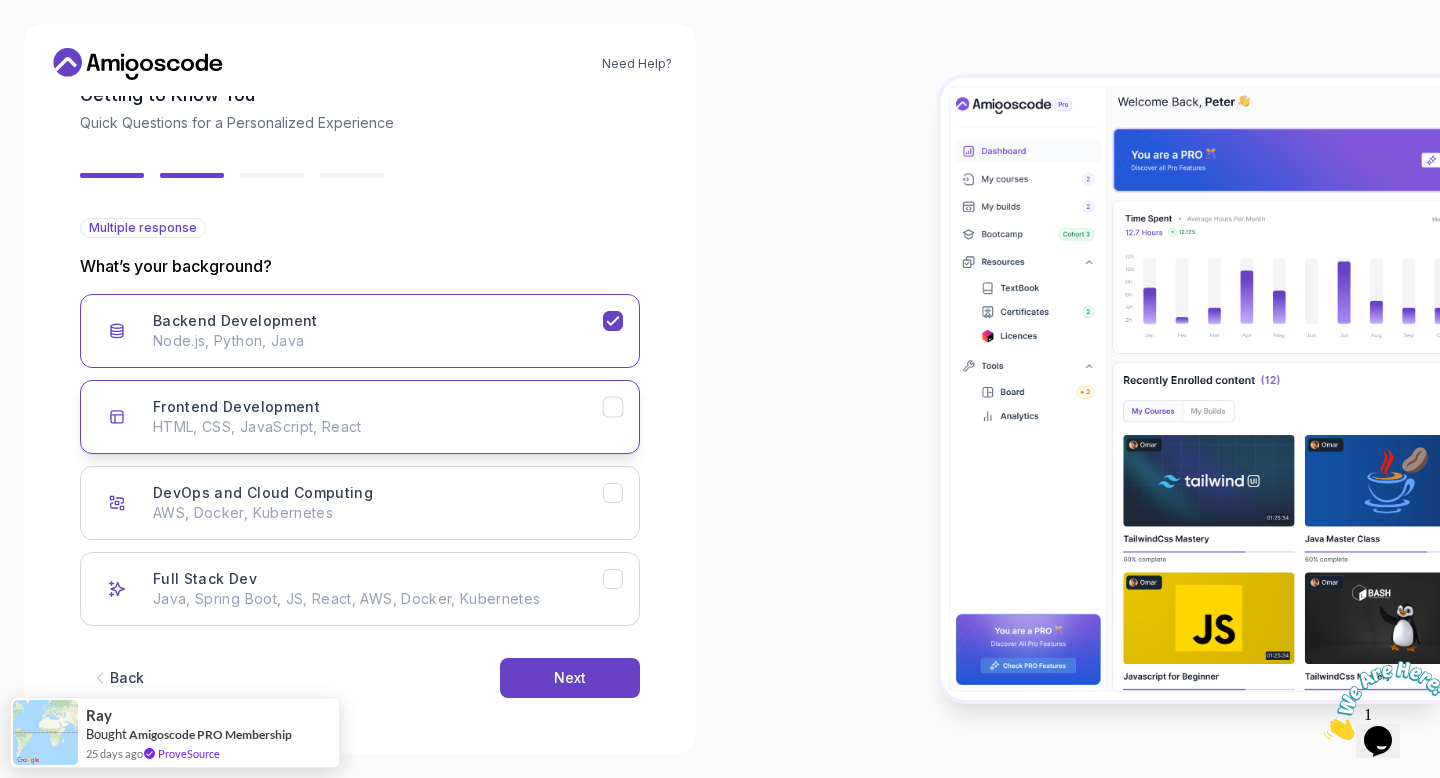 click on "Frontend Development HTML, CSS, JavaScript, React" at bounding box center (378, 417) 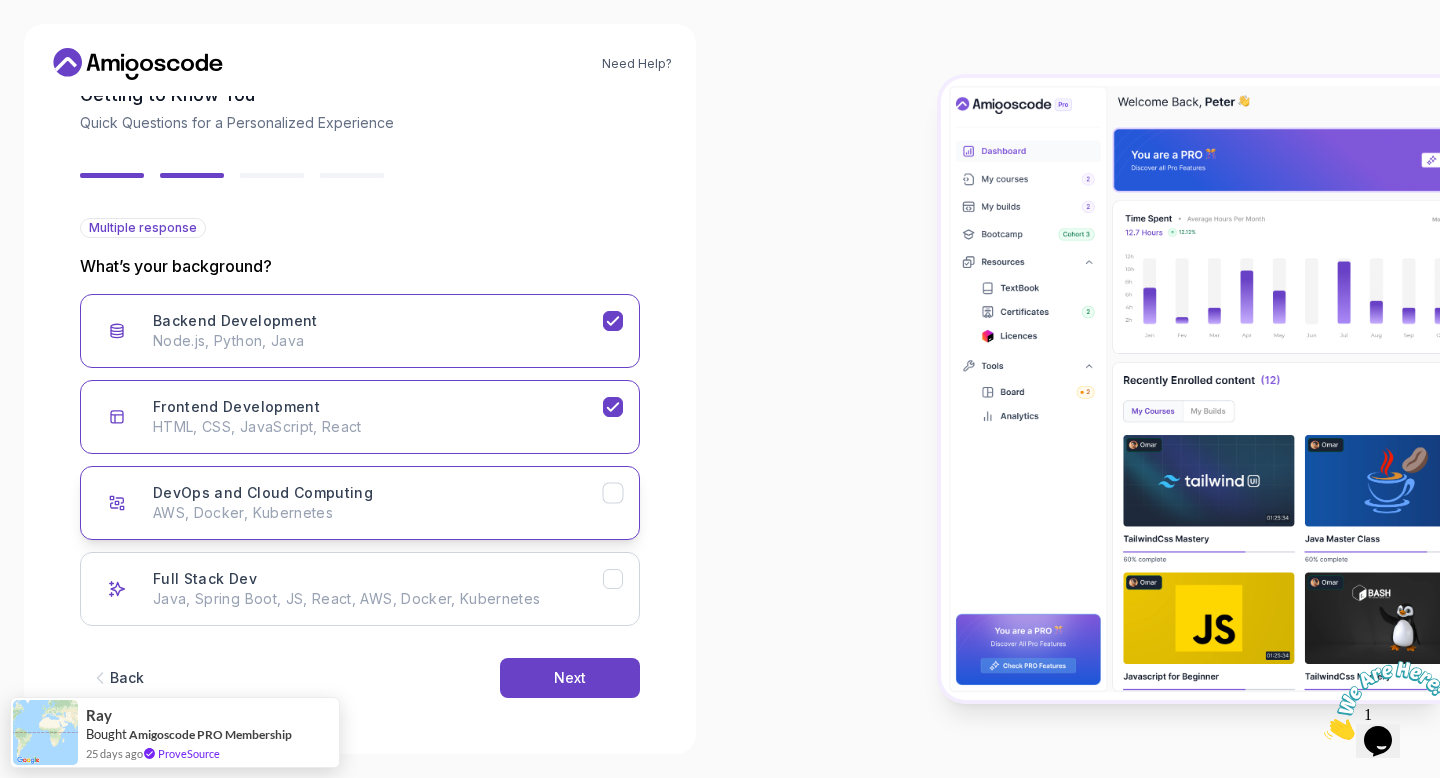 click on "AWS, Docker, Kubernetes" at bounding box center [378, 513] 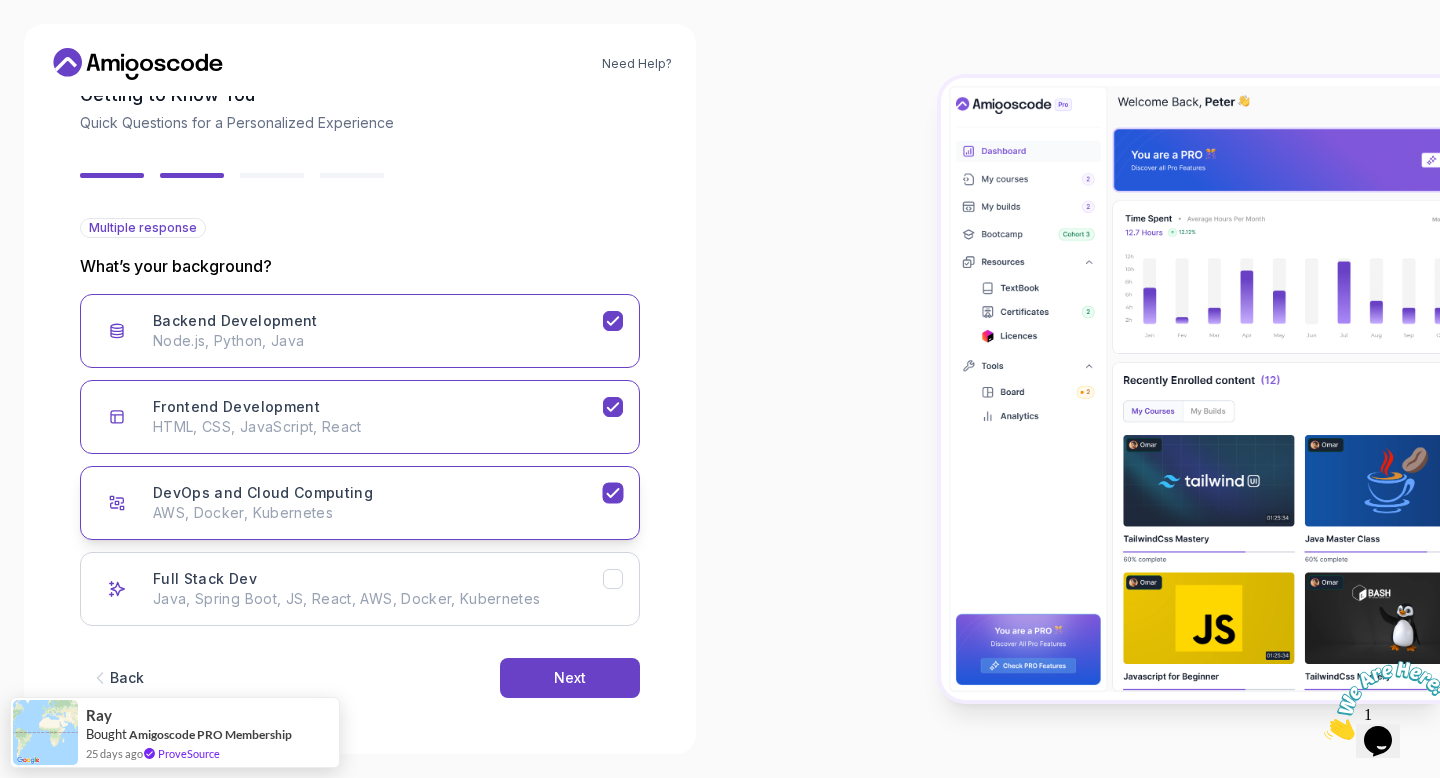 click on "DevOps and Cloud Computing AWS, Docker, Kubernetes" at bounding box center (378, 503) 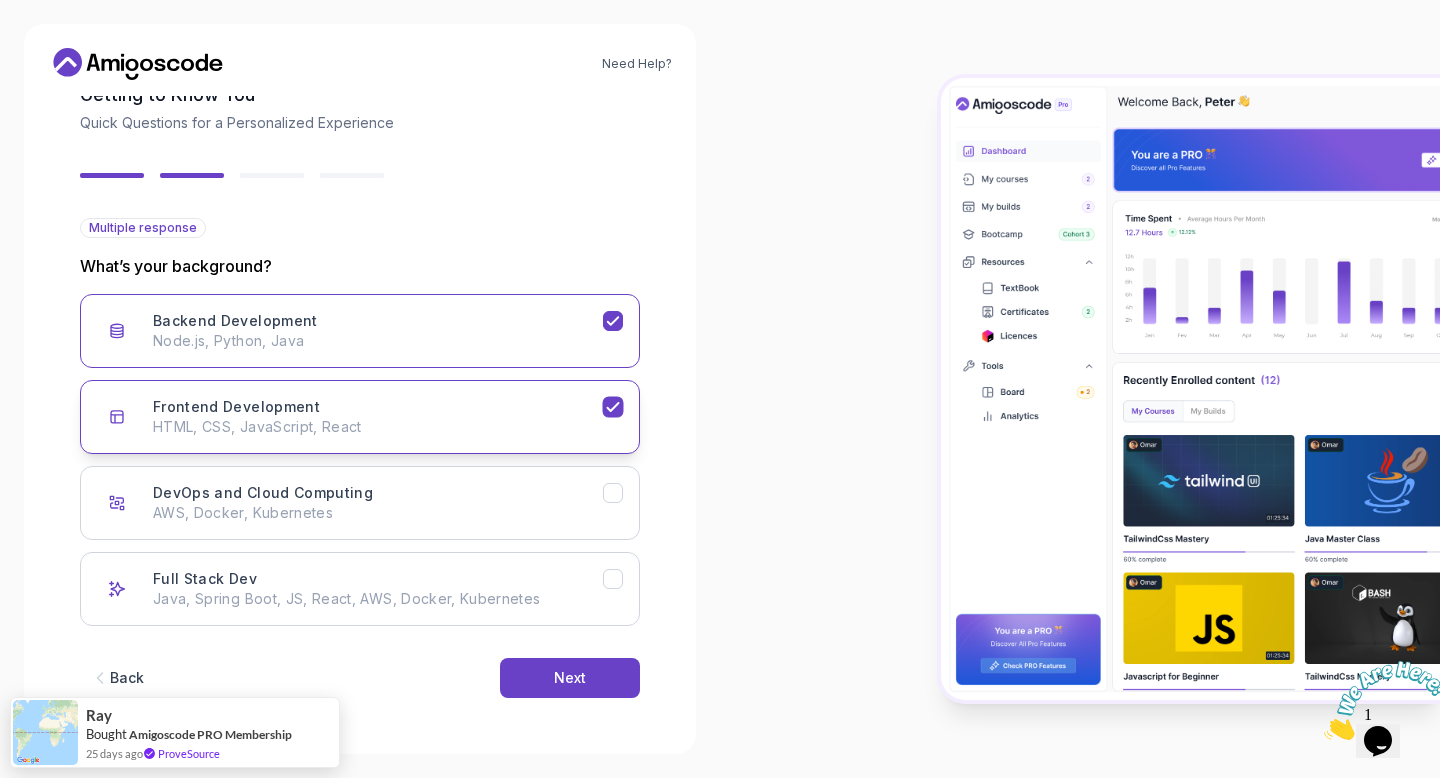 click on "HTML, CSS, JavaScript, React" at bounding box center [378, 427] 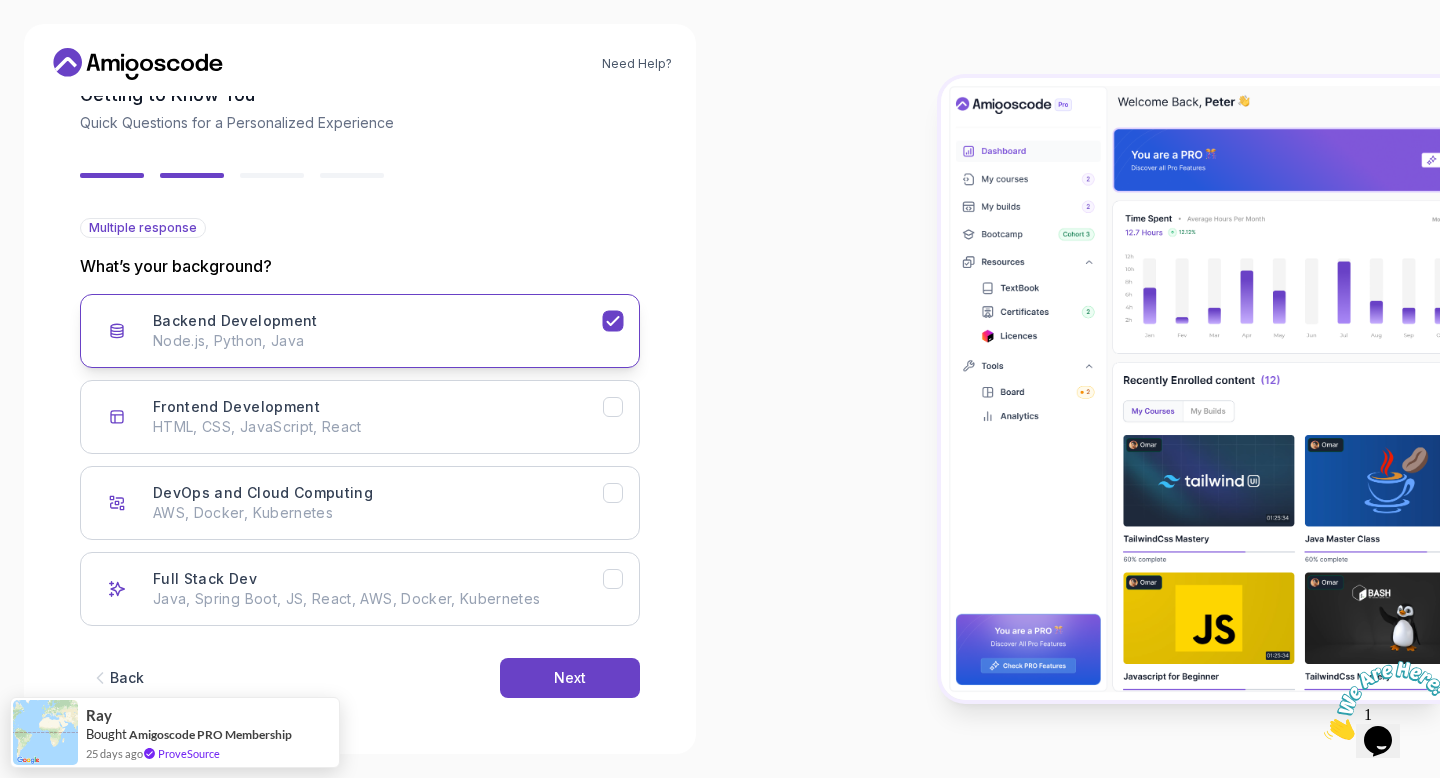 click on "Node.js, Python, Java" at bounding box center [378, 341] 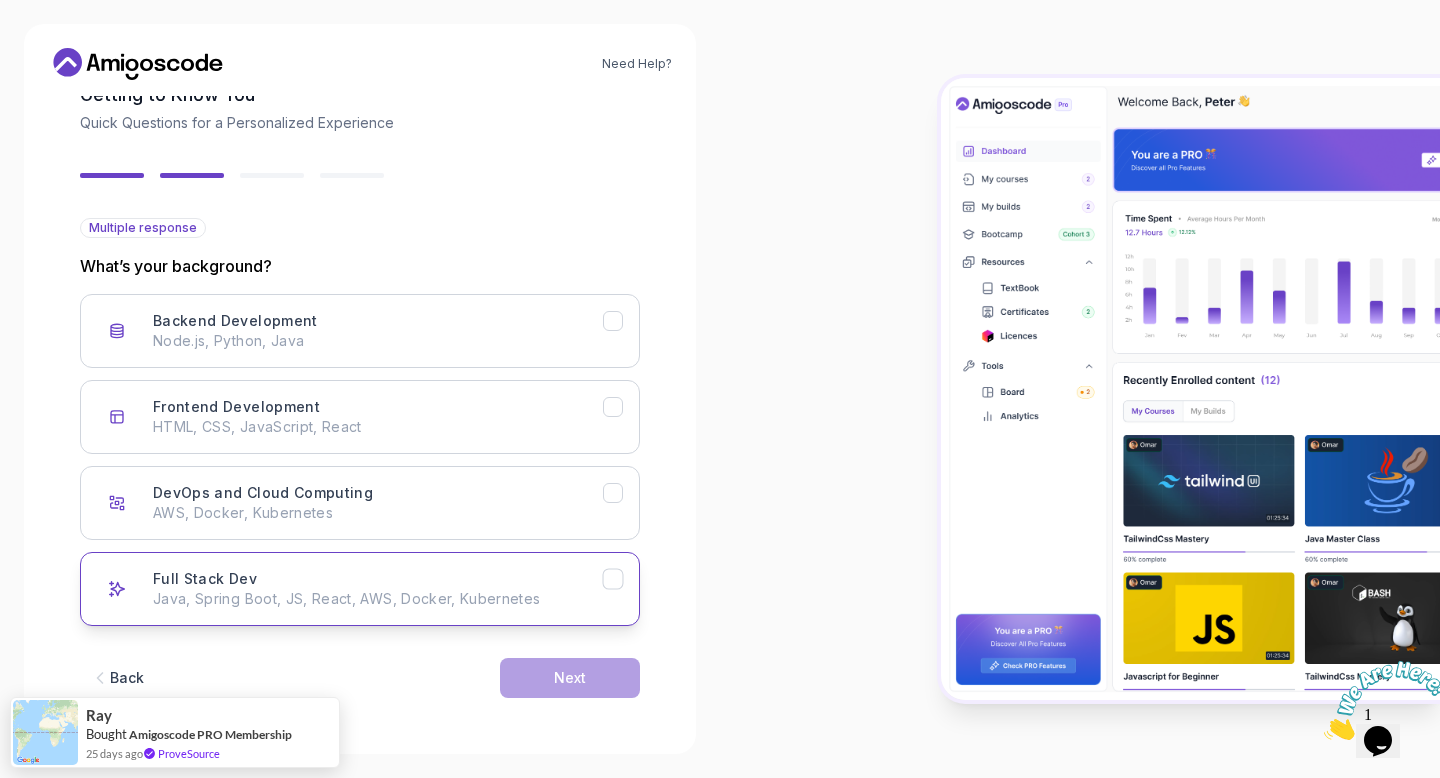 click on "Java, Spring Boot, JS, React, AWS, Docker, Kubernetes" at bounding box center [378, 599] 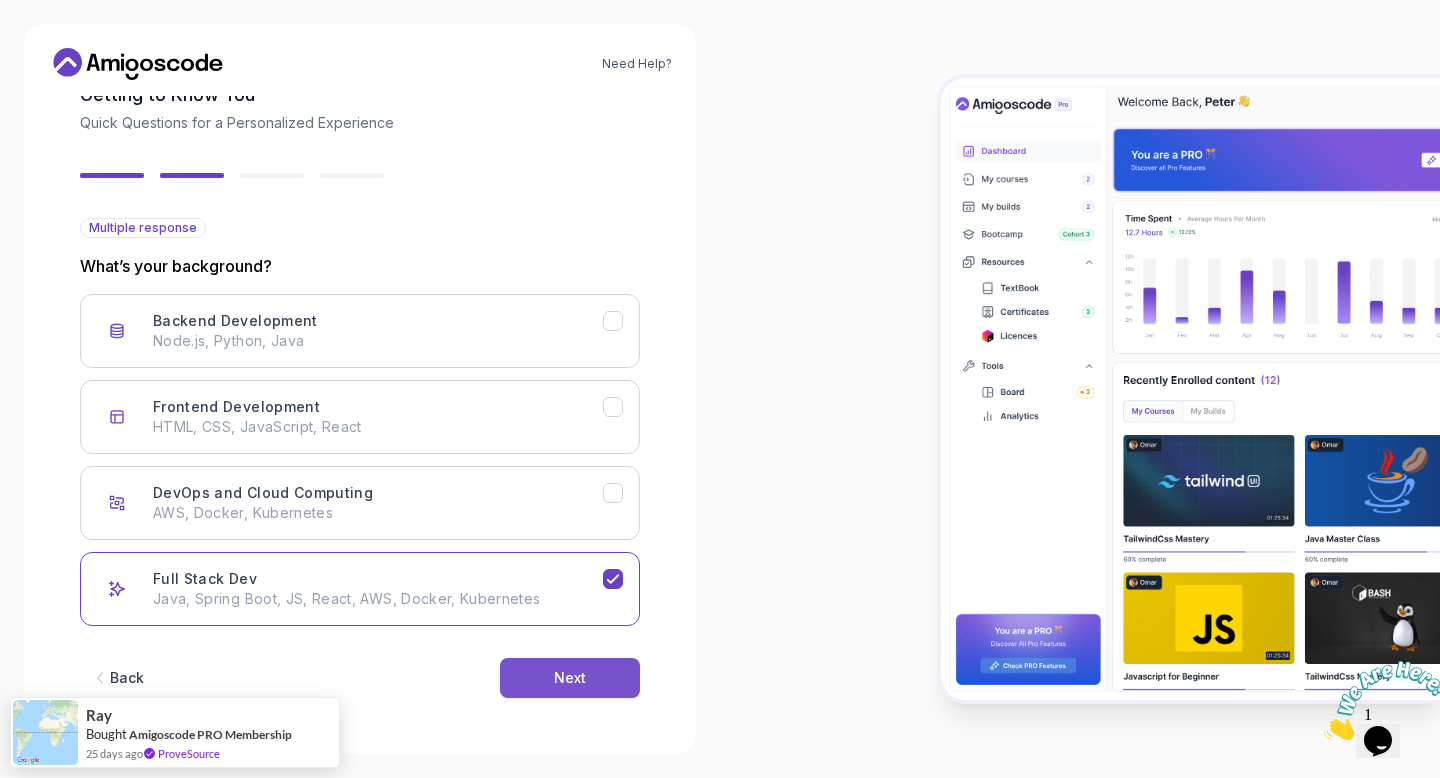 click on "Next" at bounding box center [570, 678] 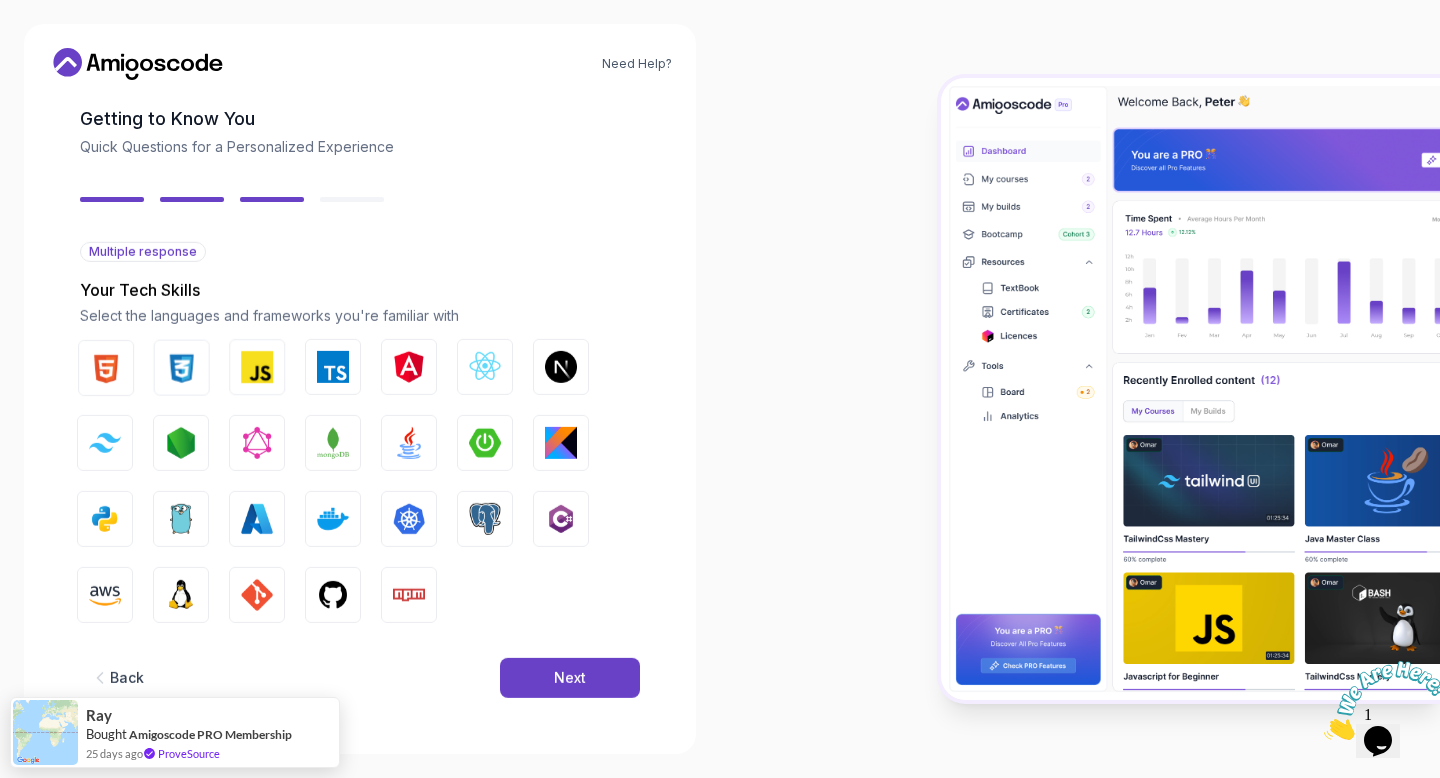 scroll, scrollTop: 95, scrollLeft: 0, axis: vertical 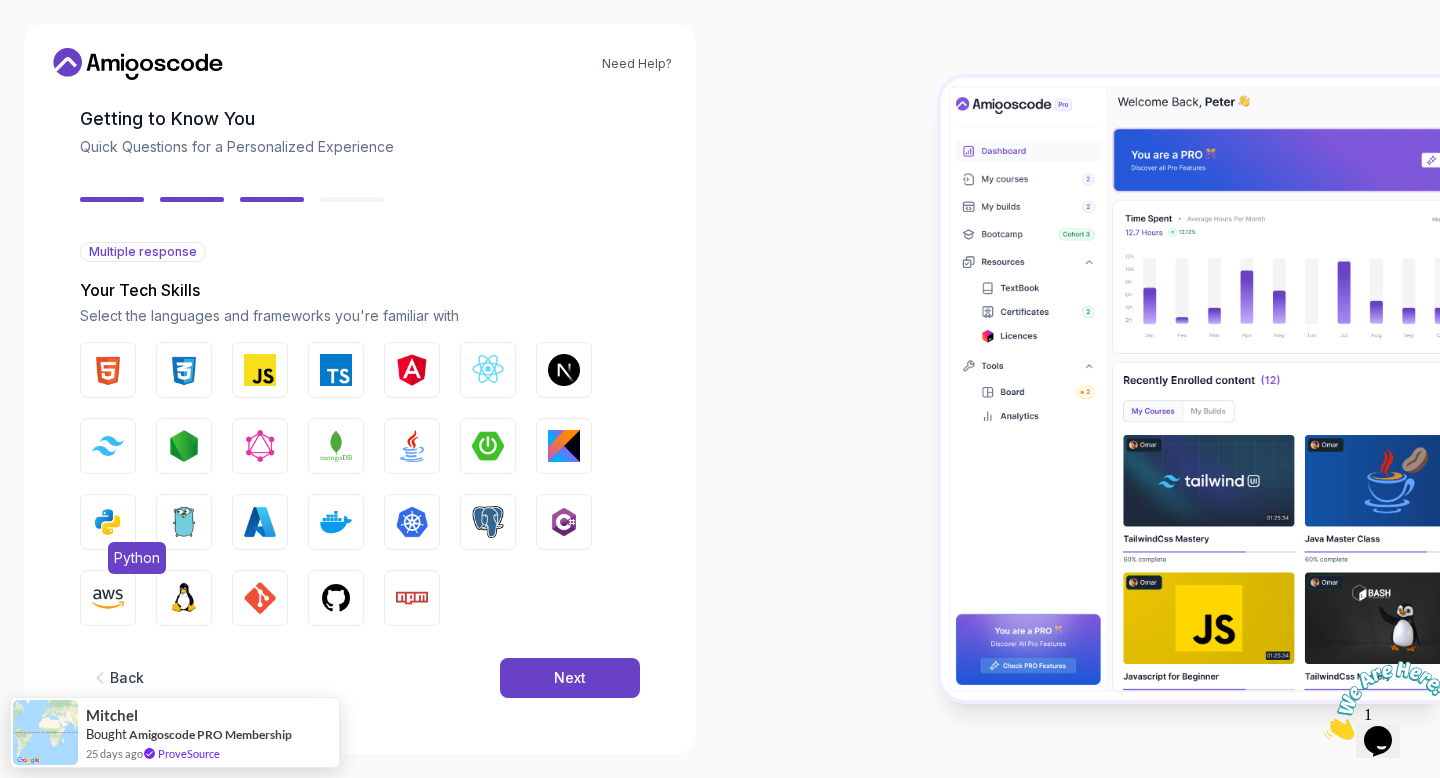 click at bounding box center (108, 522) 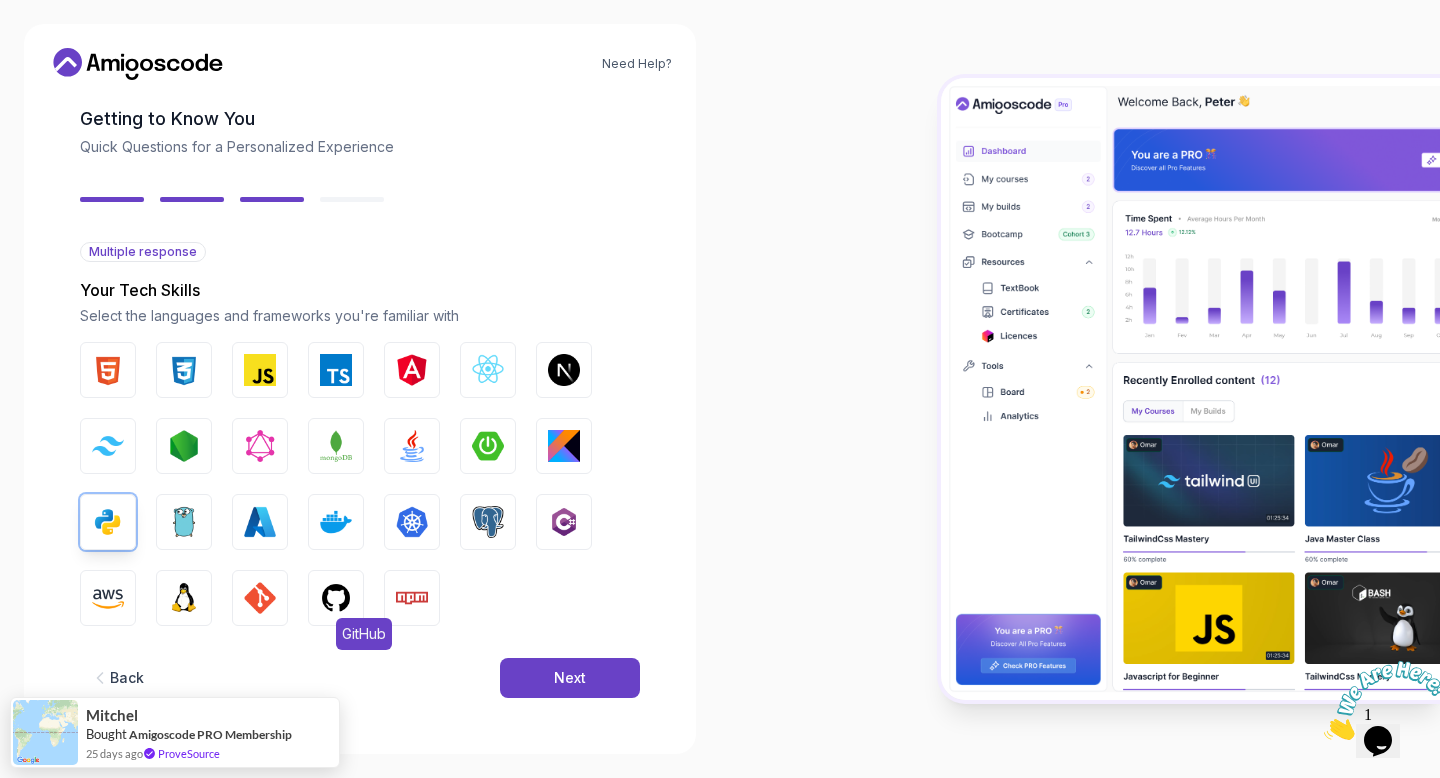 click at bounding box center (336, 598) 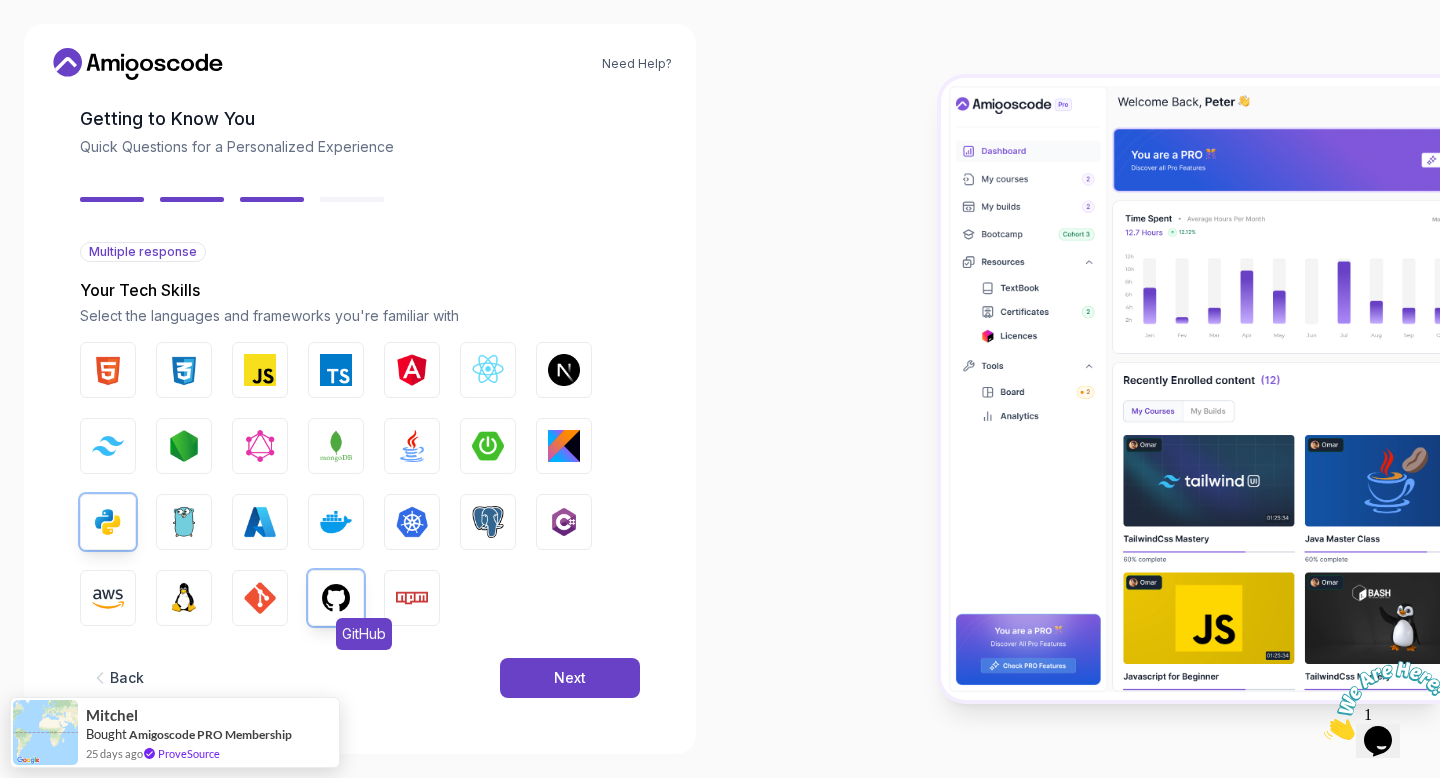 click at bounding box center (336, 598) 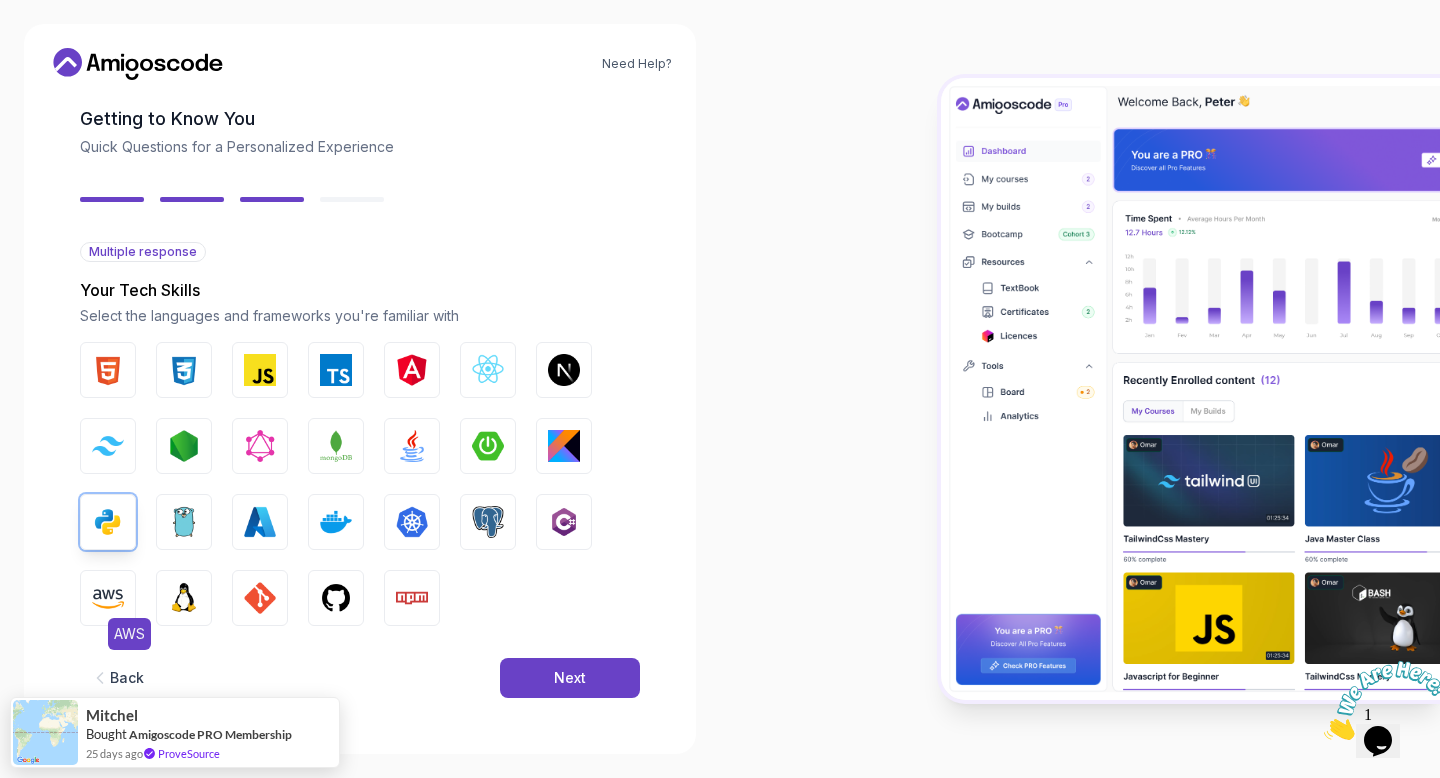 click at bounding box center [108, 598] 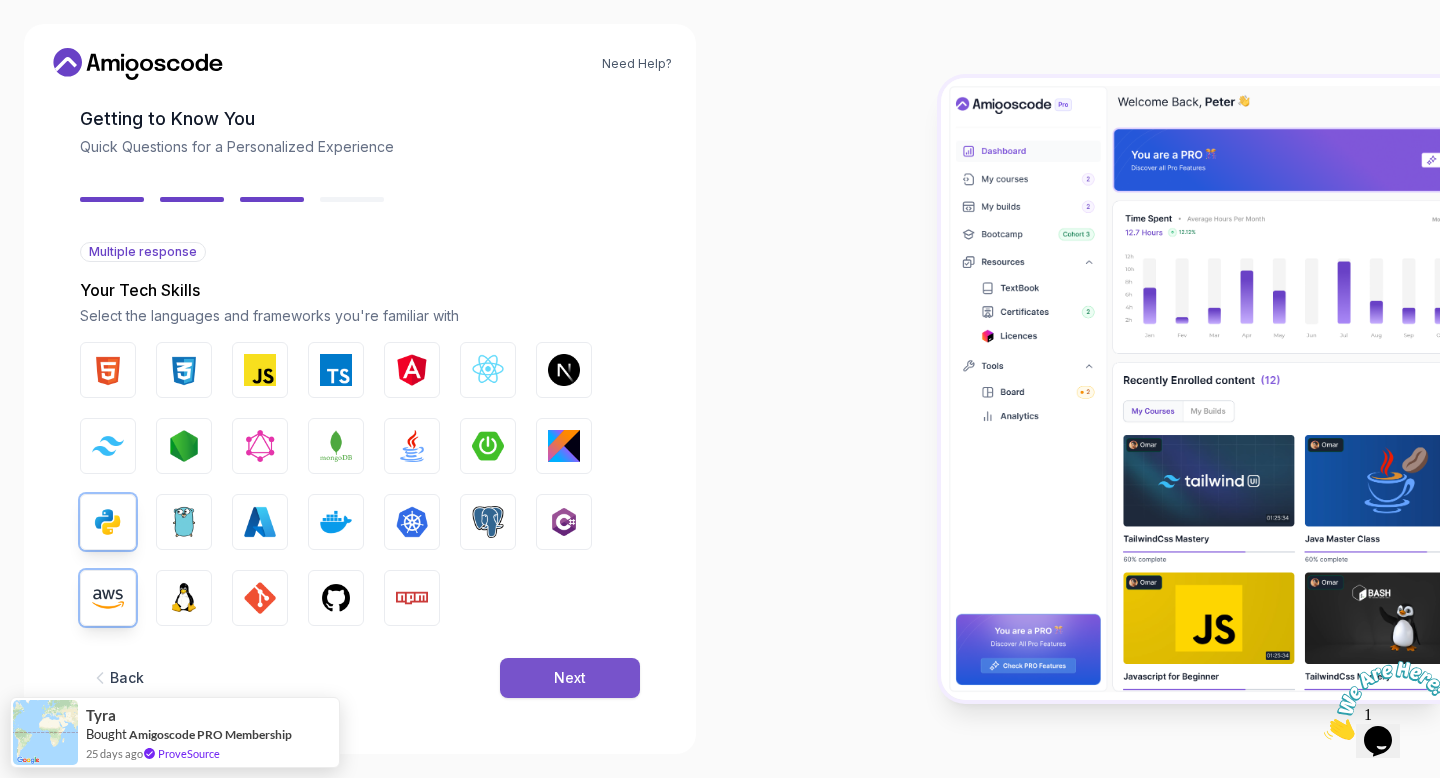 click on "Next" at bounding box center [570, 678] 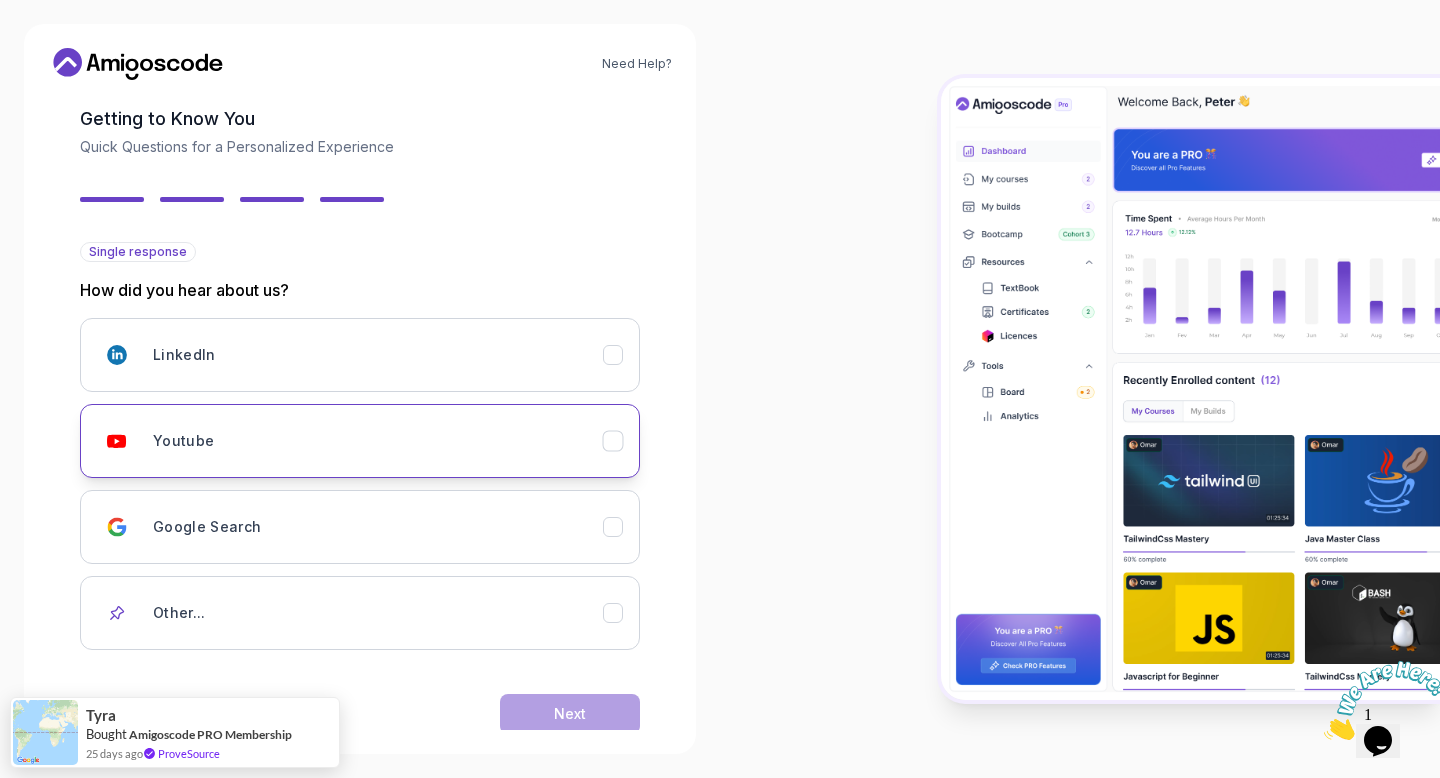 click on "Youtube" at bounding box center [378, 441] 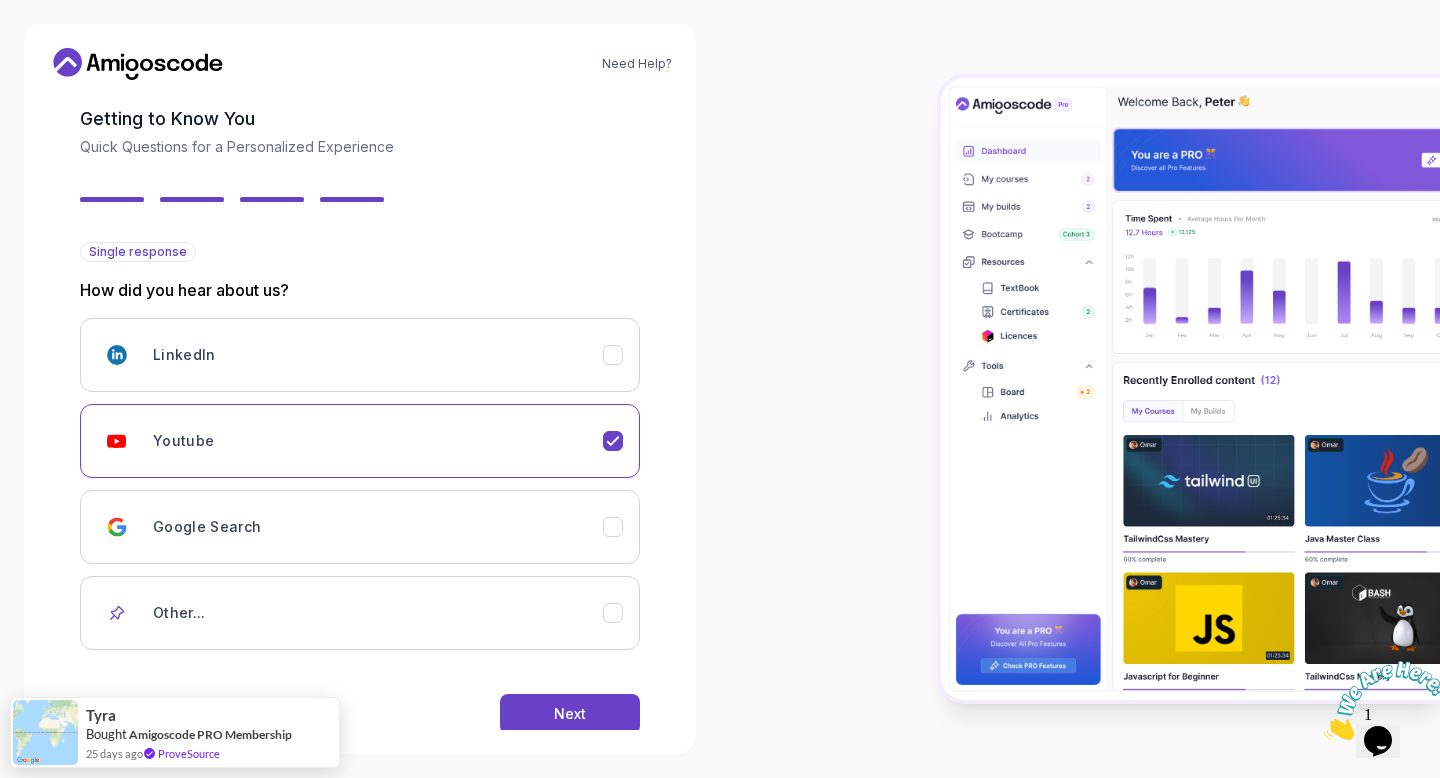 click on "Back Next" at bounding box center [360, 714] 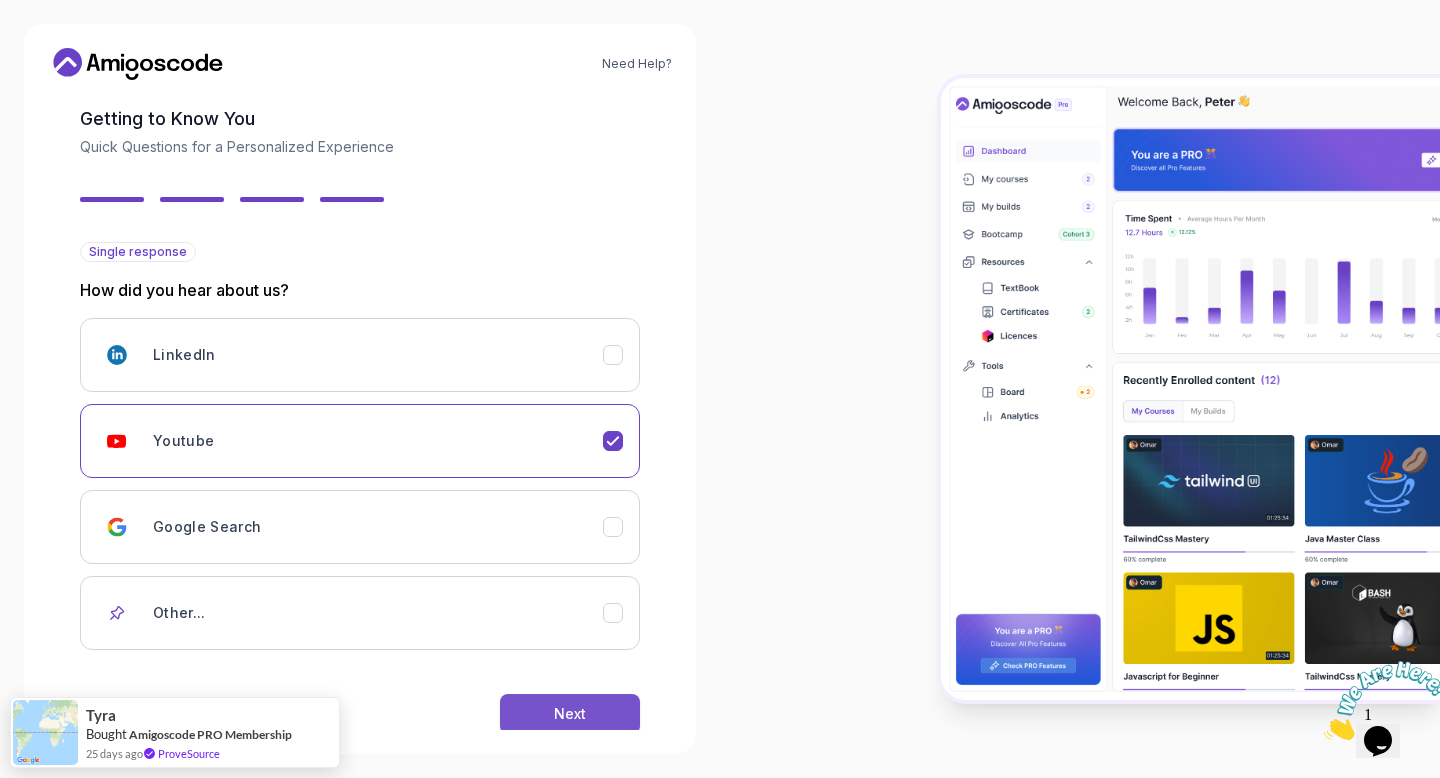 click on "Next" at bounding box center [570, 714] 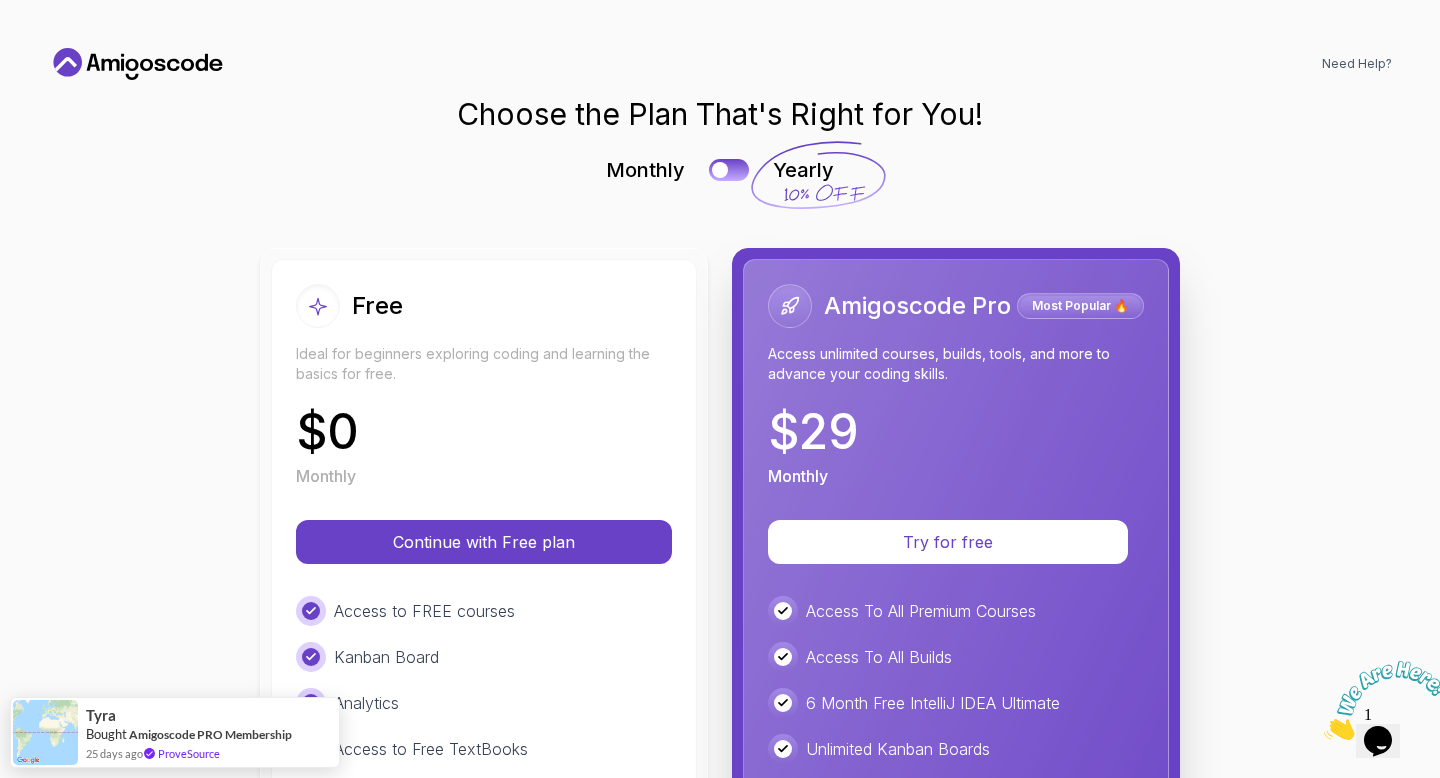 scroll, scrollTop: 0, scrollLeft: 0, axis: both 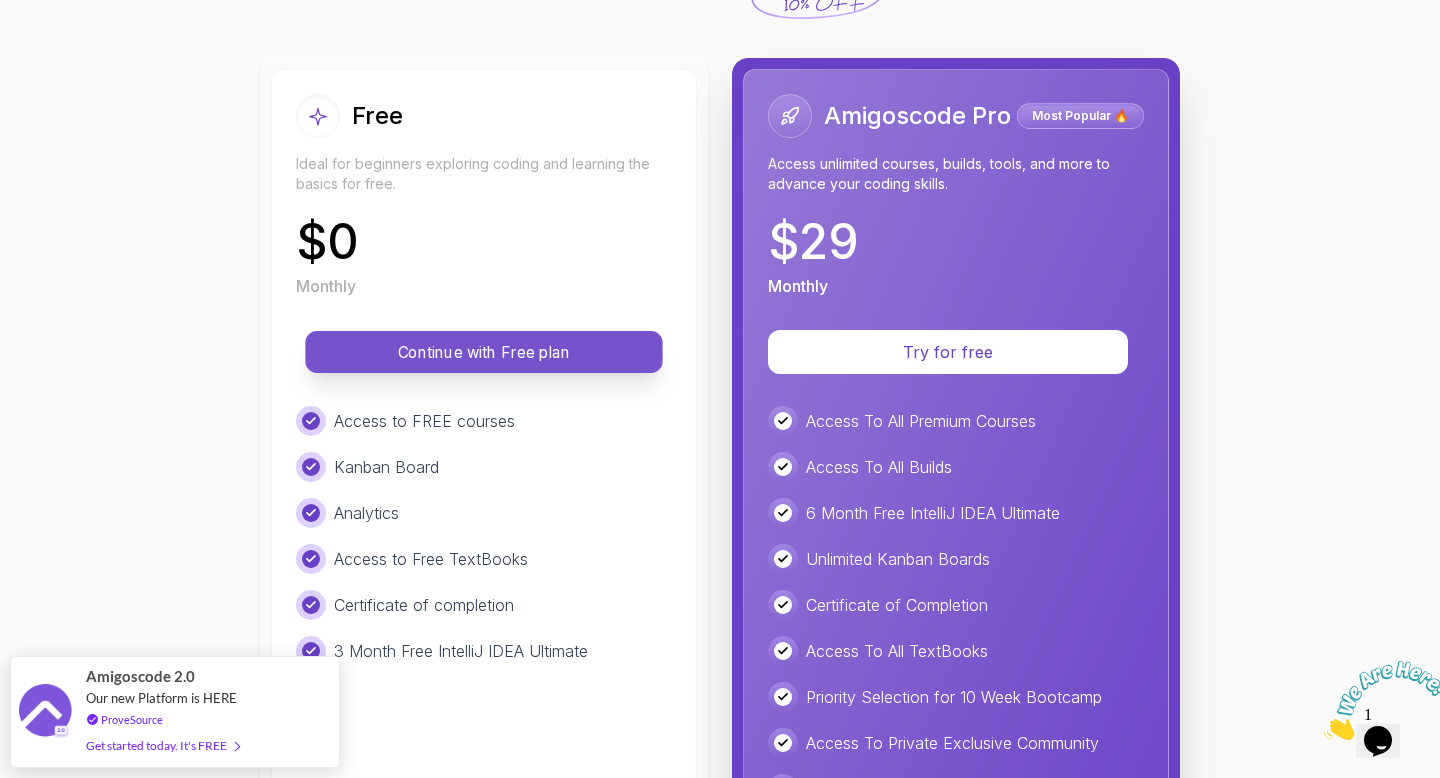 click on "Continue with Free plan" at bounding box center [484, 352] 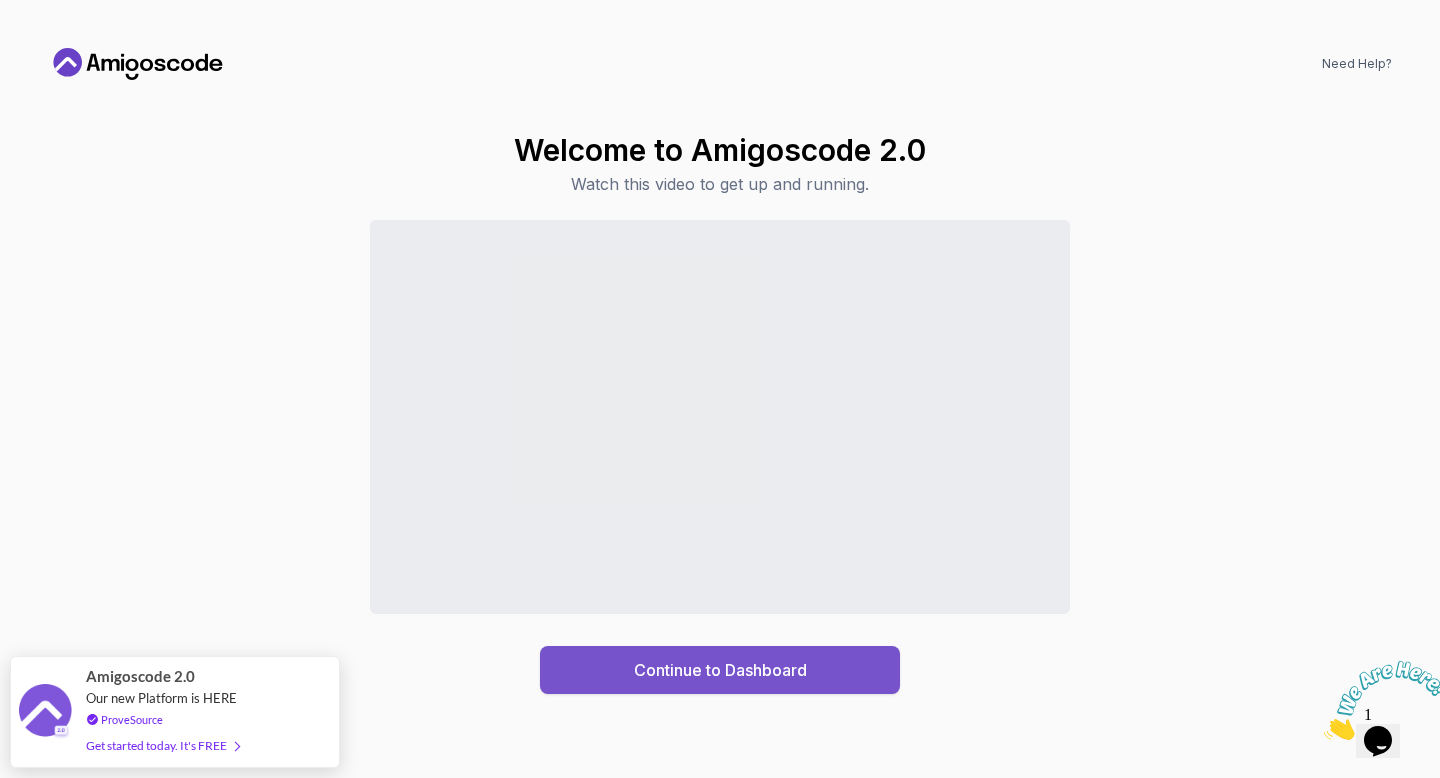 click on "Continue to Dashboard" at bounding box center [720, 670] 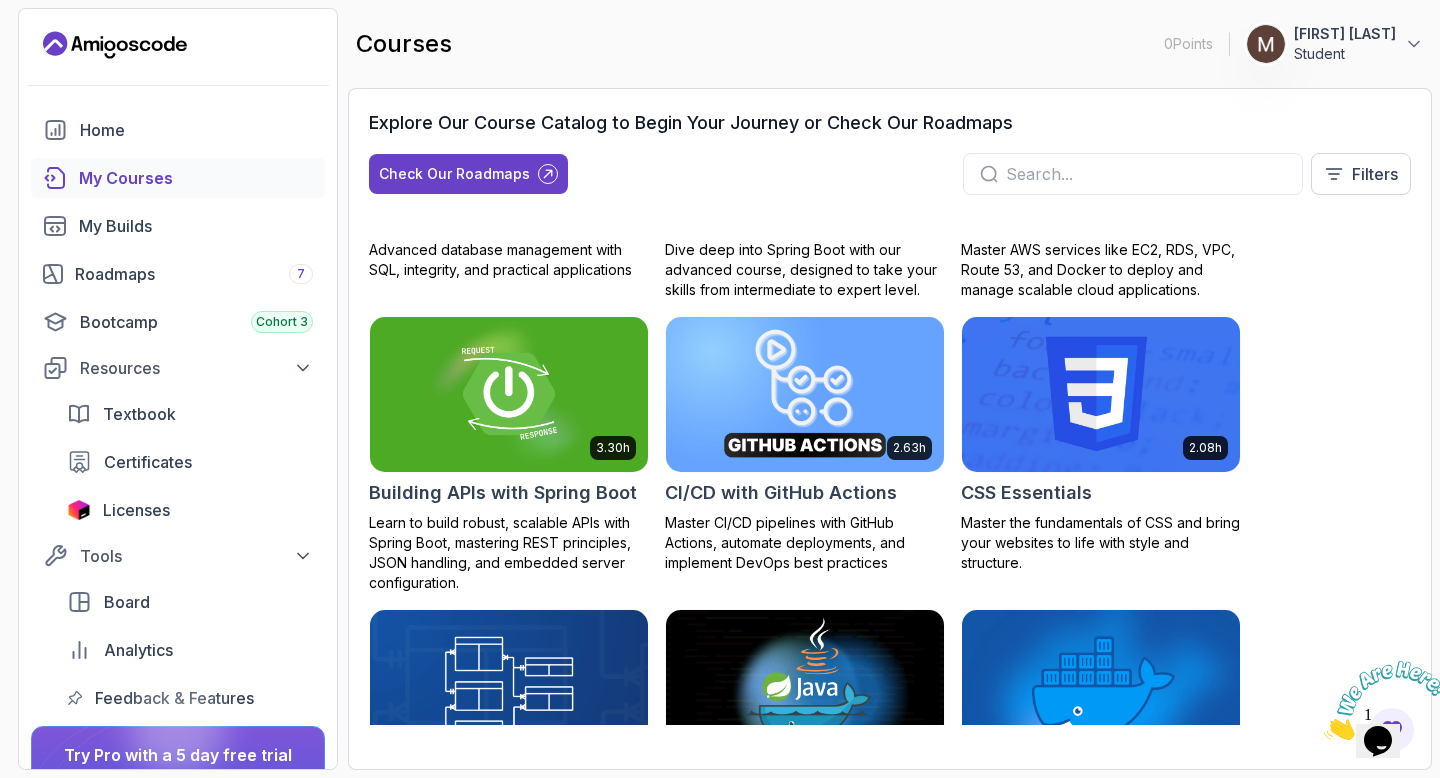 scroll, scrollTop: 0, scrollLeft: 0, axis: both 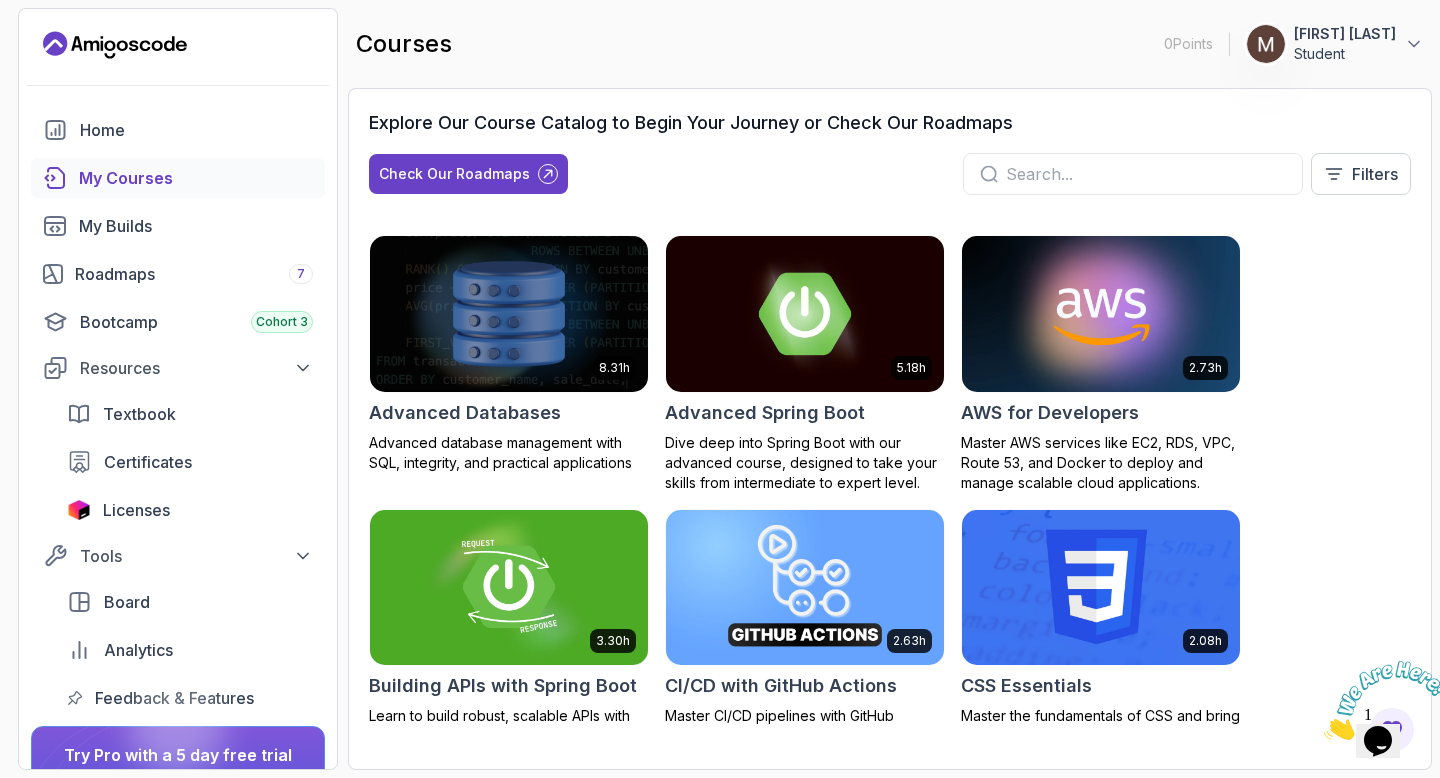 click at bounding box center [1146, 174] 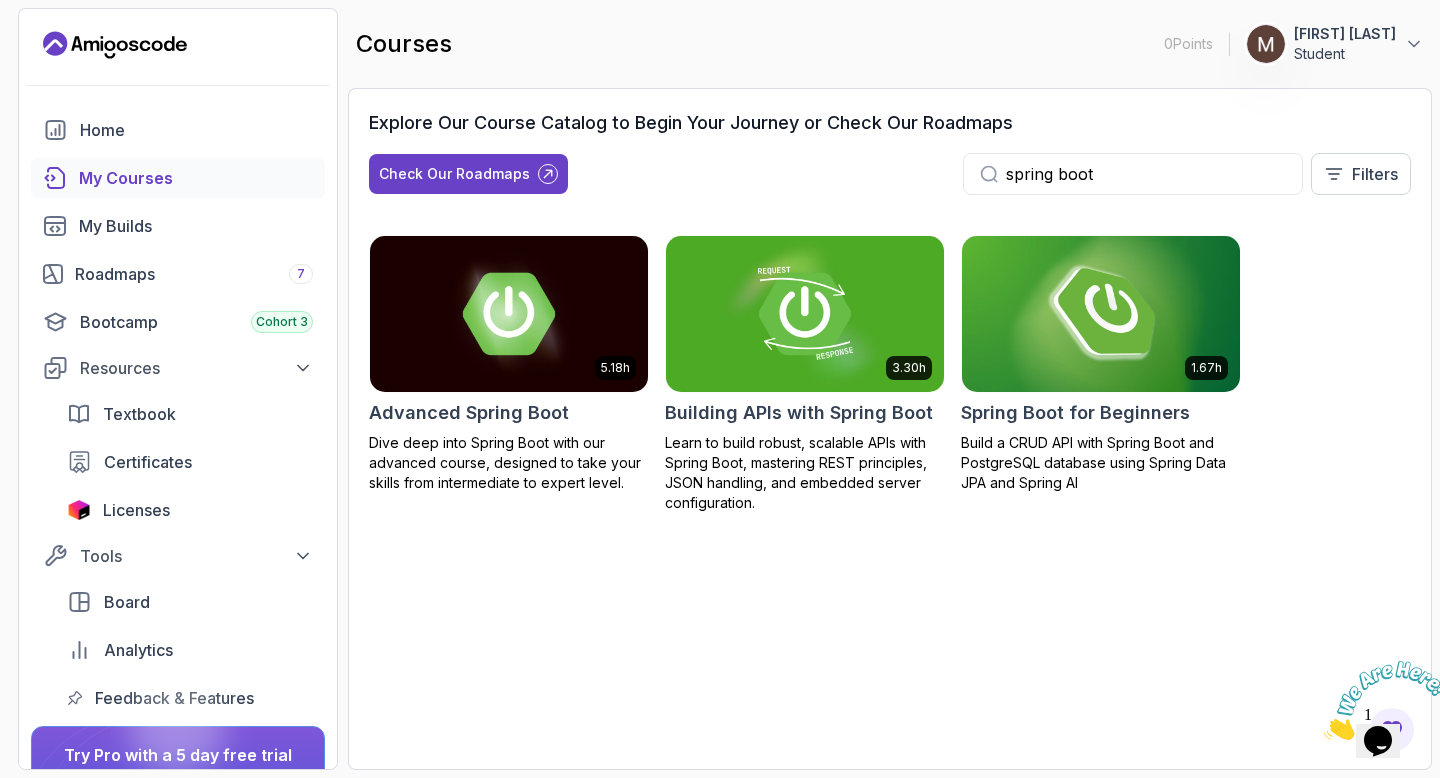 type on "spring boot" 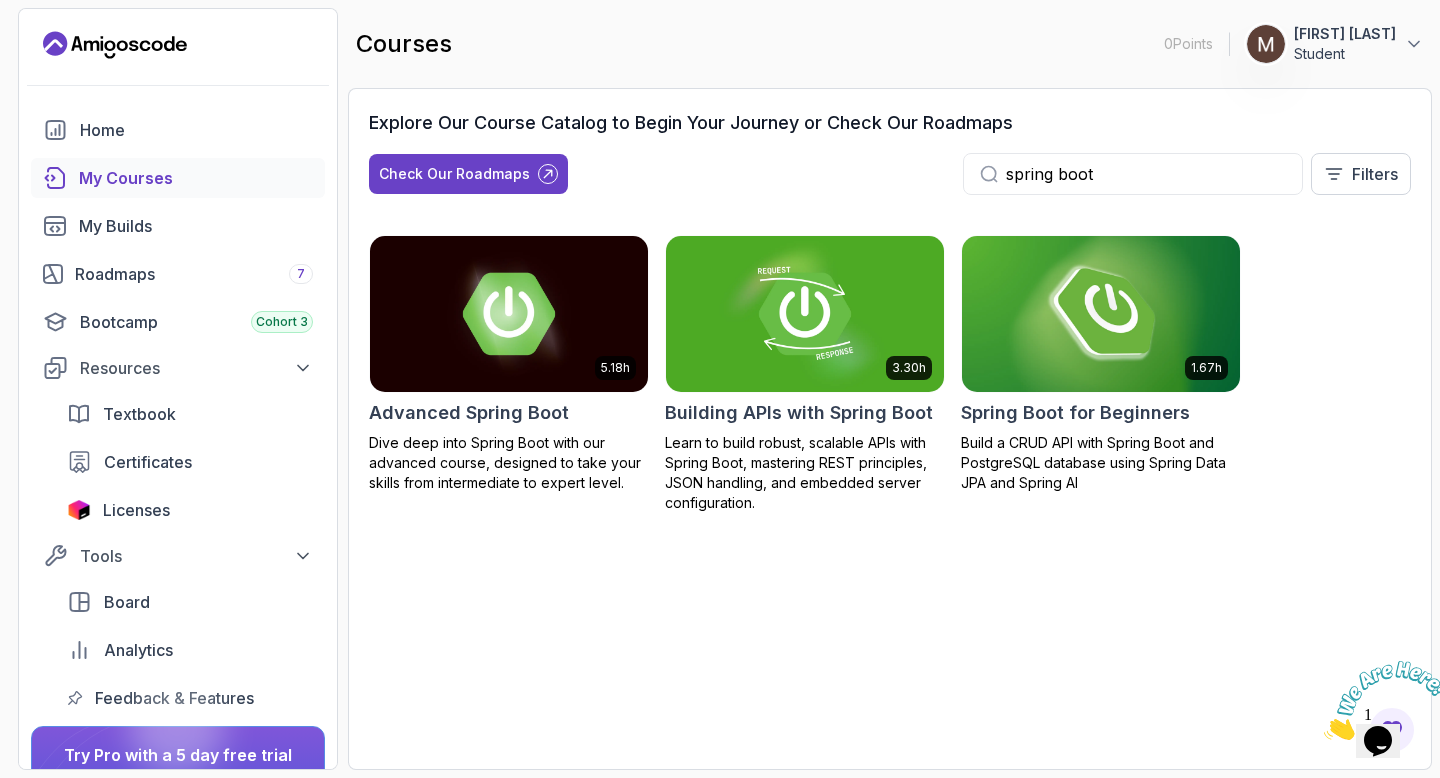 click at bounding box center (1101, 313) 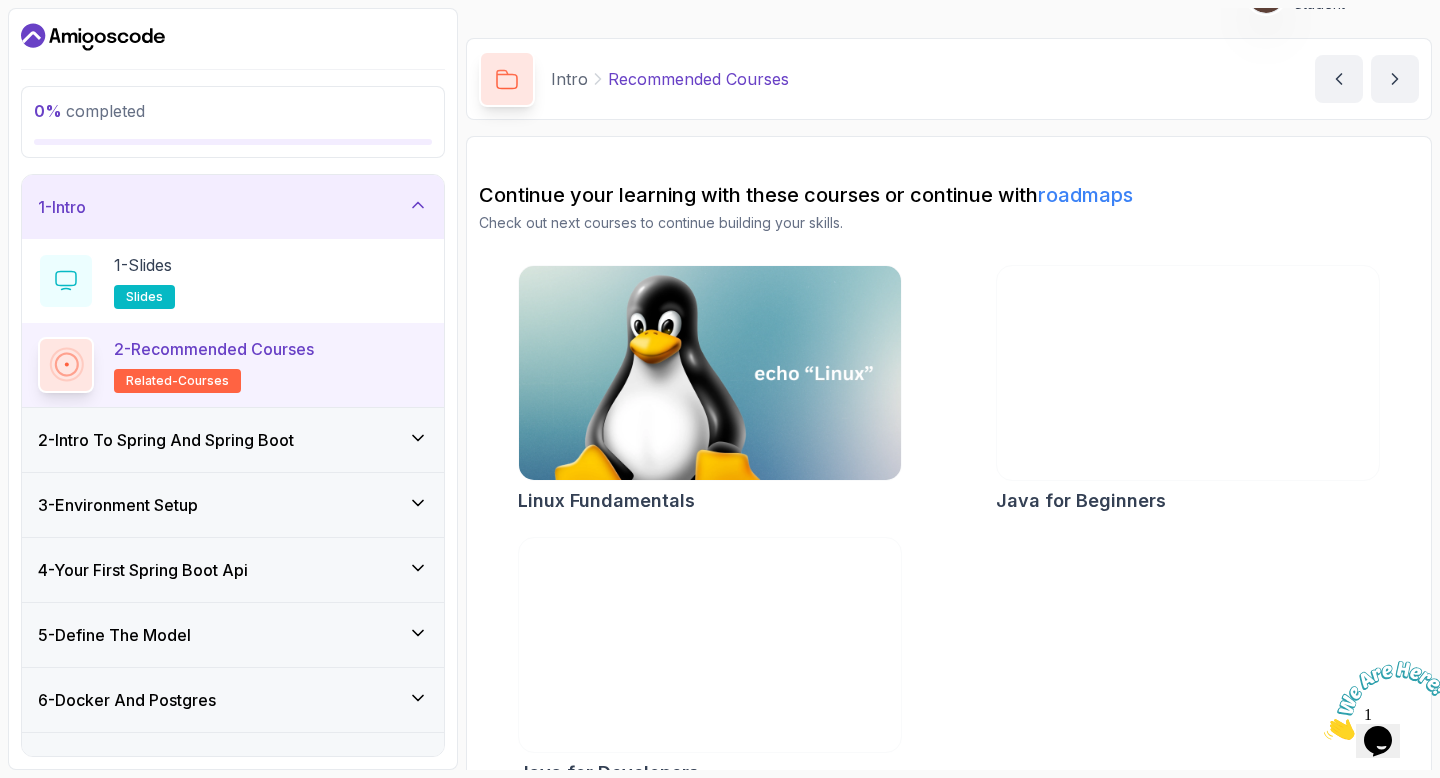 scroll, scrollTop: 78, scrollLeft: 0, axis: vertical 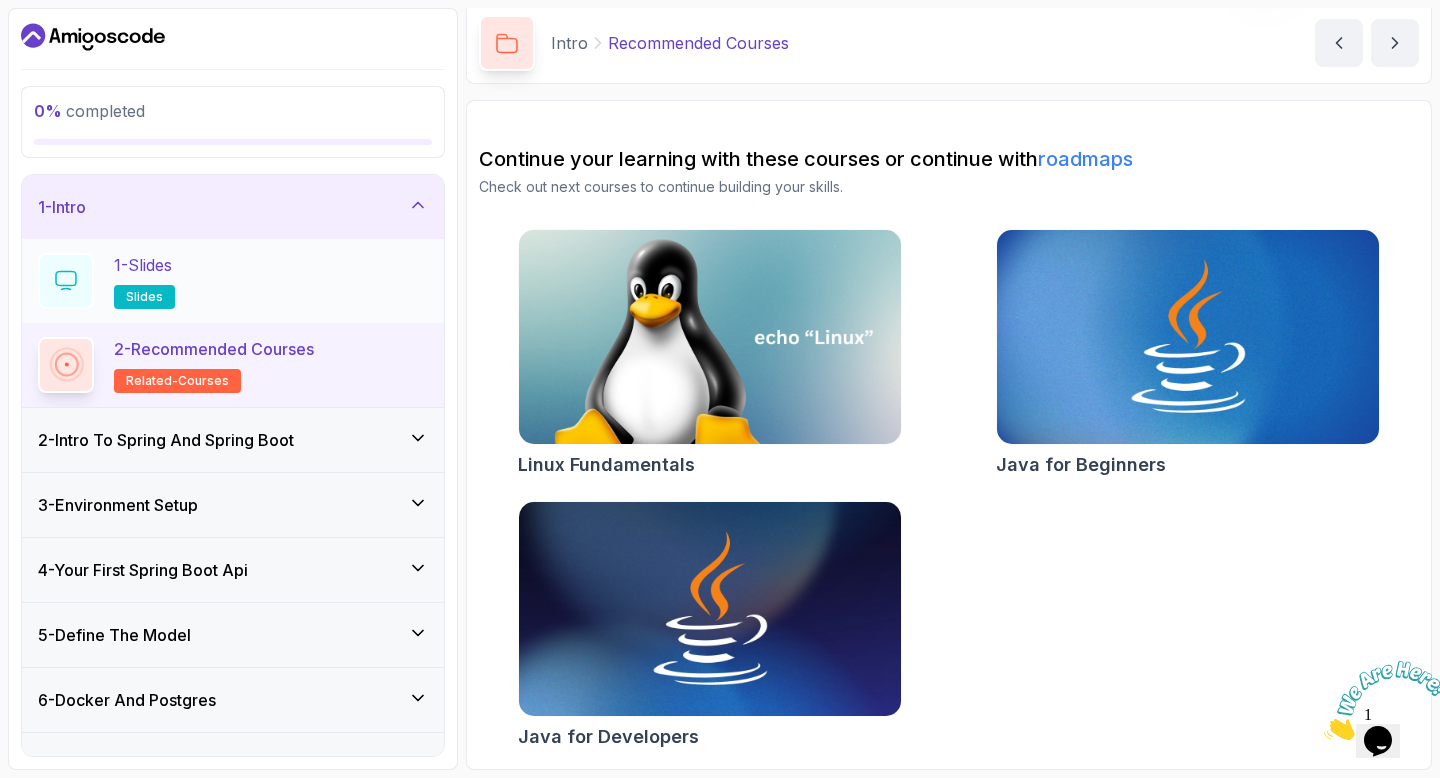 click on "1  -  Slides" at bounding box center (143, 265) 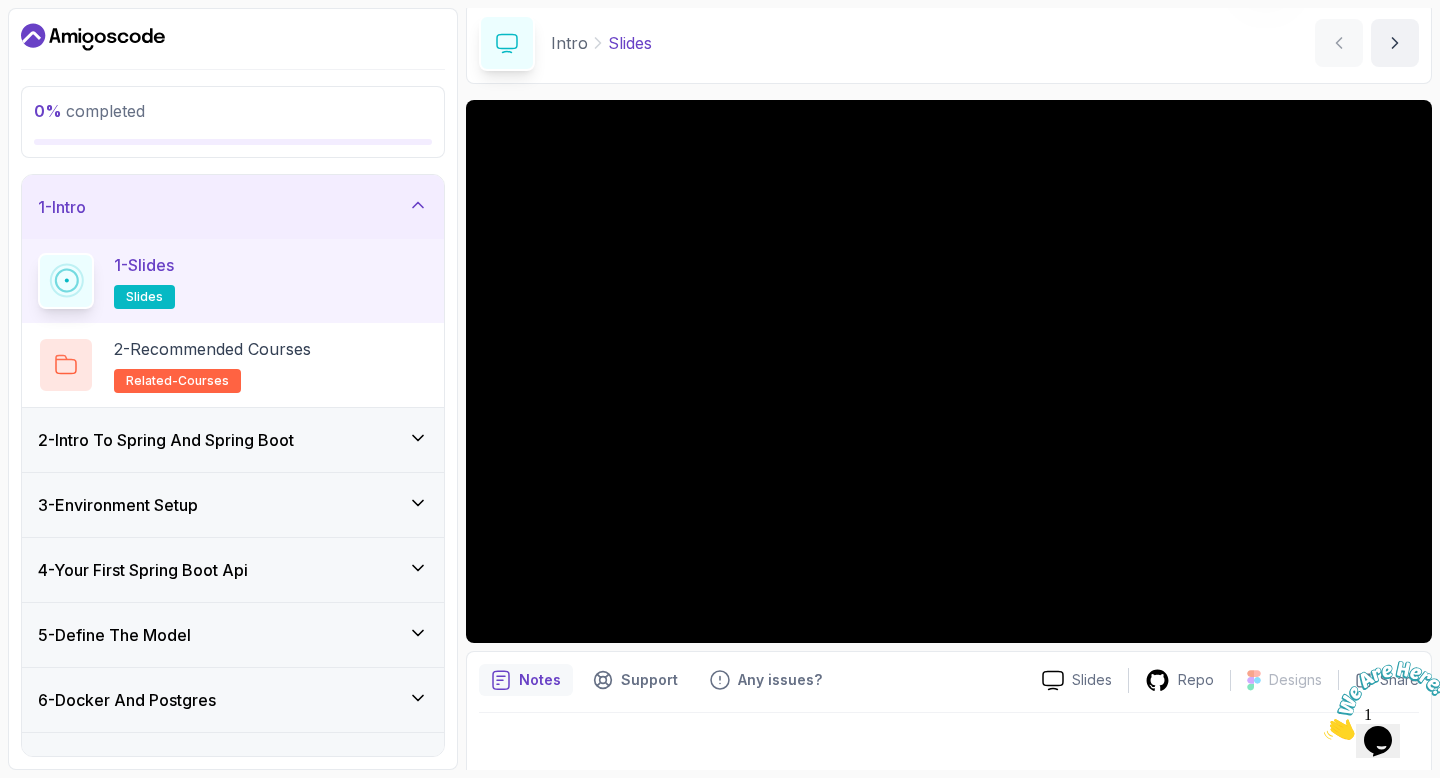 click on "1  -  Intro" at bounding box center (233, 207) 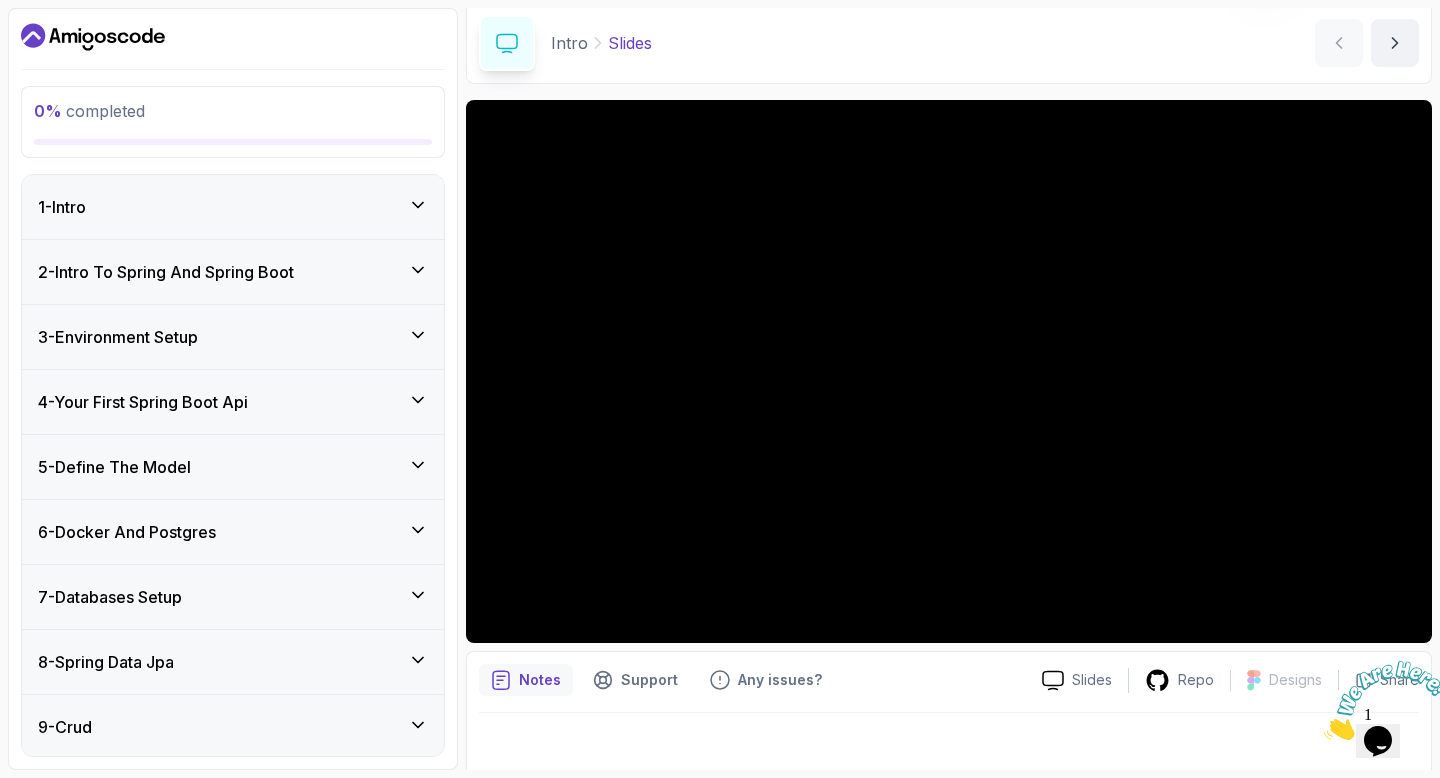 click on "1  -  Intro" at bounding box center (233, 207) 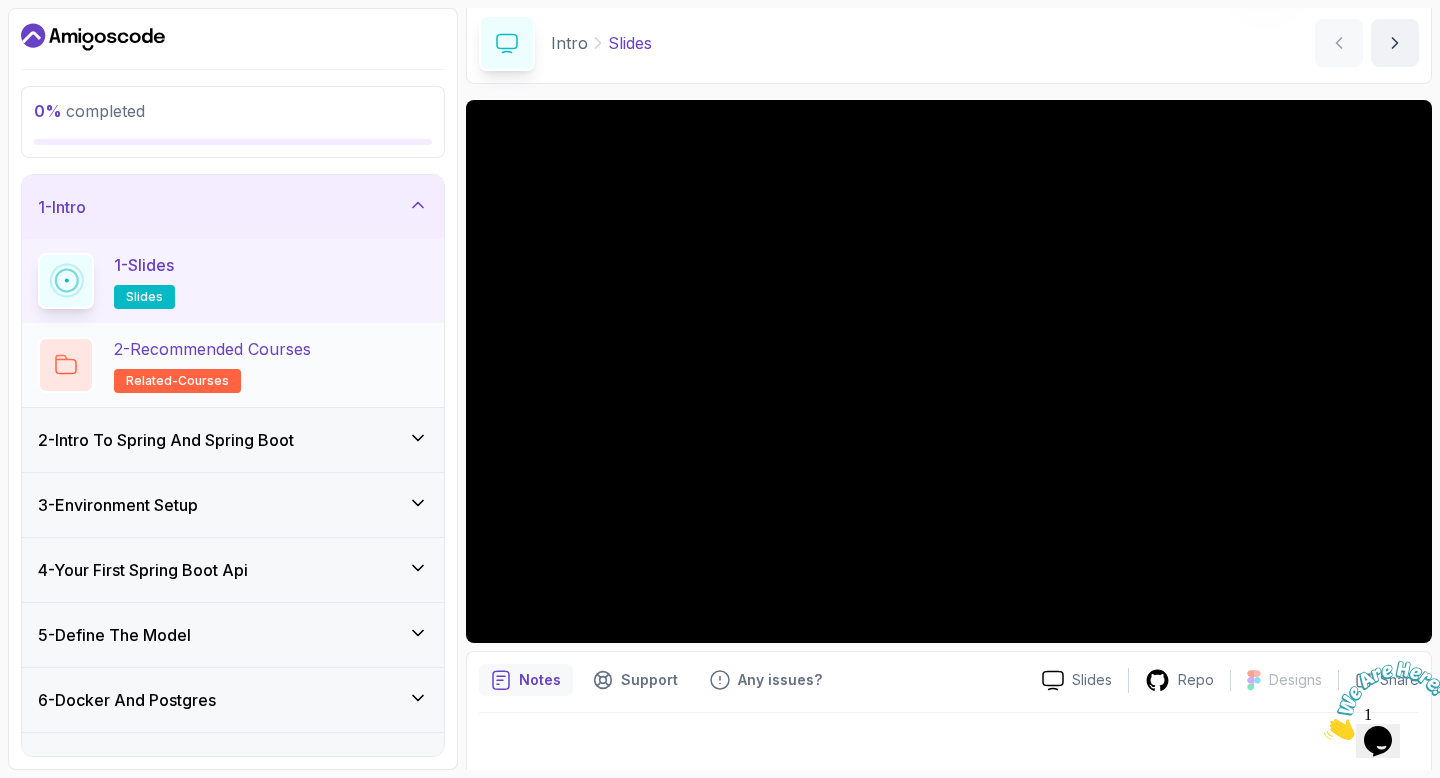 click on "2  -  Recommended Courses related-courses" at bounding box center [233, 365] 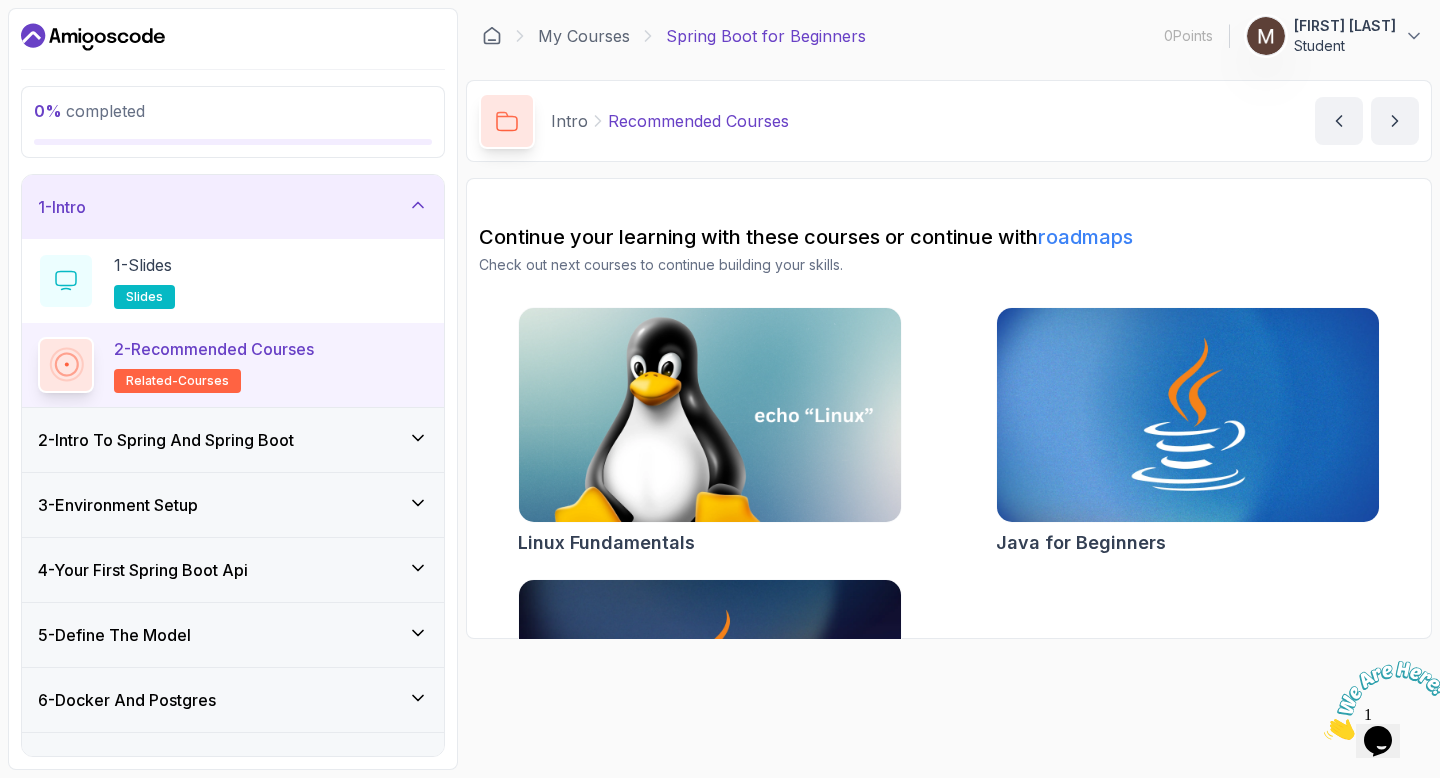 scroll, scrollTop: 0, scrollLeft: 0, axis: both 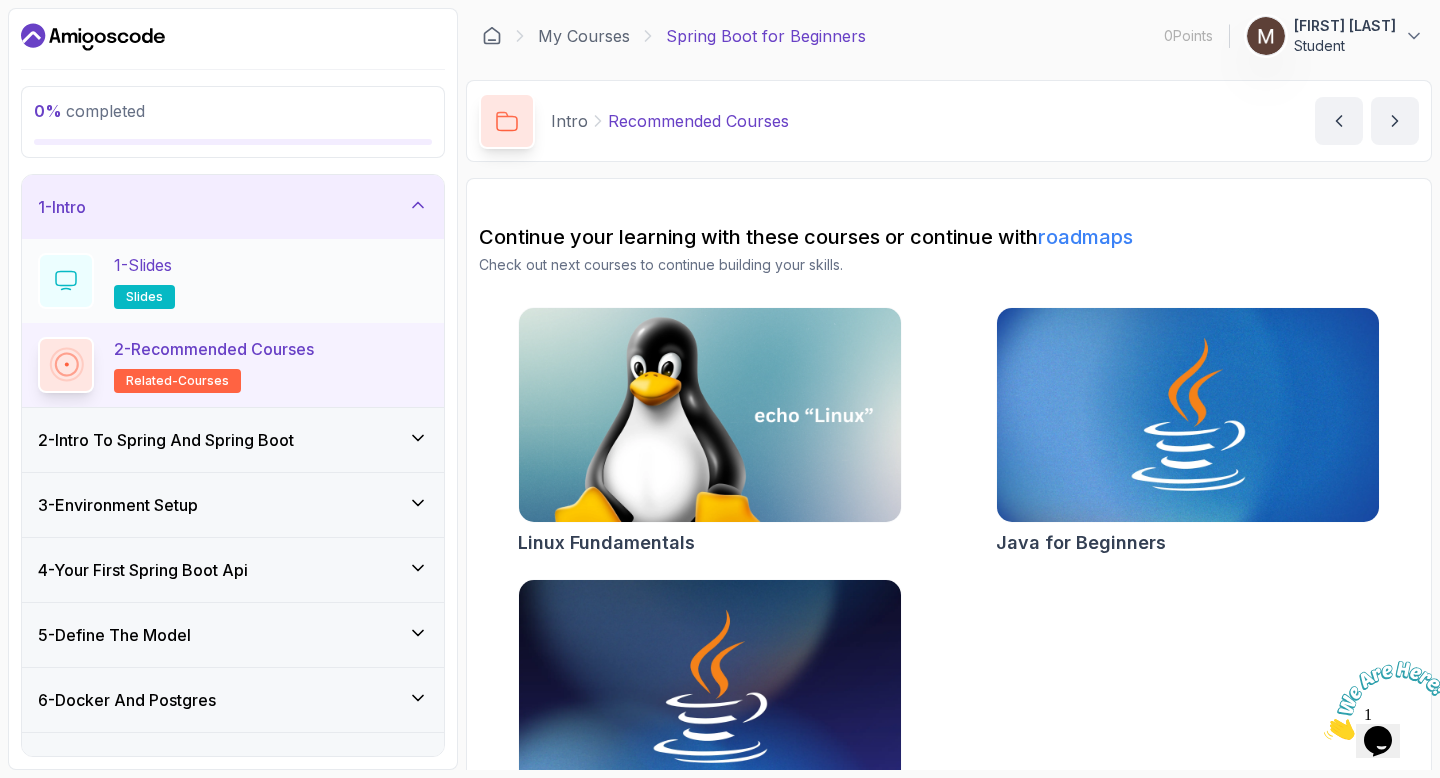 click on "1  -  Slides slides" at bounding box center [233, 281] 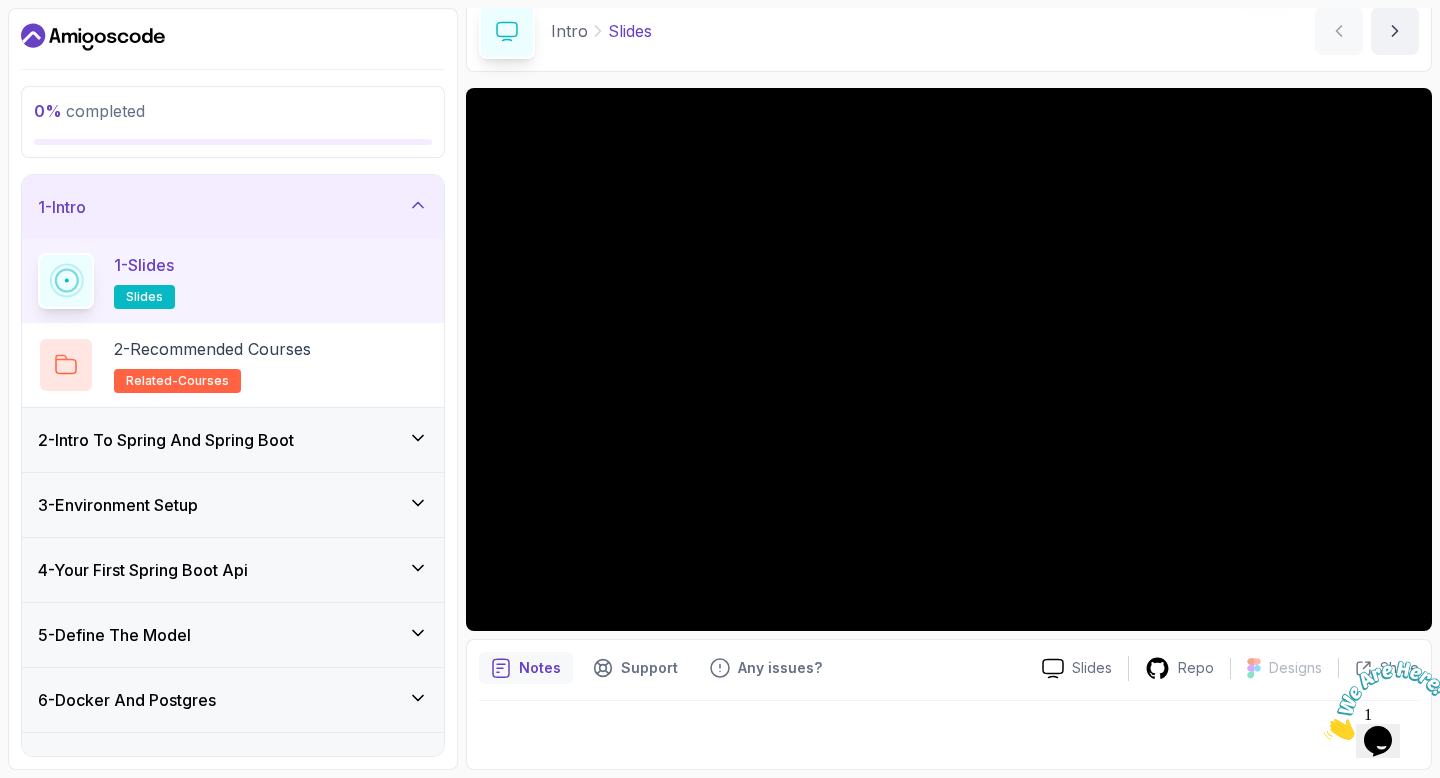 scroll, scrollTop: 90, scrollLeft: 0, axis: vertical 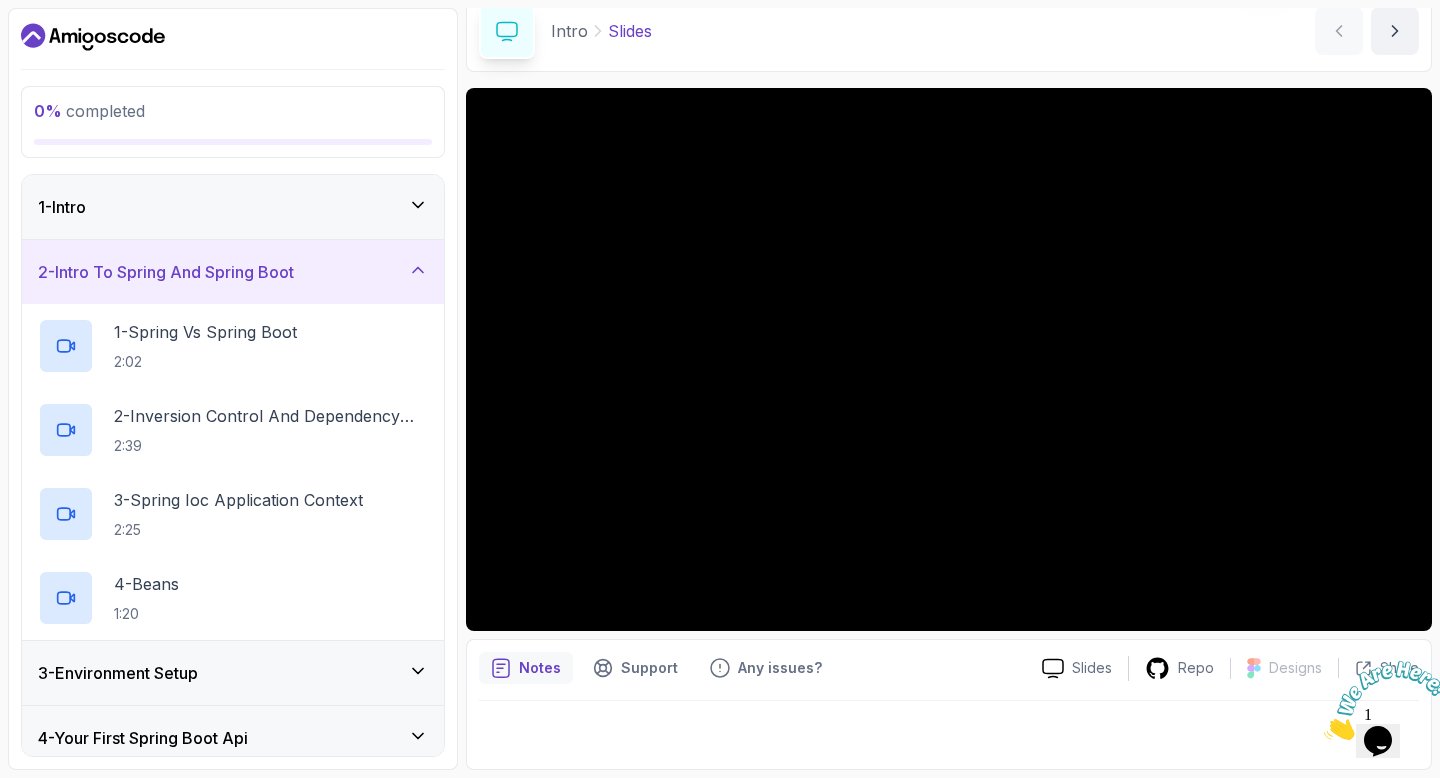 click on "1  -  Intro" at bounding box center (233, 207) 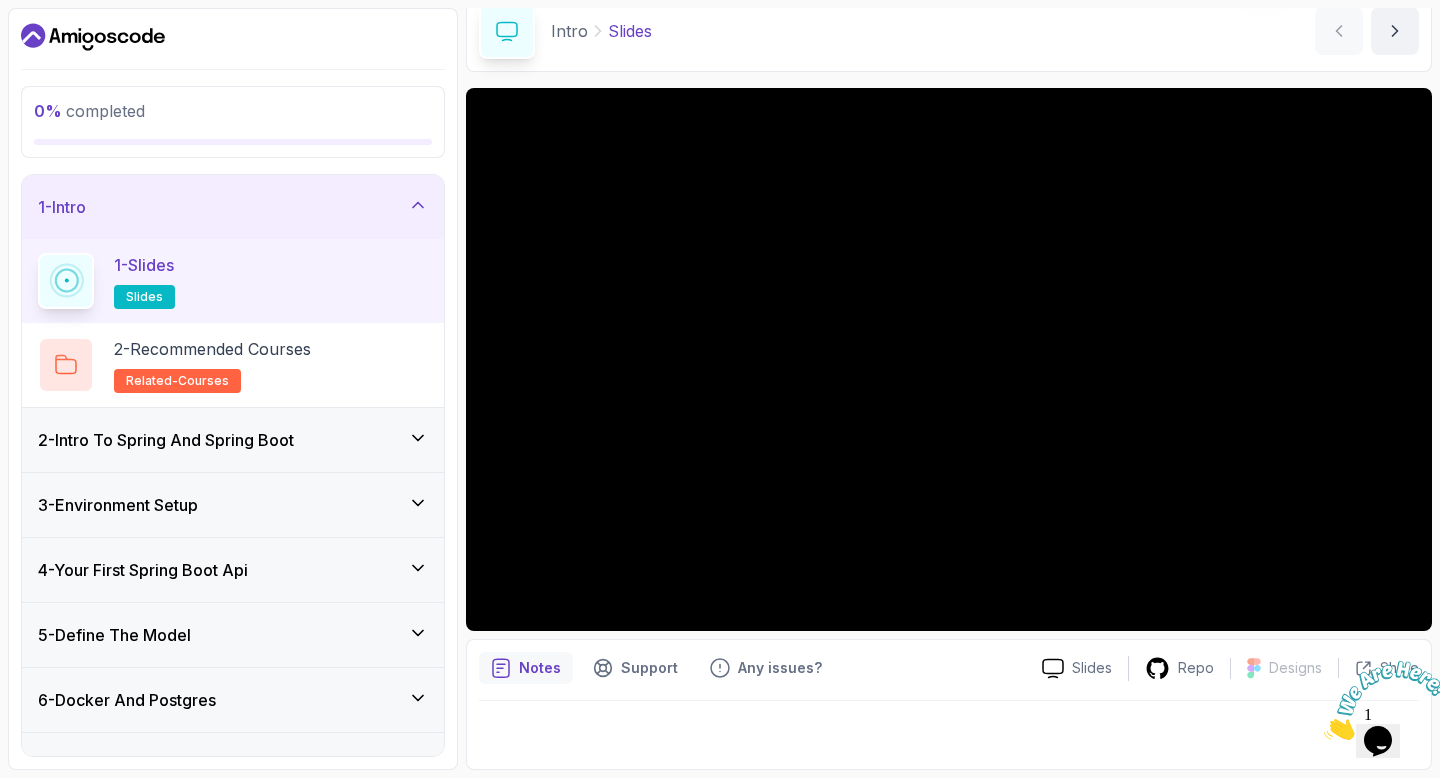 click on "2  -  Intro To Spring And Spring Boot" at bounding box center [233, 440] 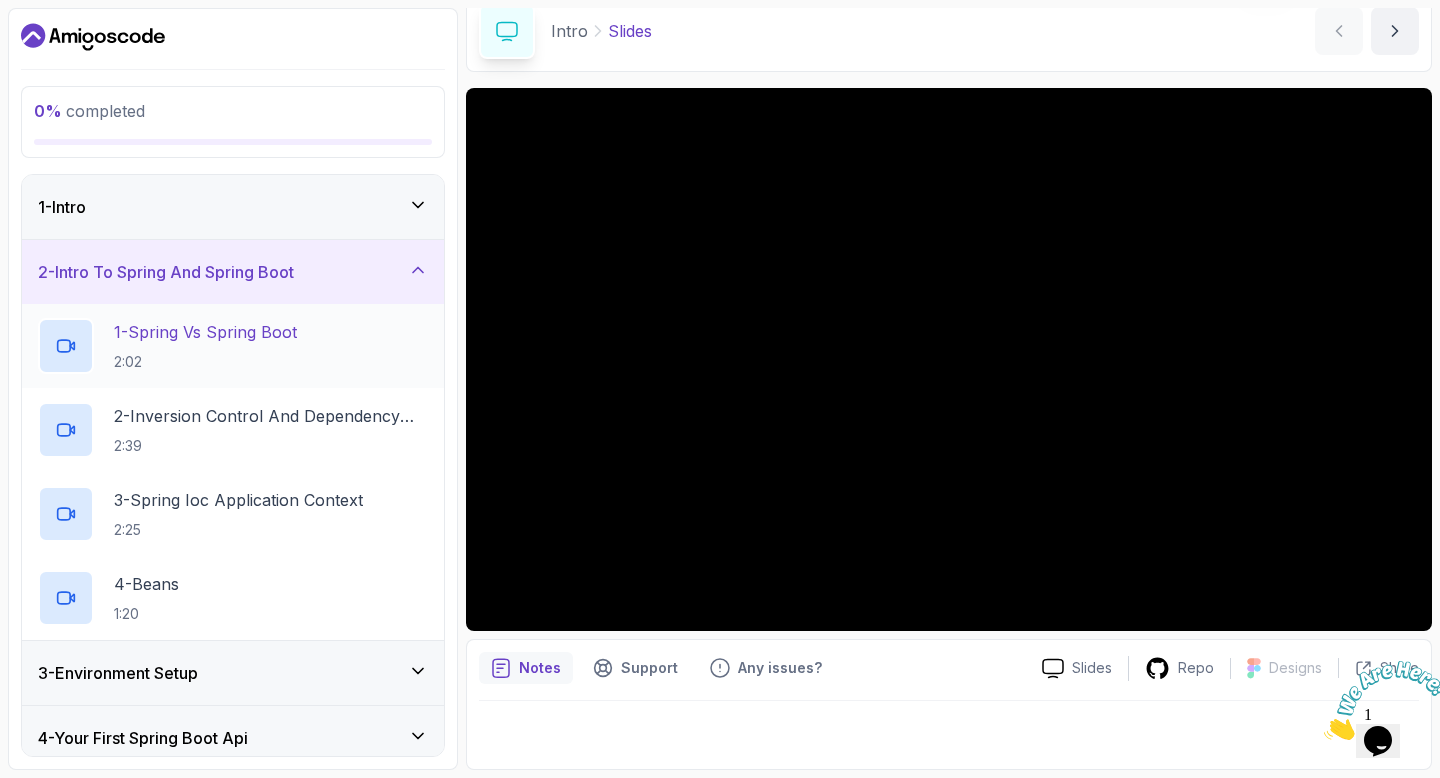 click on "1  -  Spring Vs Spring Boot" at bounding box center [205, 332] 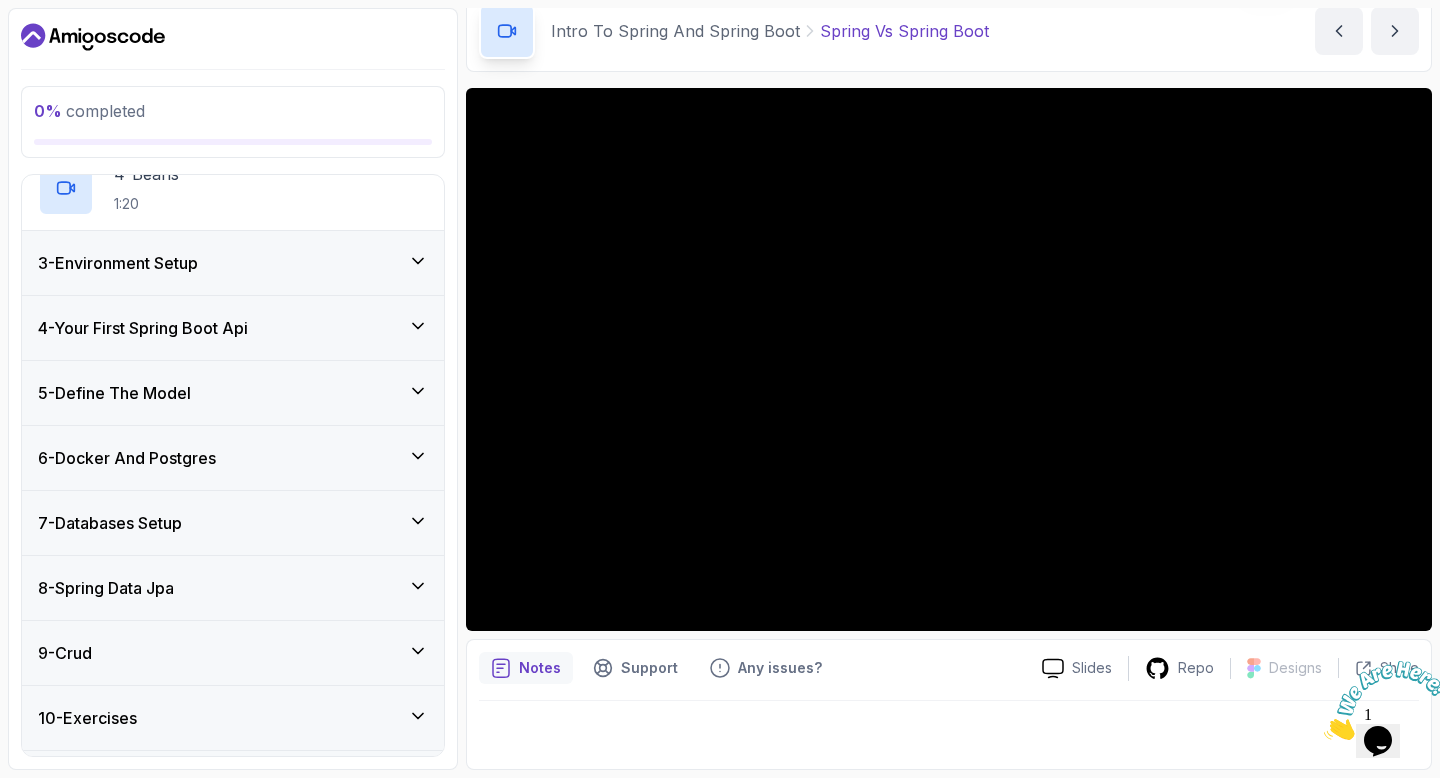 scroll, scrollTop: 0, scrollLeft: 0, axis: both 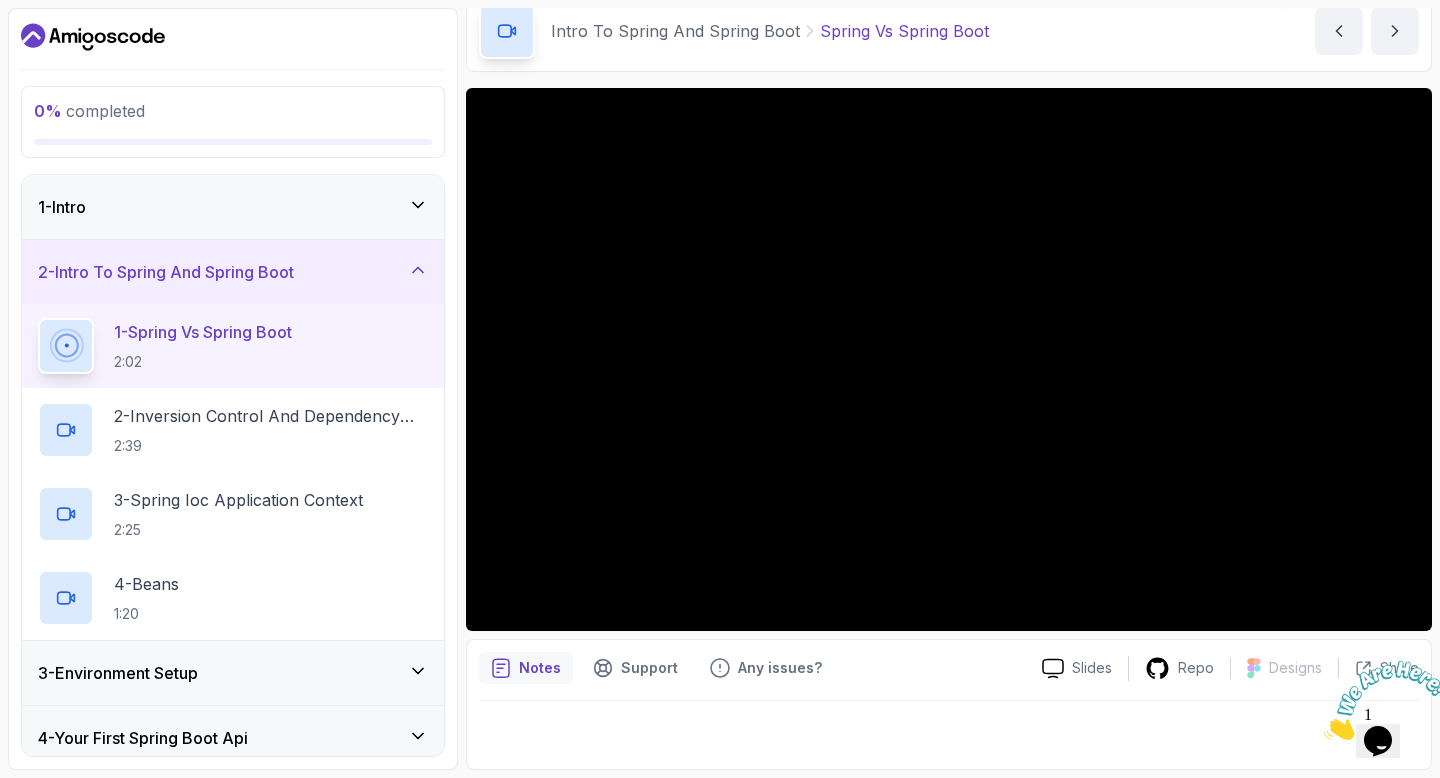 click on "3  -  Environment Setup" at bounding box center [233, 673] 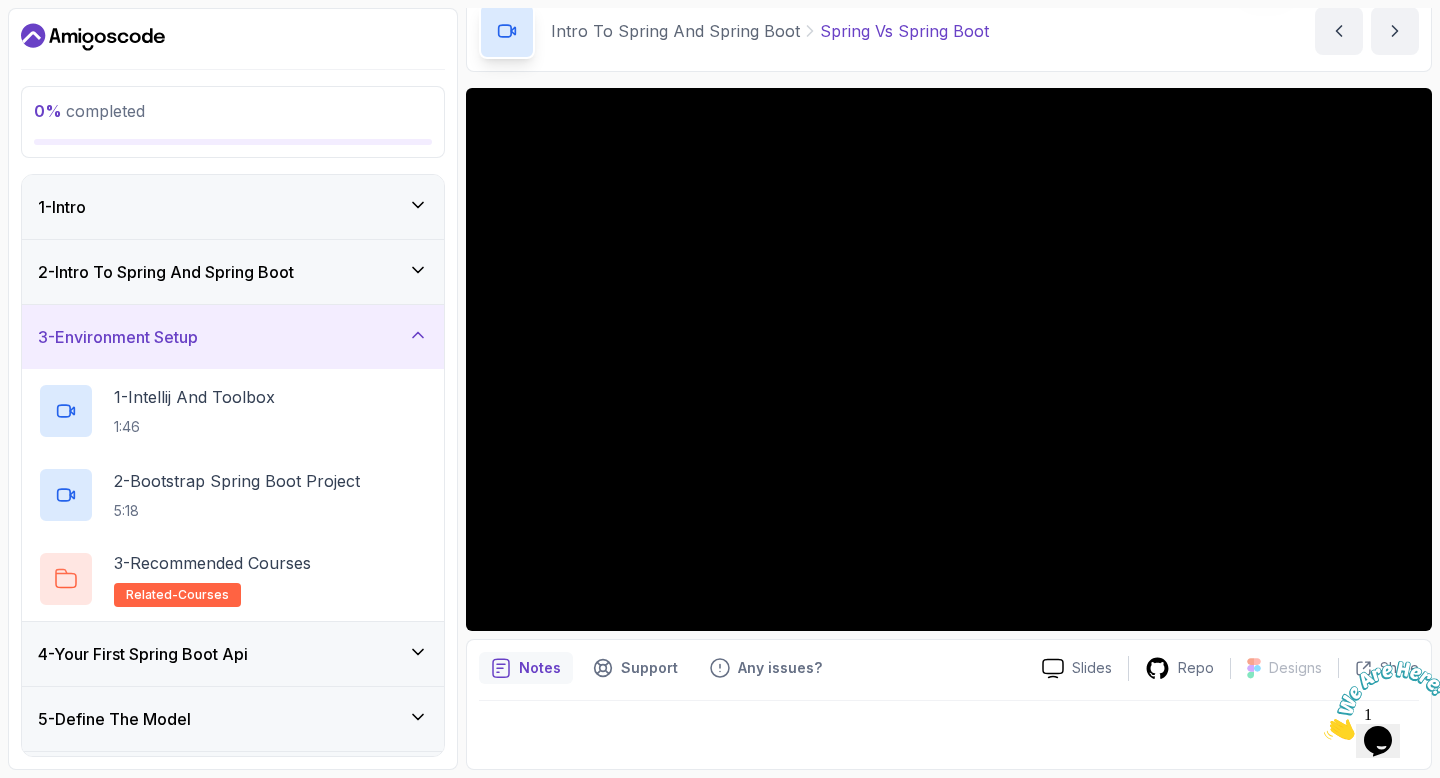 click on "3  -  Environment Setup" at bounding box center (233, 337) 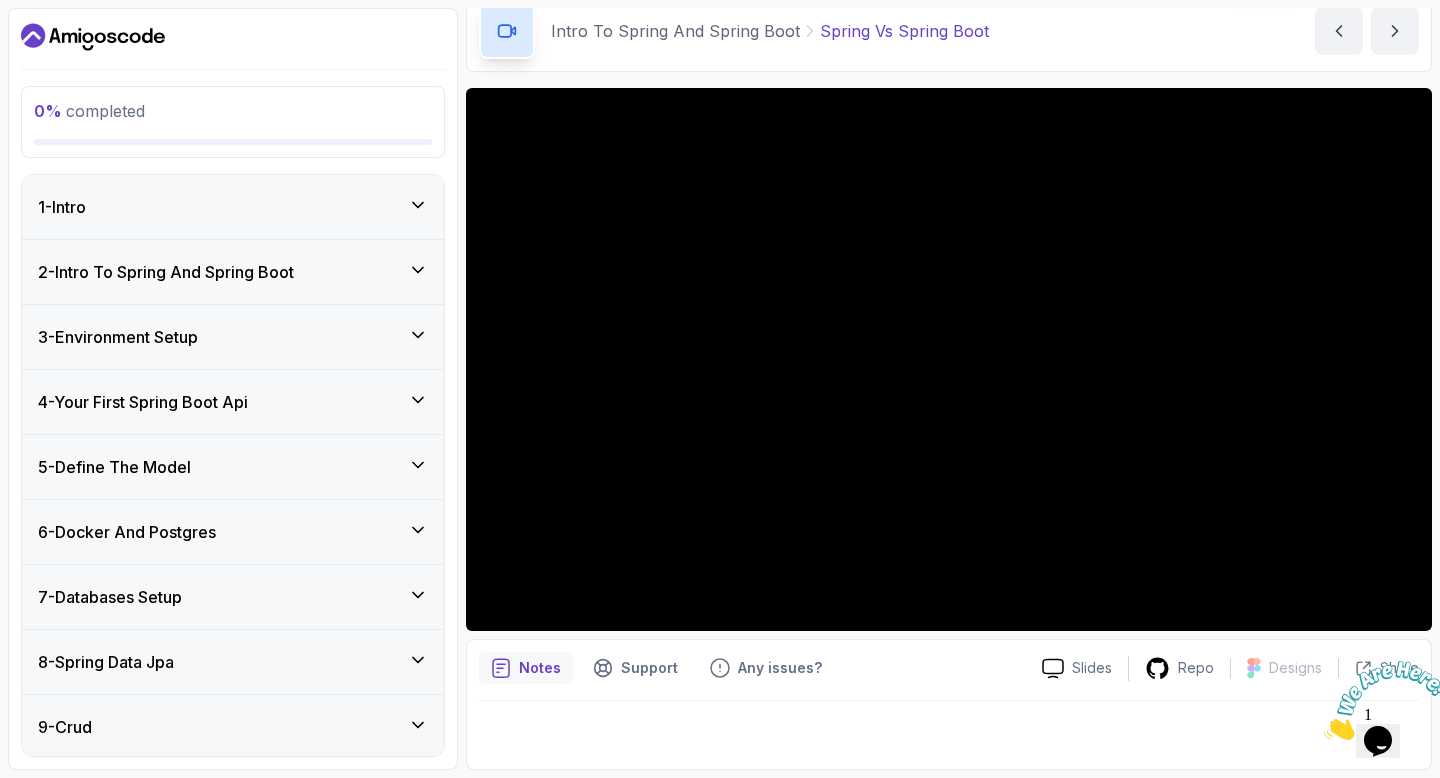 click on "2  -  Intro To Spring And Spring Boot" at bounding box center (233, 272) 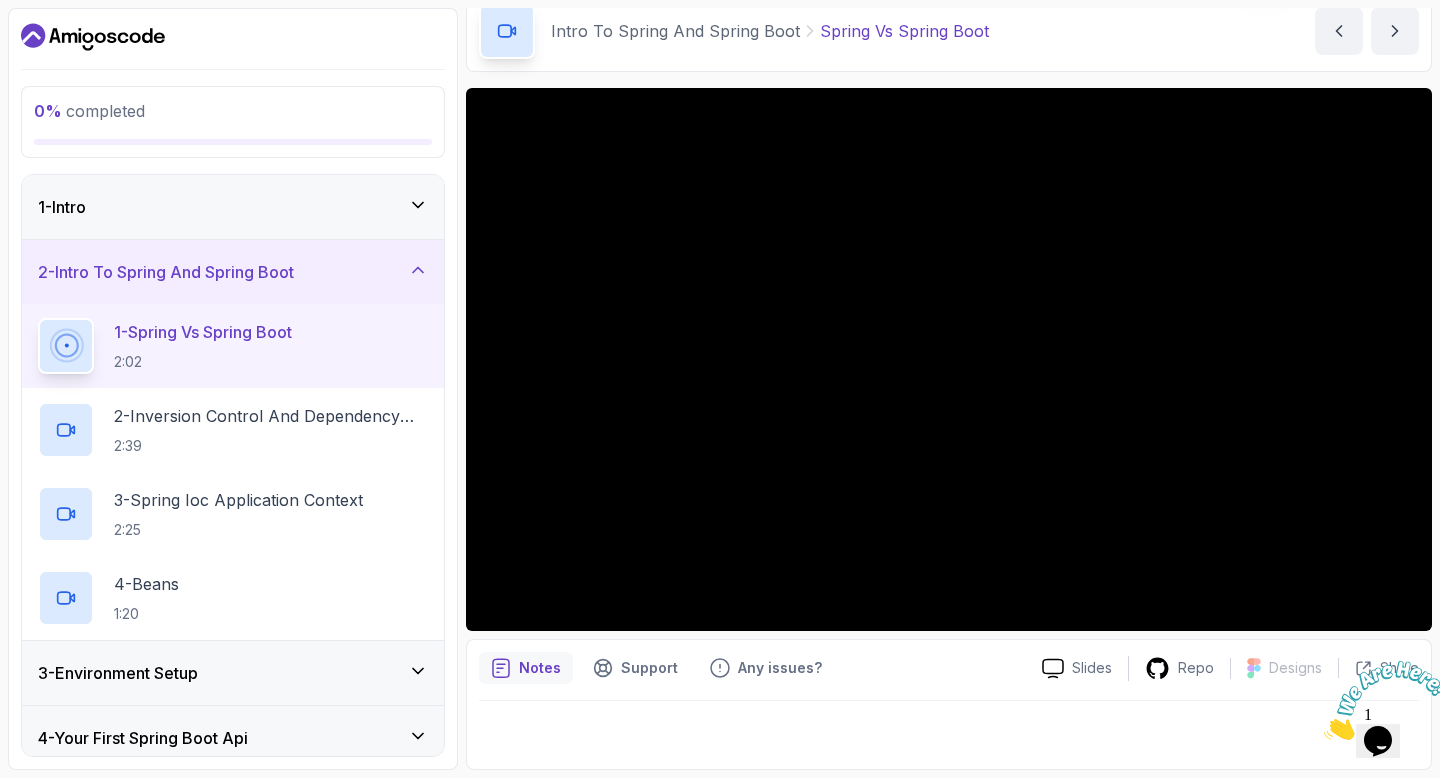 click on "2  -  Intro To Spring And Spring Boot" at bounding box center (233, 272) 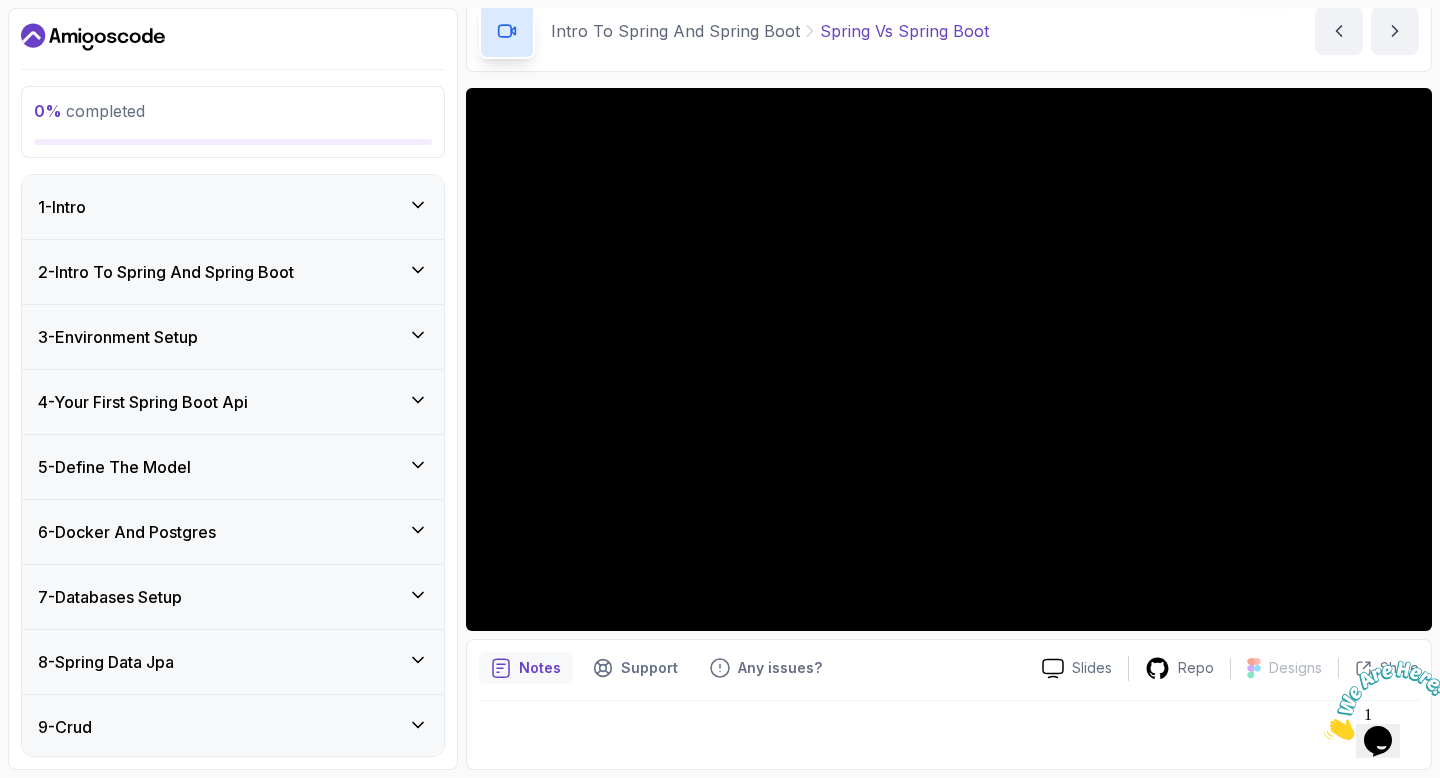 click on "2  -  Intro To Spring And Spring Boot" at bounding box center (233, 272) 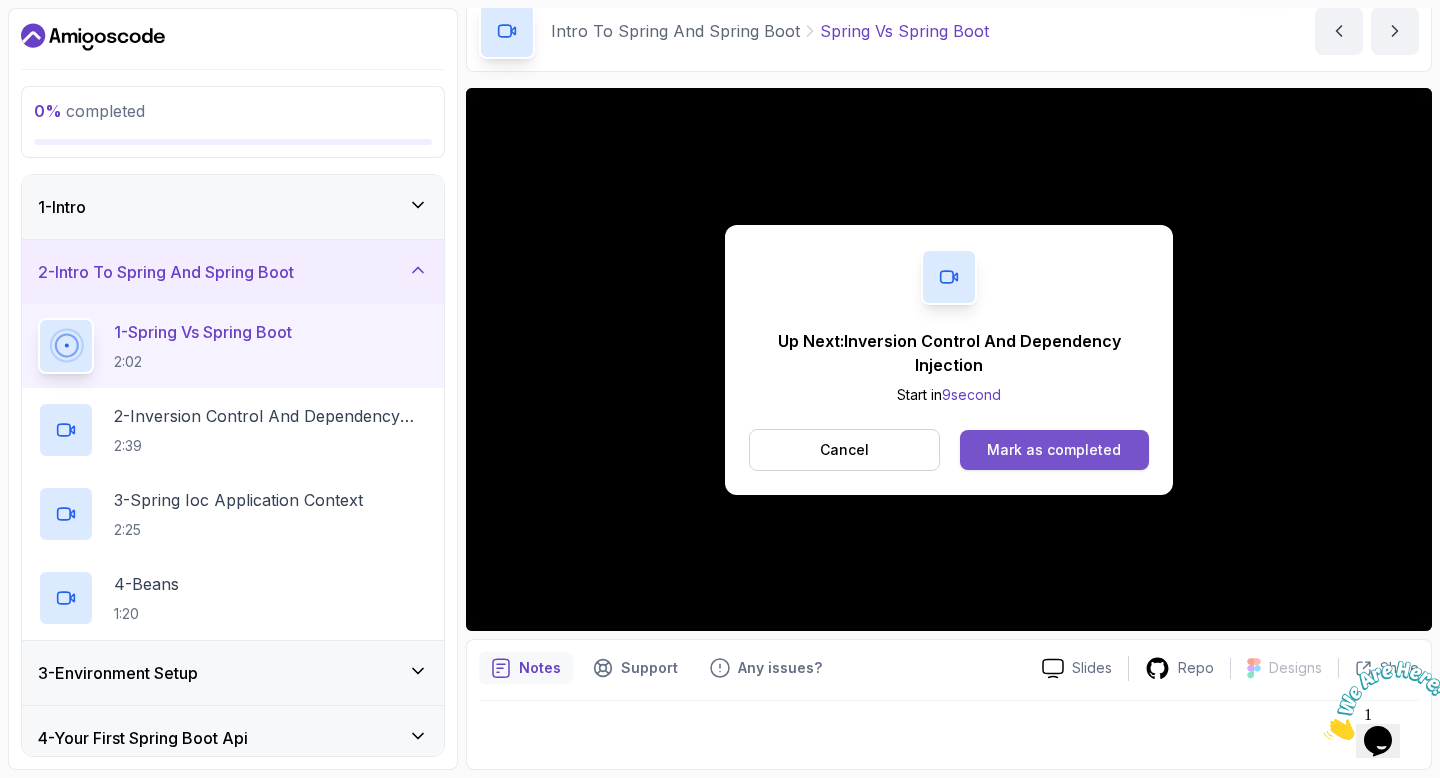 click on "Mark as completed" at bounding box center (1054, 450) 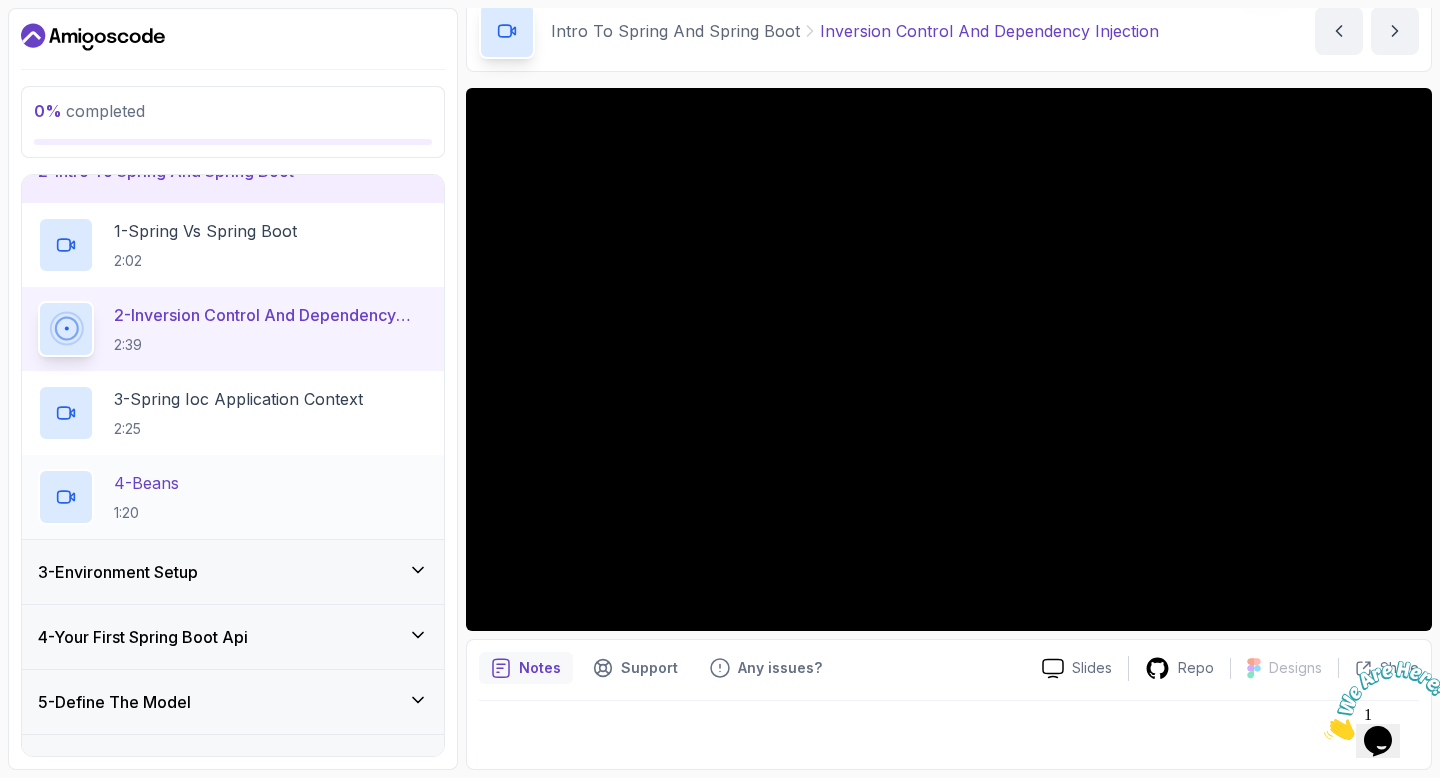 scroll, scrollTop: 102, scrollLeft: 0, axis: vertical 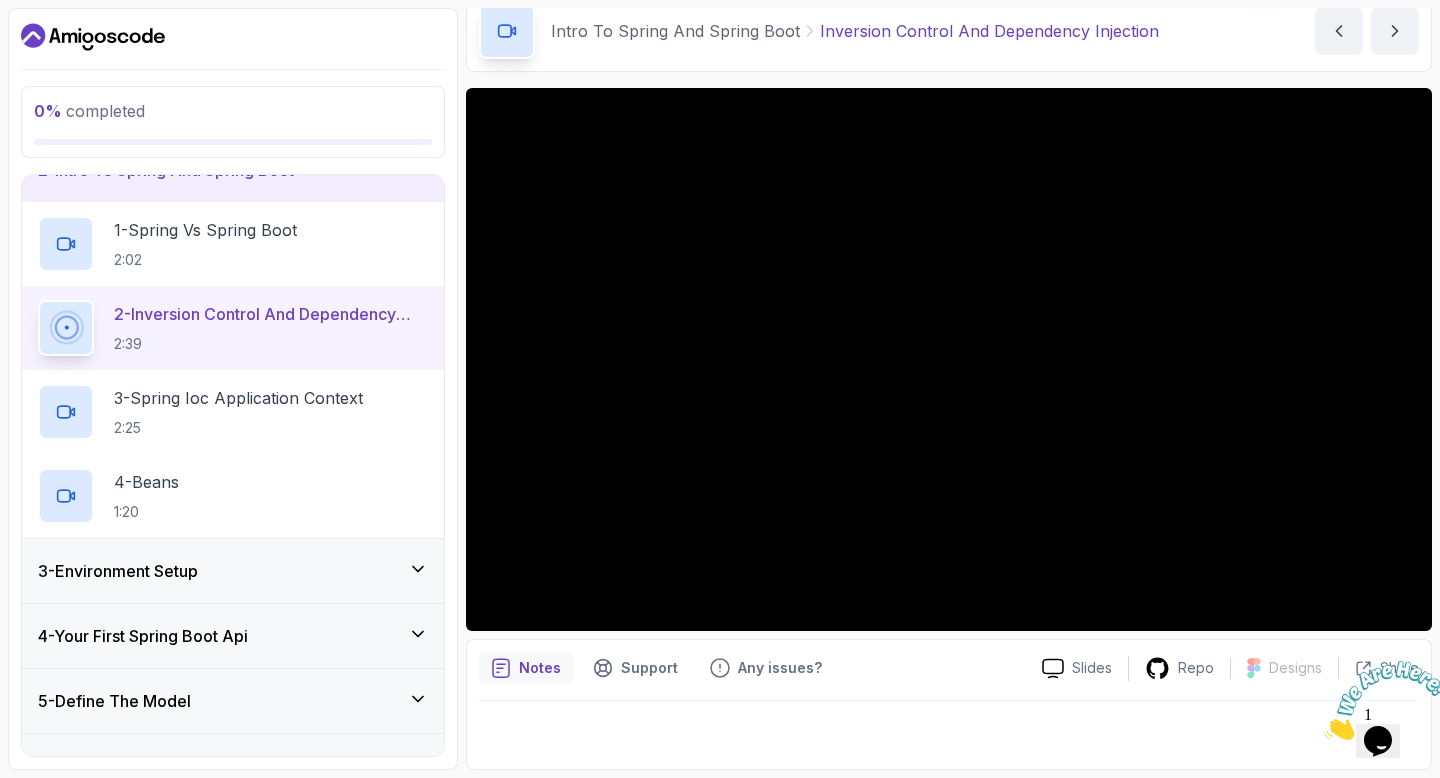 click on "3  -  Environment Setup" at bounding box center (233, 571) 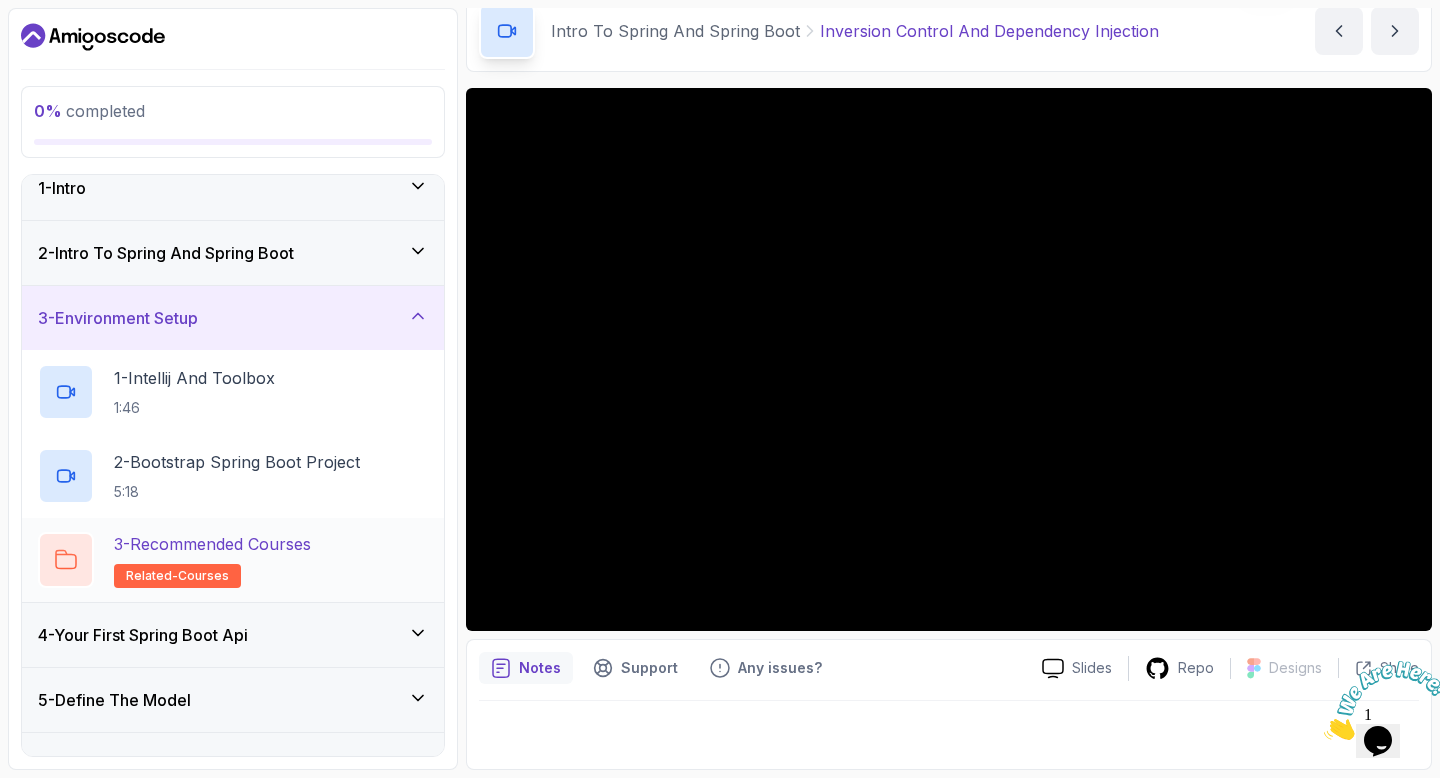 scroll, scrollTop: 0, scrollLeft: 0, axis: both 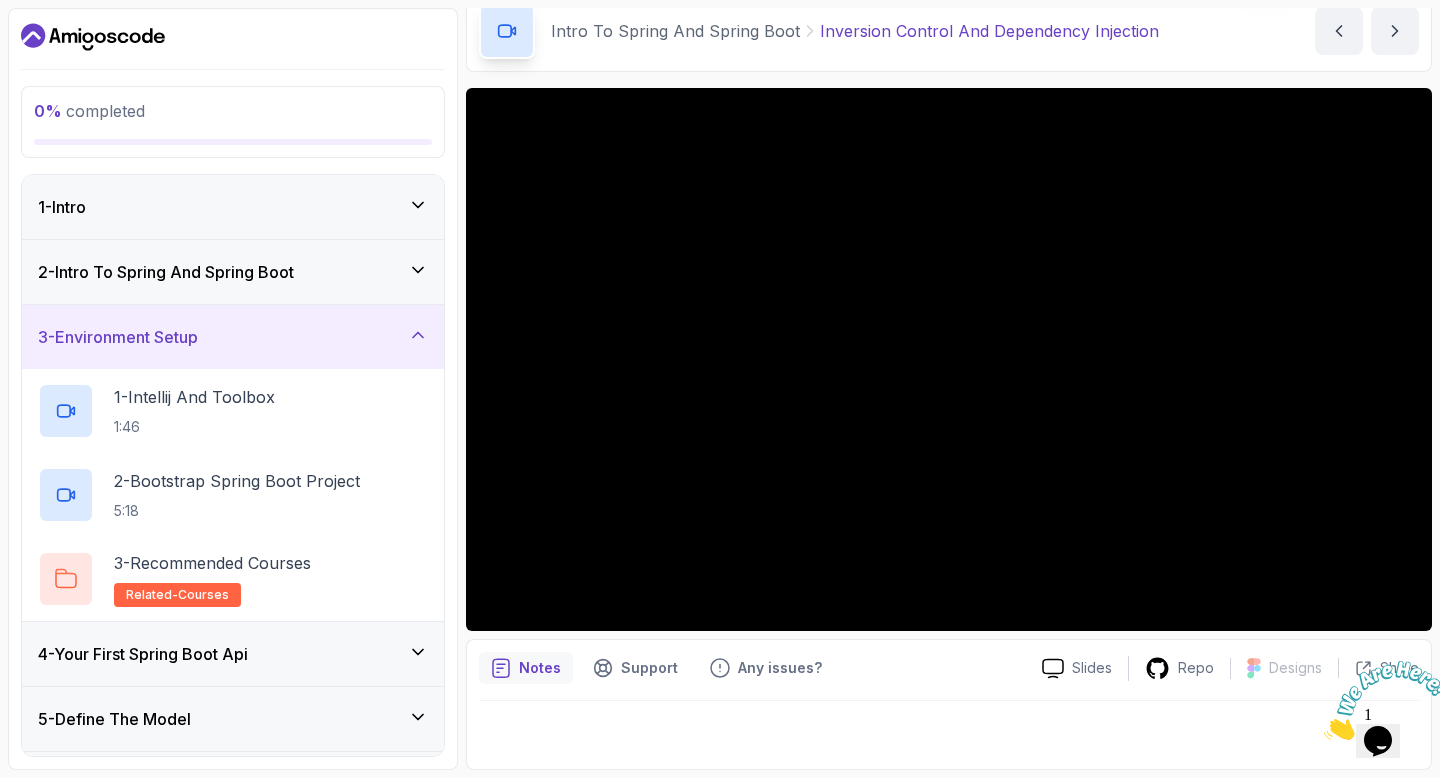 click on "2  -  Intro To Spring And Spring Boot" at bounding box center (233, 272) 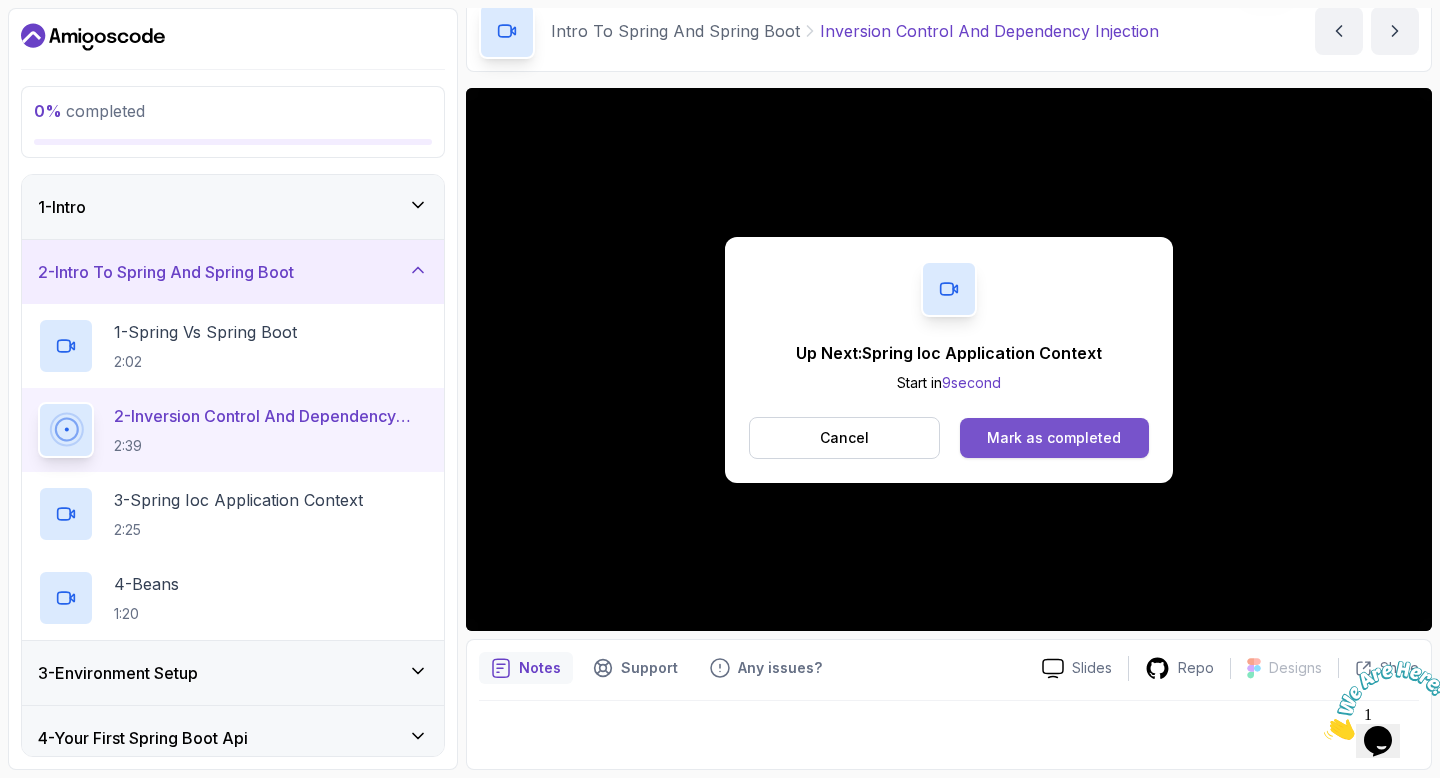 click on "Mark as completed" at bounding box center [1054, 438] 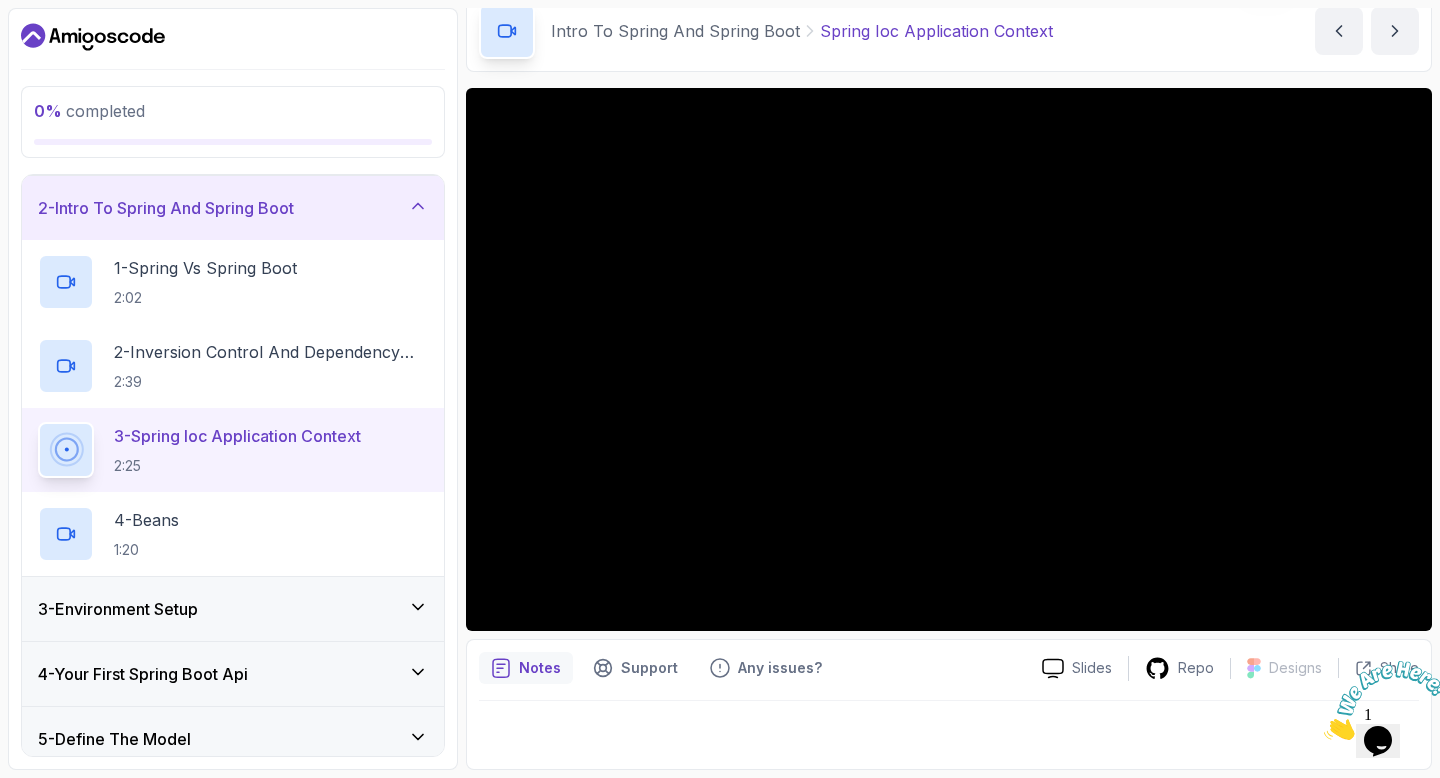scroll, scrollTop: 63, scrollLeft: 0, axis: vertical 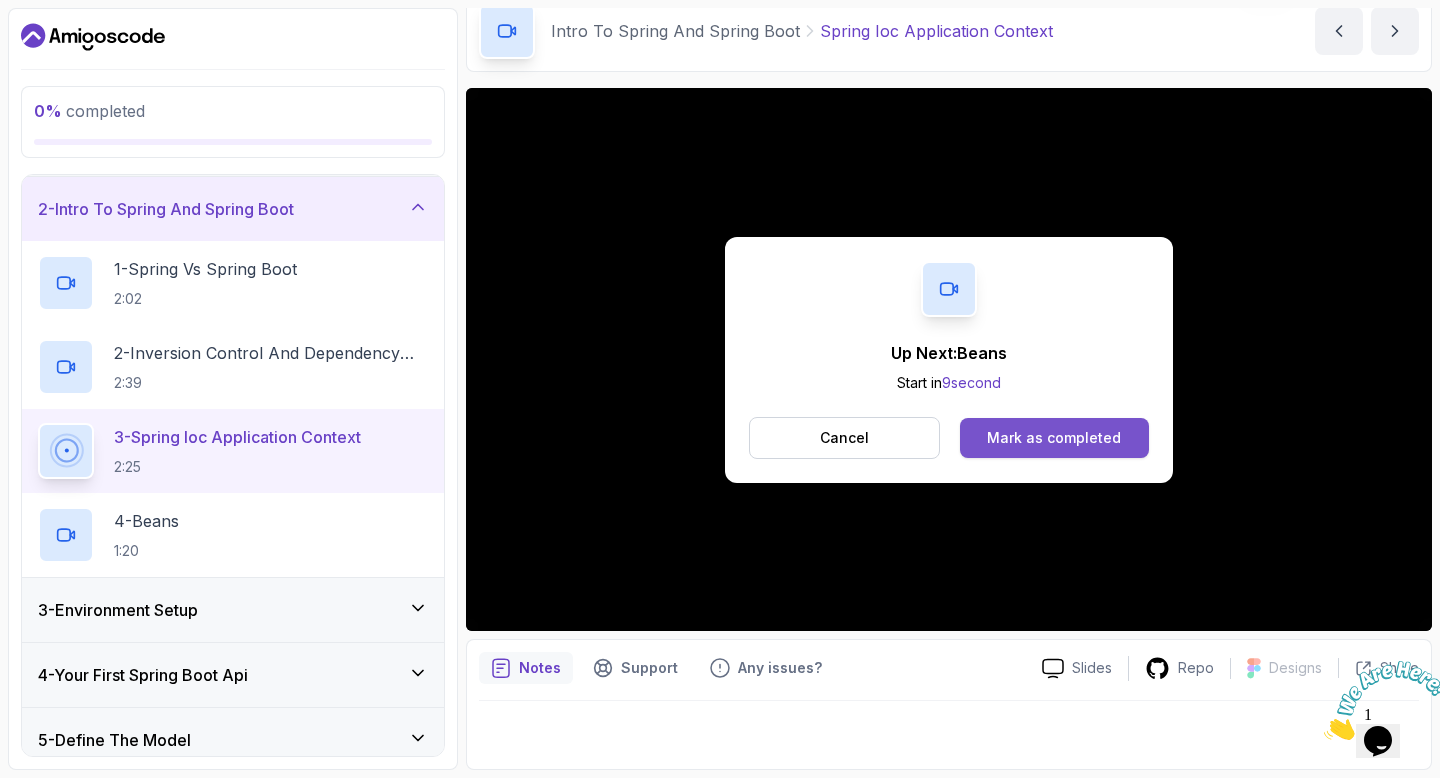 click on "Mark as completed" at bounding box center [1054, 438] 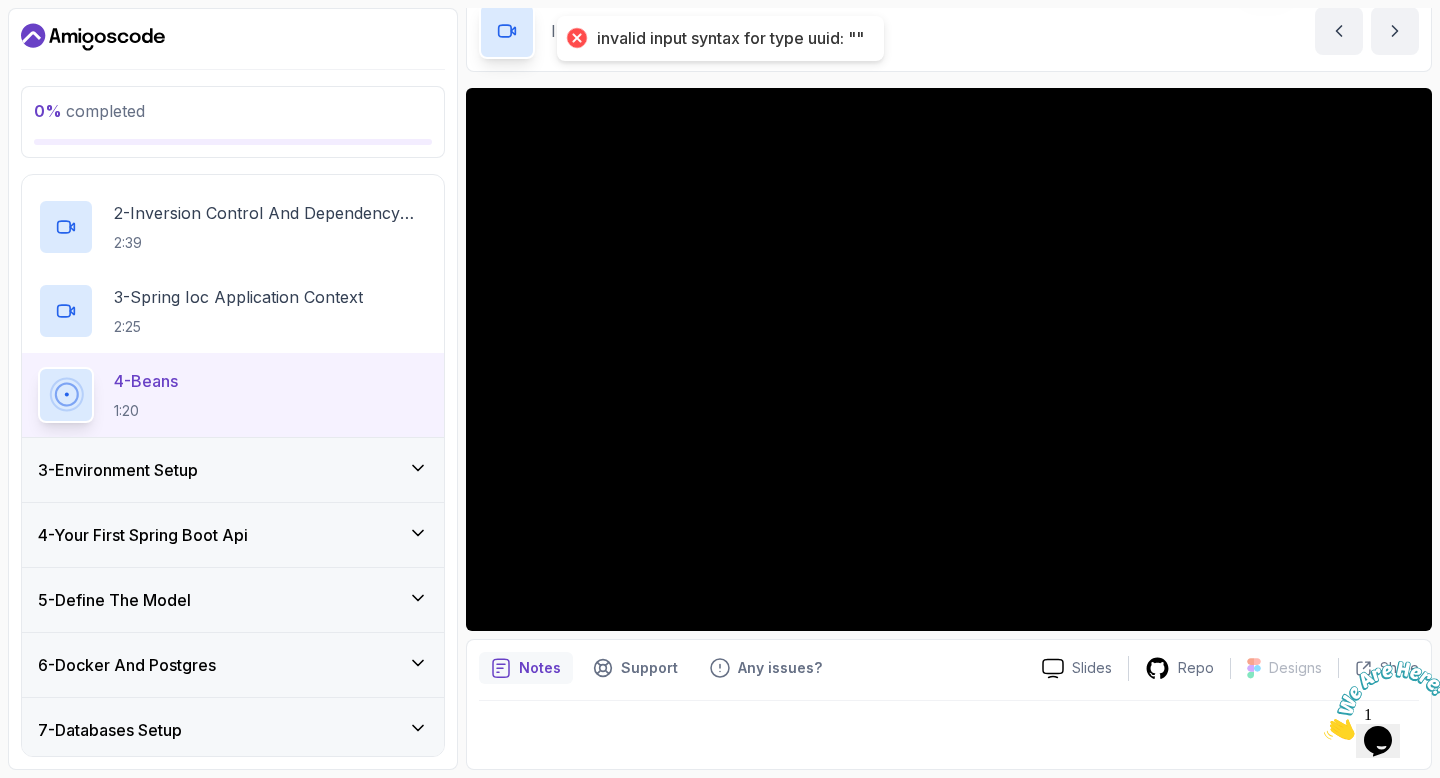 click on "3  -  Environment Setup" at bounding box center [233, 470] 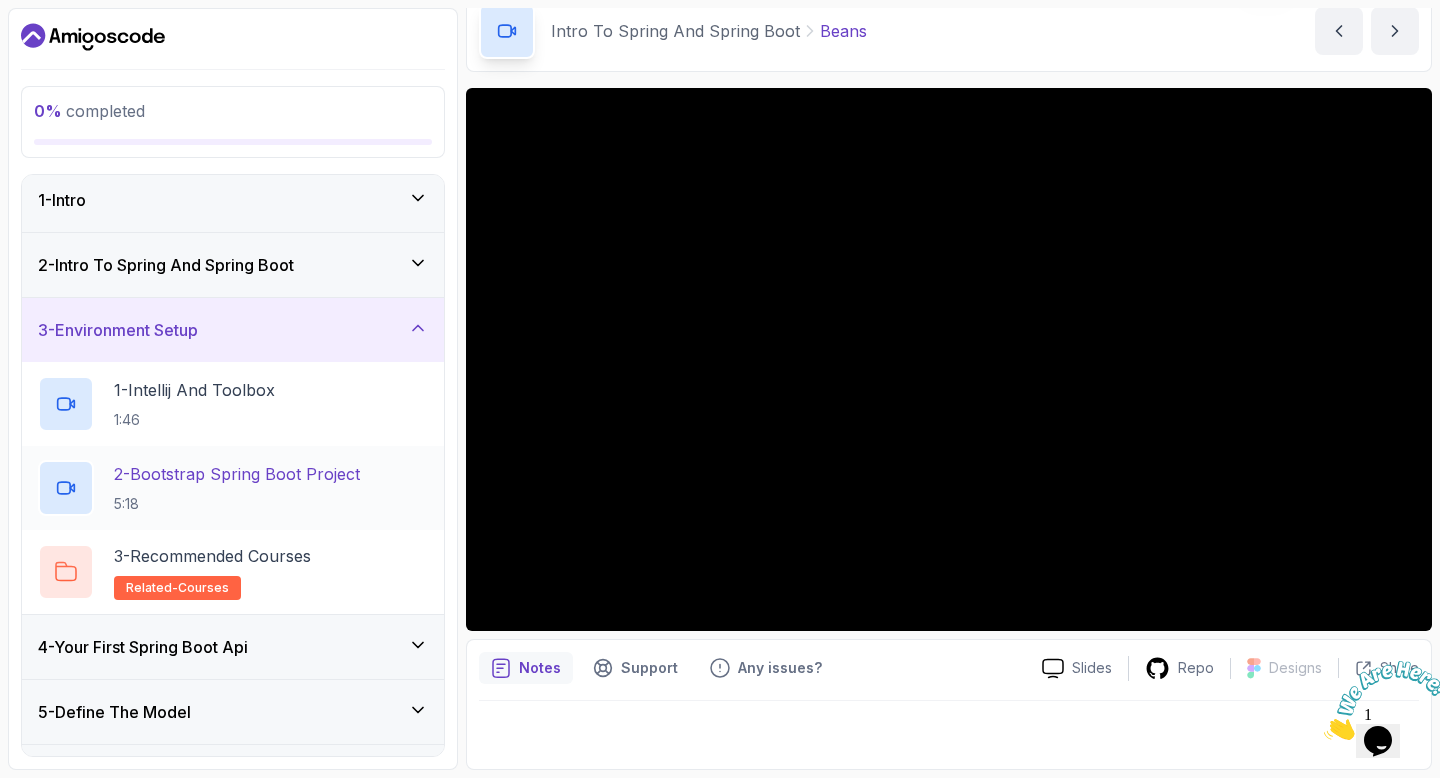 scroll, scrollTop: 0, scrollLeft: 0, axis: both 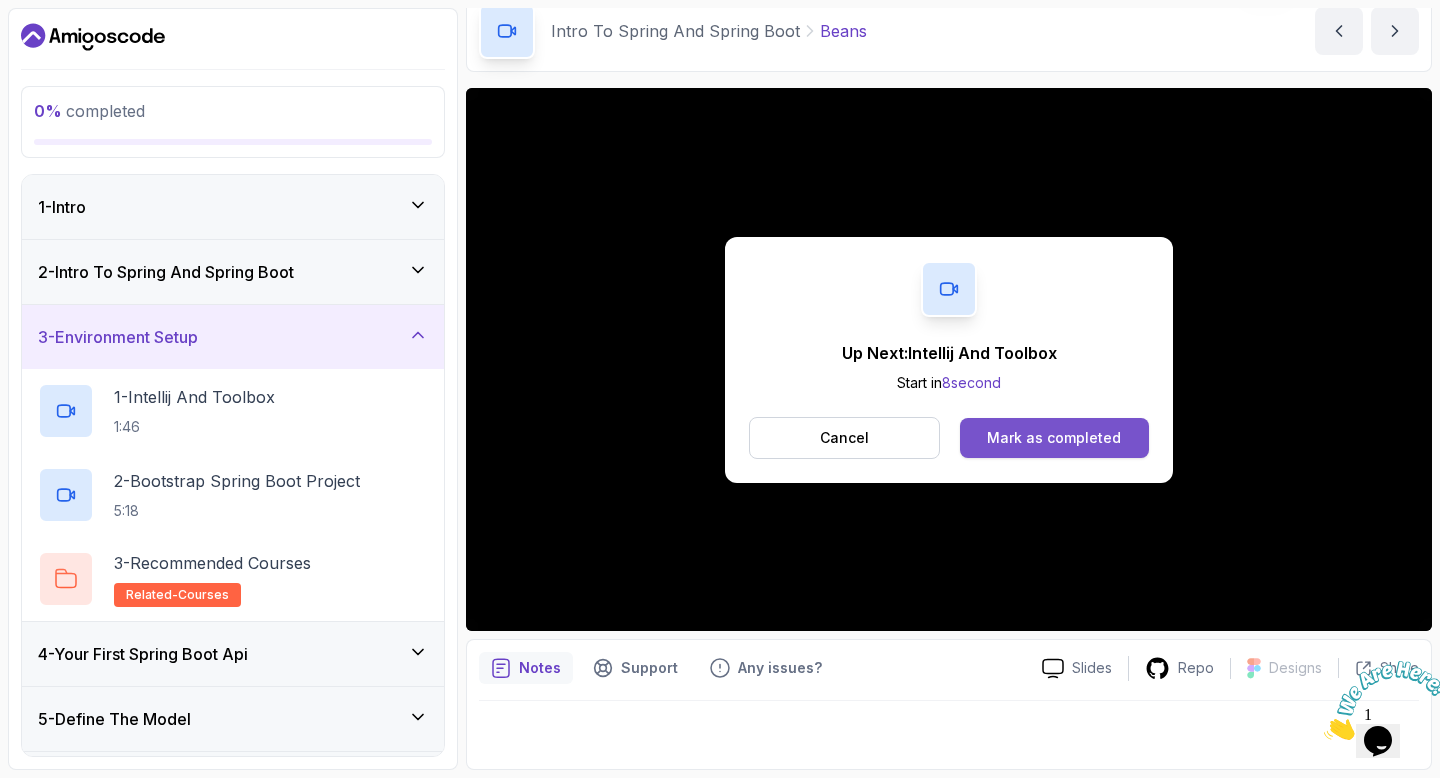 click on "Mark as completed" at bounding box center [1054, 438] 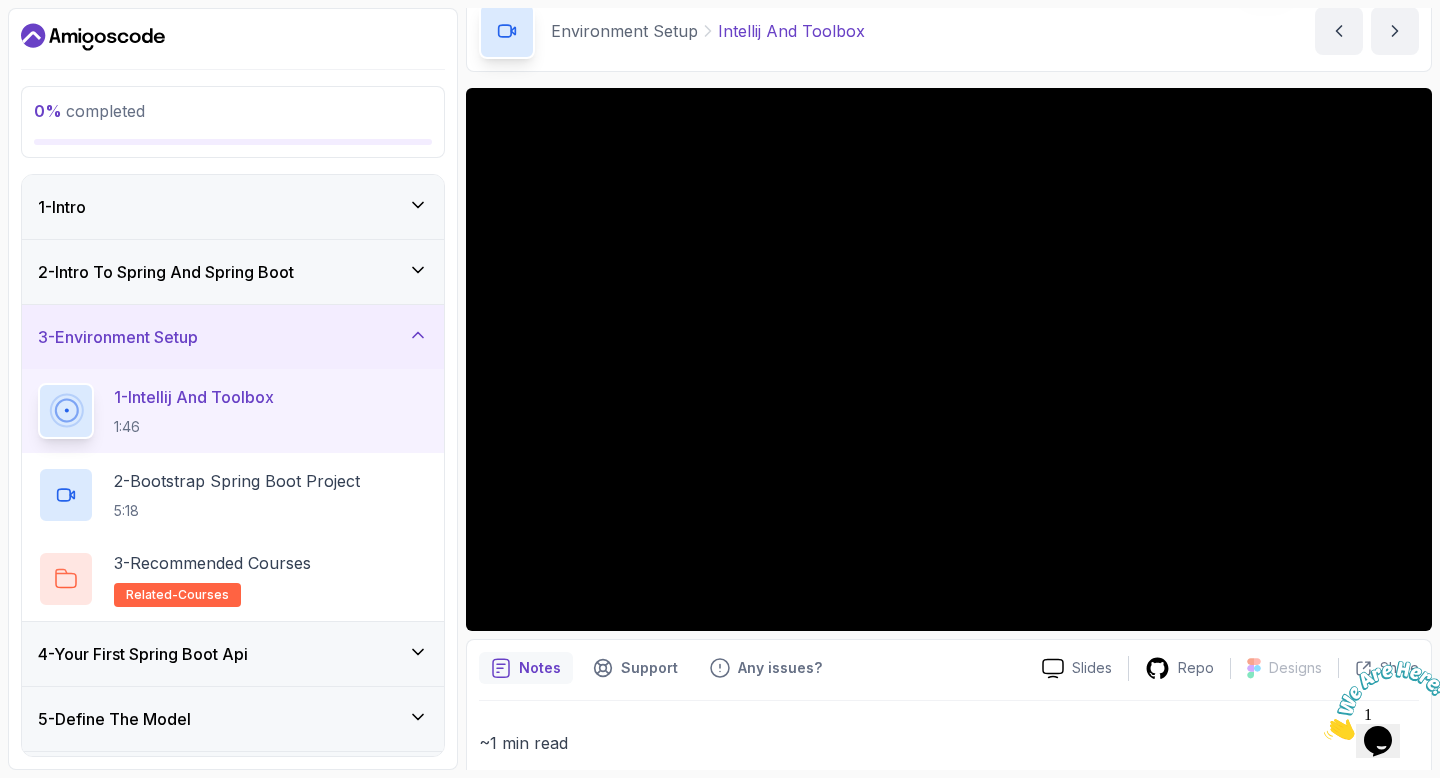 scroll, scrollTop: 118, scrollLeft: 0, axis: vertical 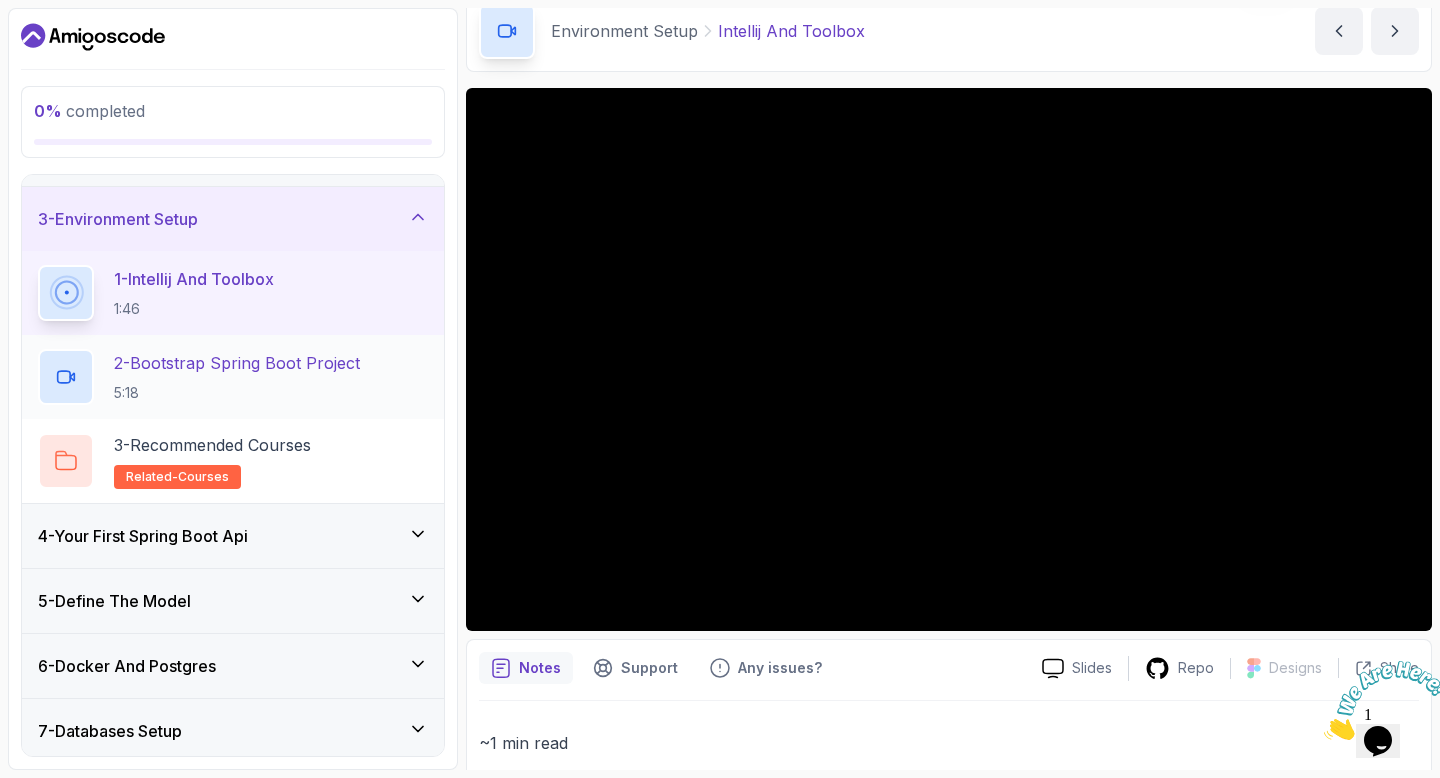 click on "2  -  Bootstrap Spring Boot Project" at bounding box center (237, 363) 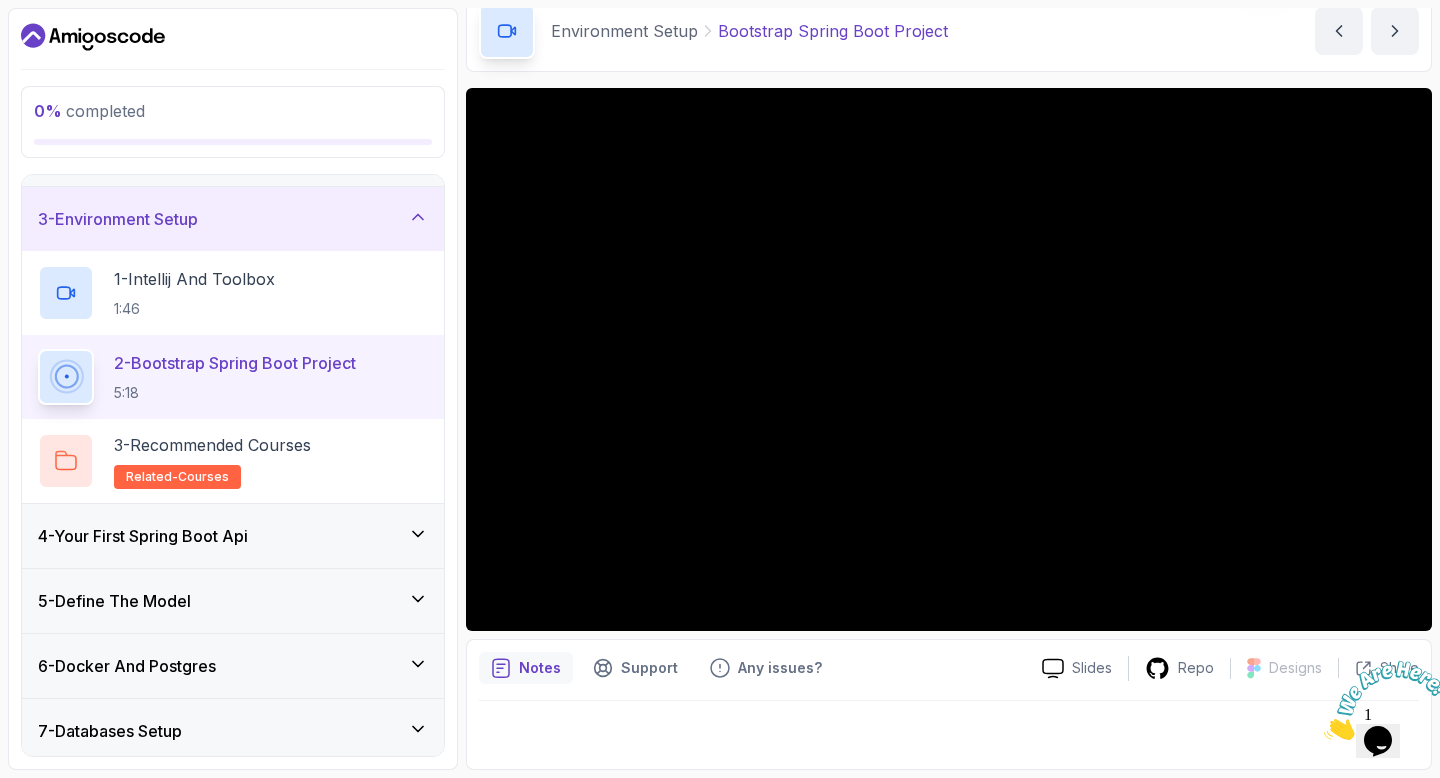 click on "4  -  Your First Spring Boot Api" at bounding box center (143, 536) 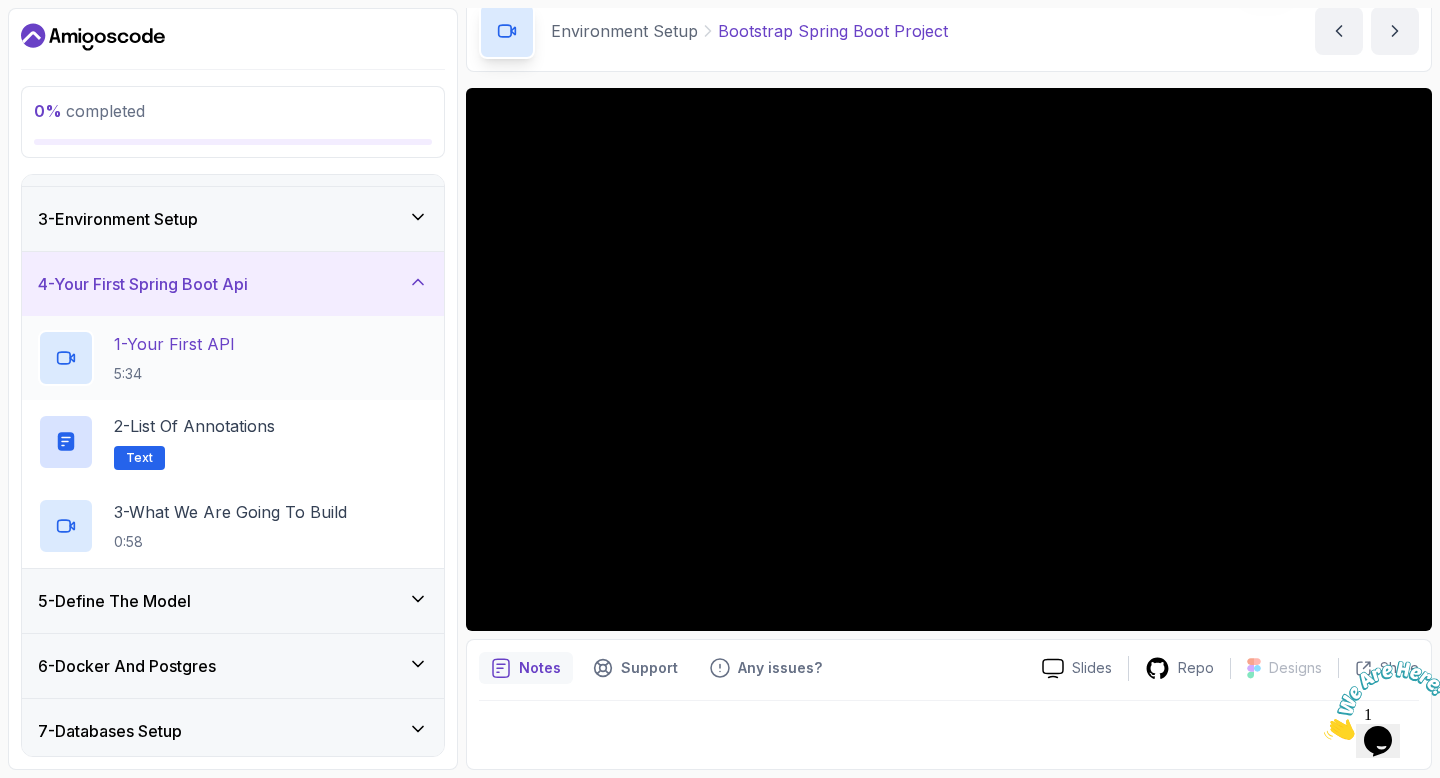 click on "1  -  Your First API" at bounding box center [174, 344] 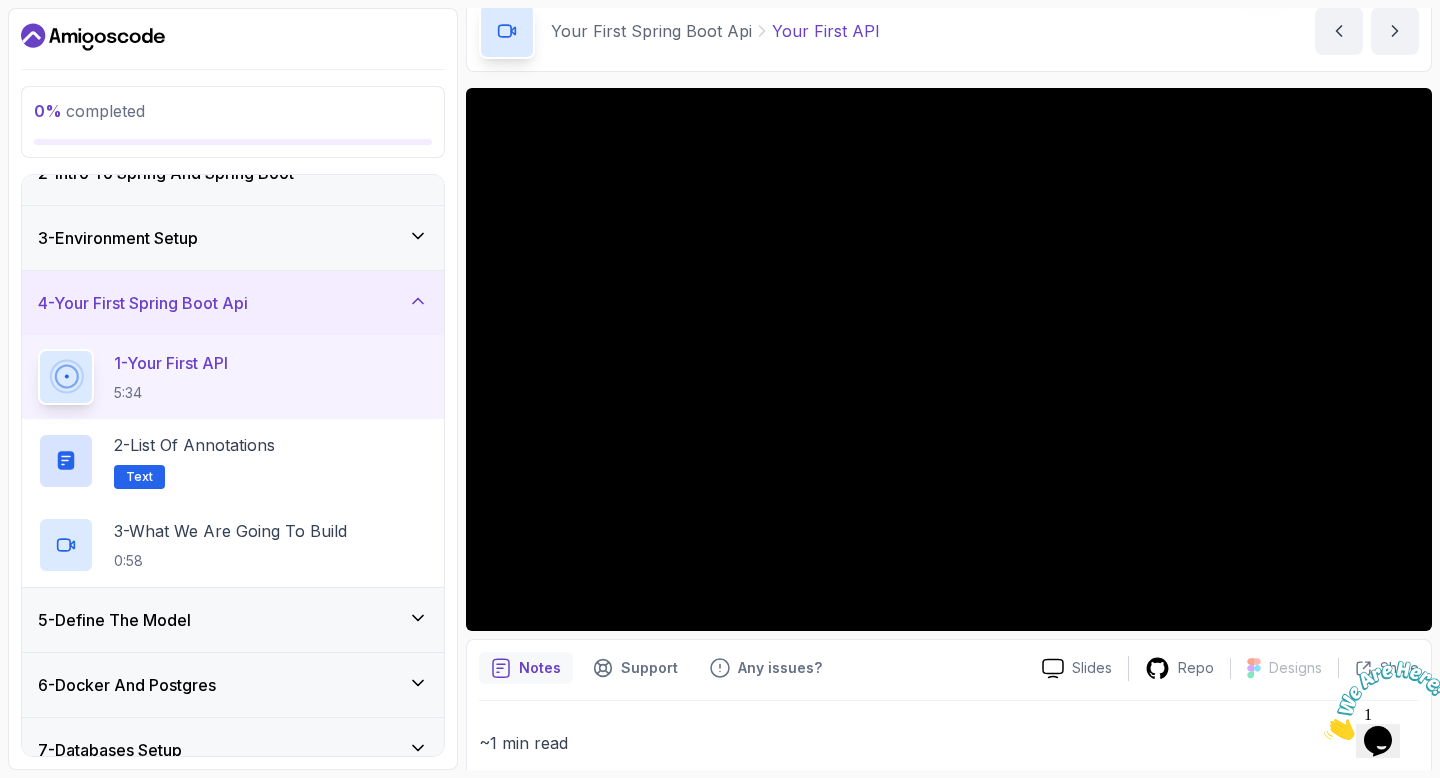 scroll, scrollTop: 97, scrollLeft: 0, axis: vertical 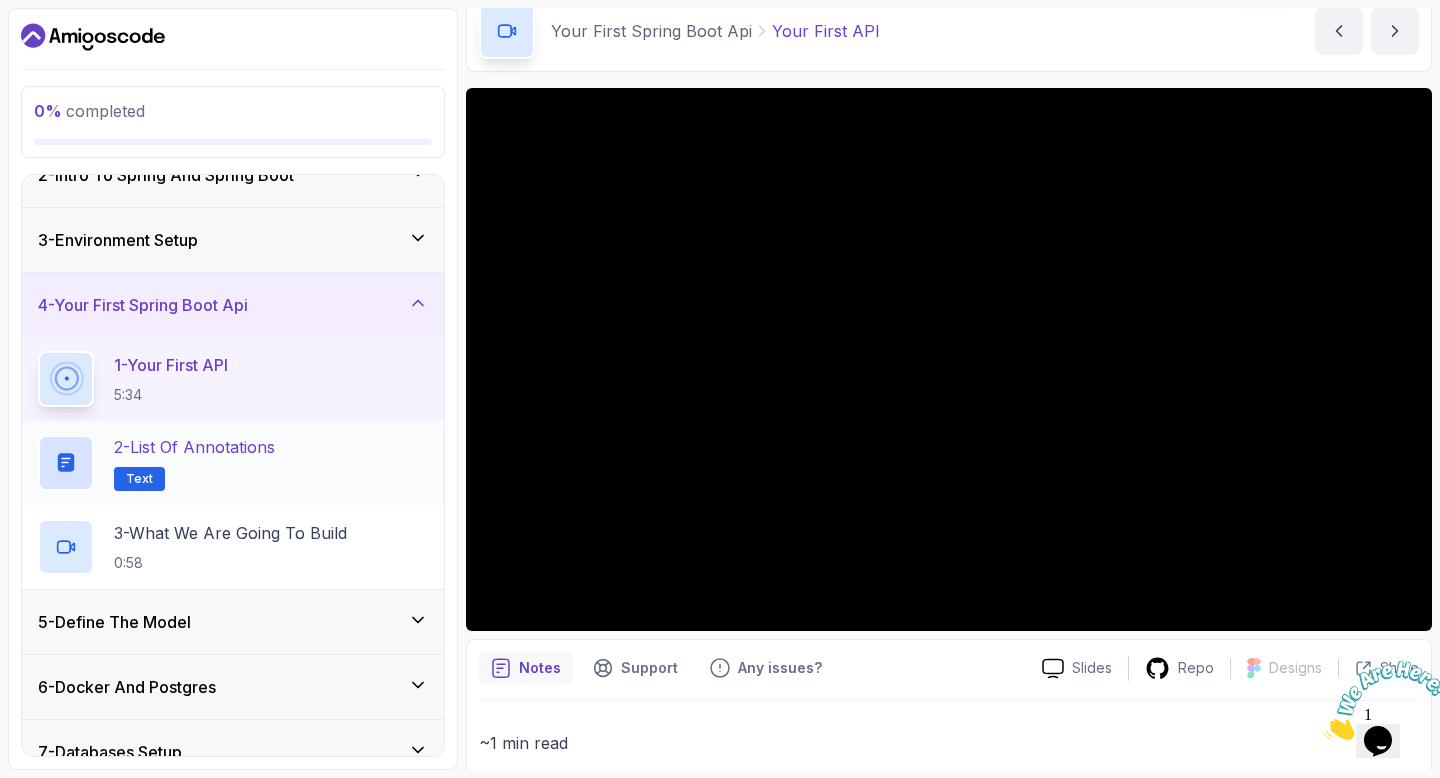 click on "2  -  List of Annotations" at bounding box center [194, 447] 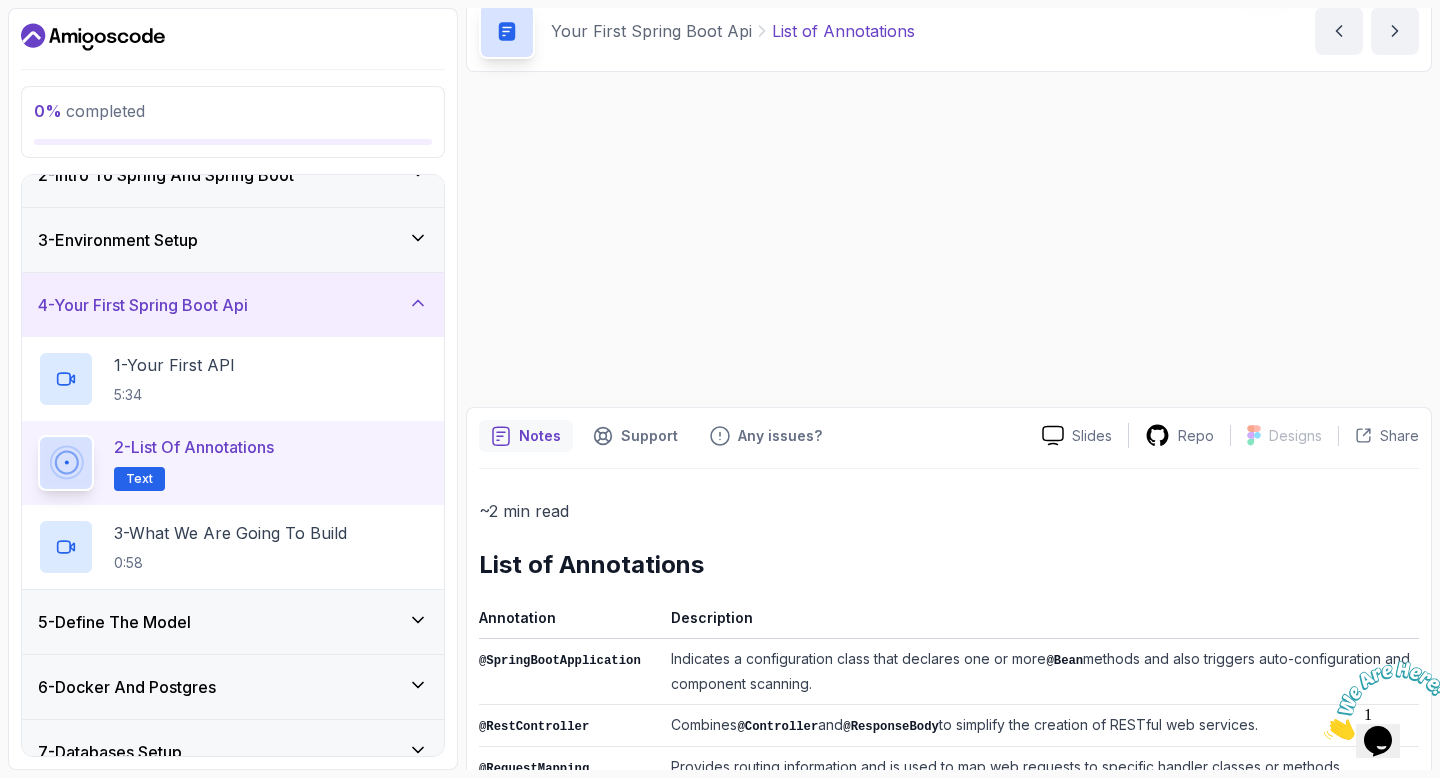 scroll, scrollTop: 88, scrollLeft: 0, axis: vertical 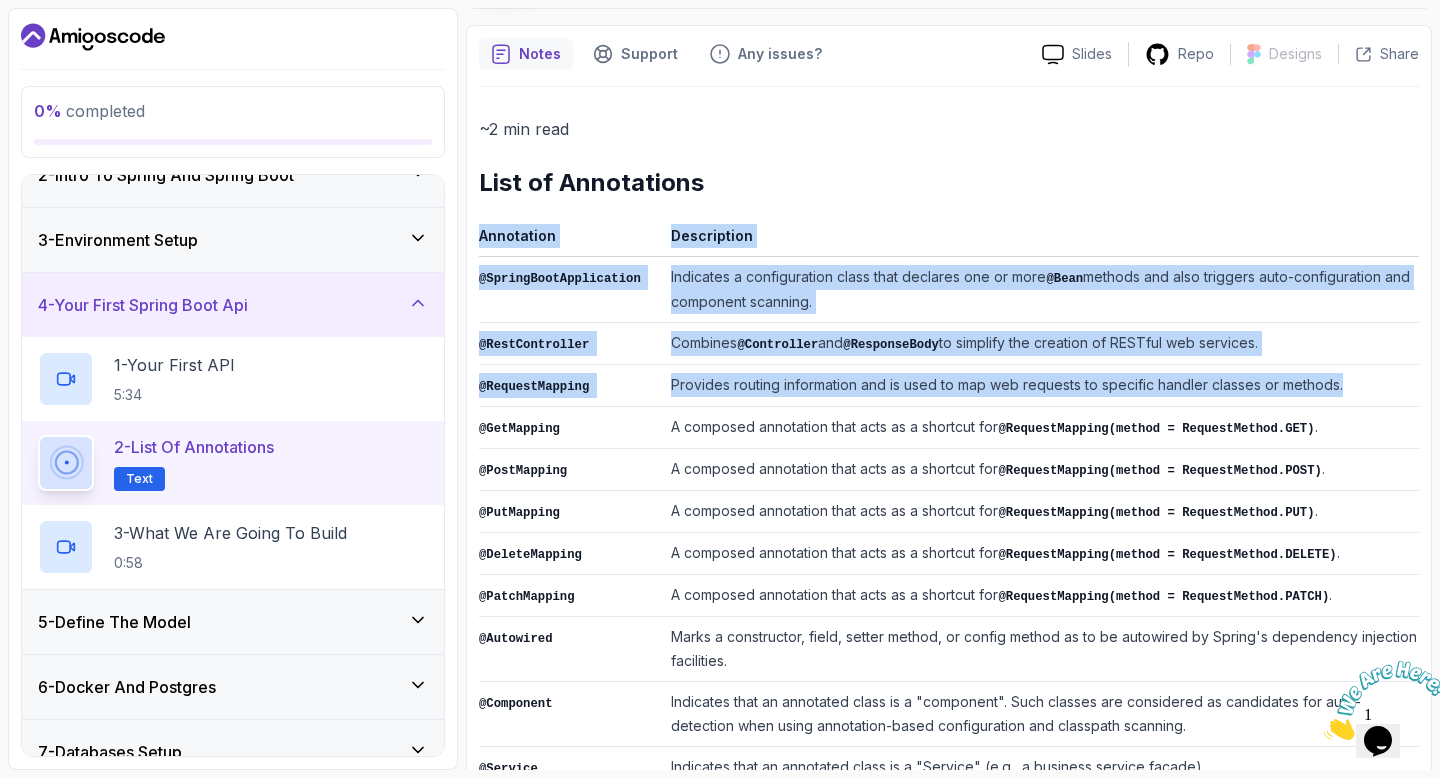 drag, startPoint x: 478, startPoint y: 276, endPoint x: 853, endPoint y: 398, distance: 394.34628 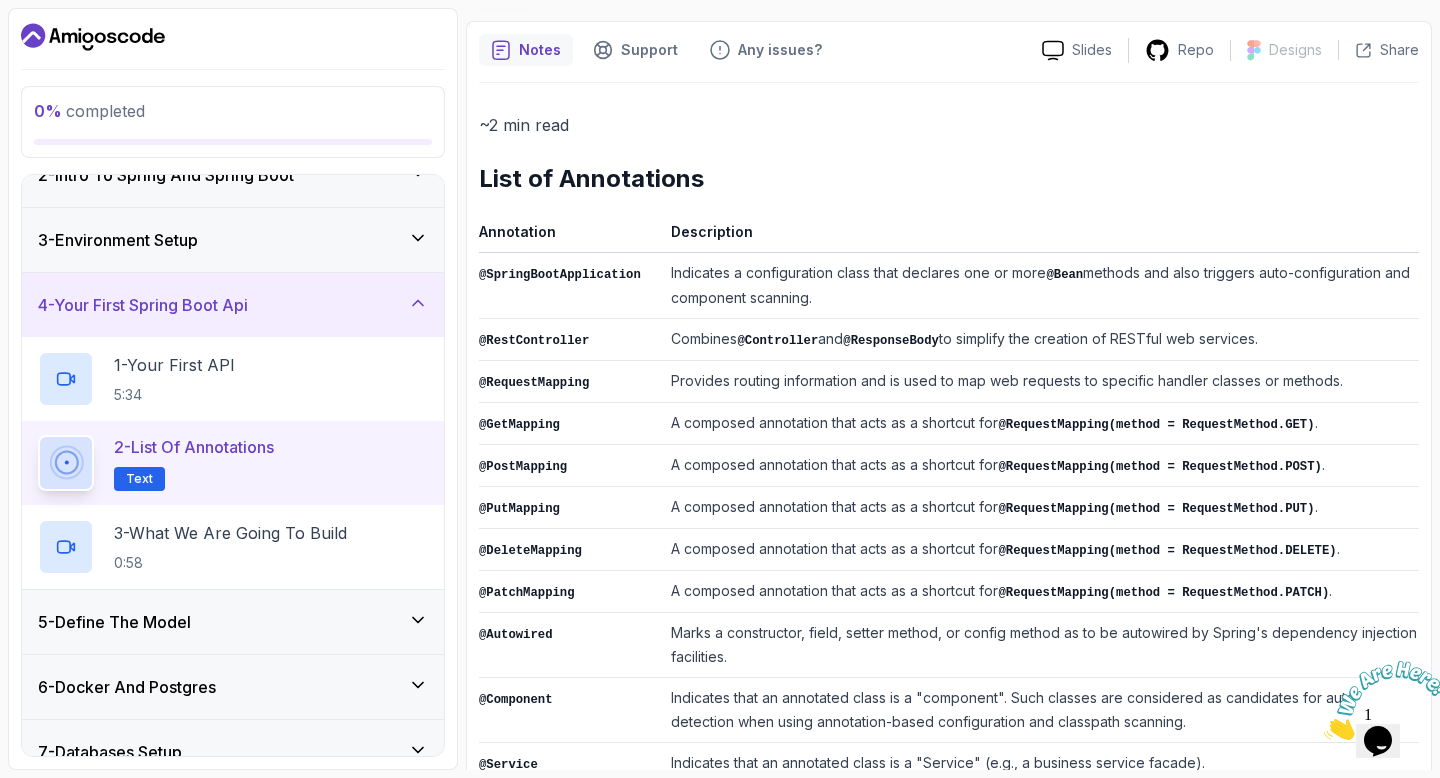 scroll, scrollTop: 155, scrollLeft: 0, axis: vertical 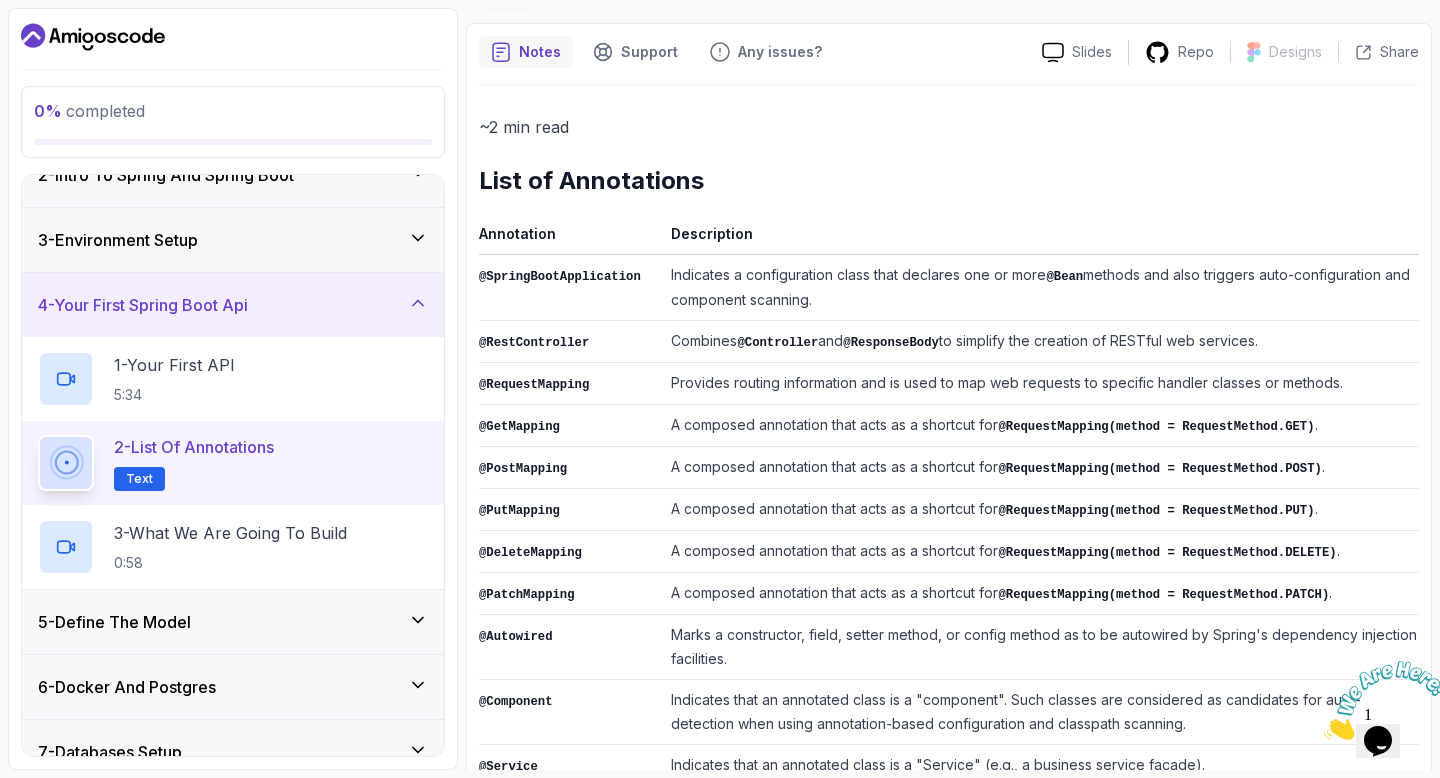 drag, startPoint x: 478, startPoint y: 276, endPoint x: 630, endPoint y: 317, distance: 157.43253 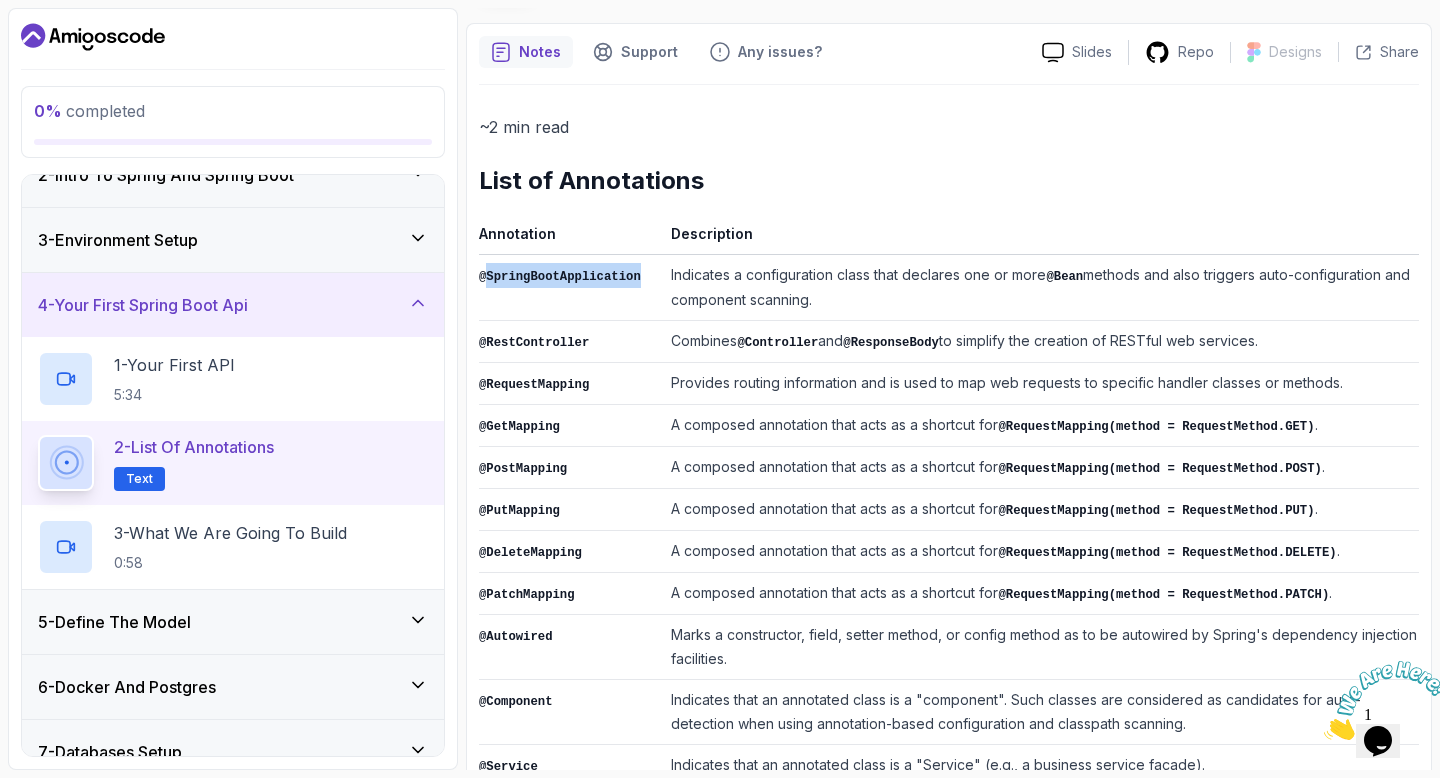 drag, startPoint x: 639, startPoint y: 277, endPoint x: 485, endPoint y: 274, distance: 154.02922 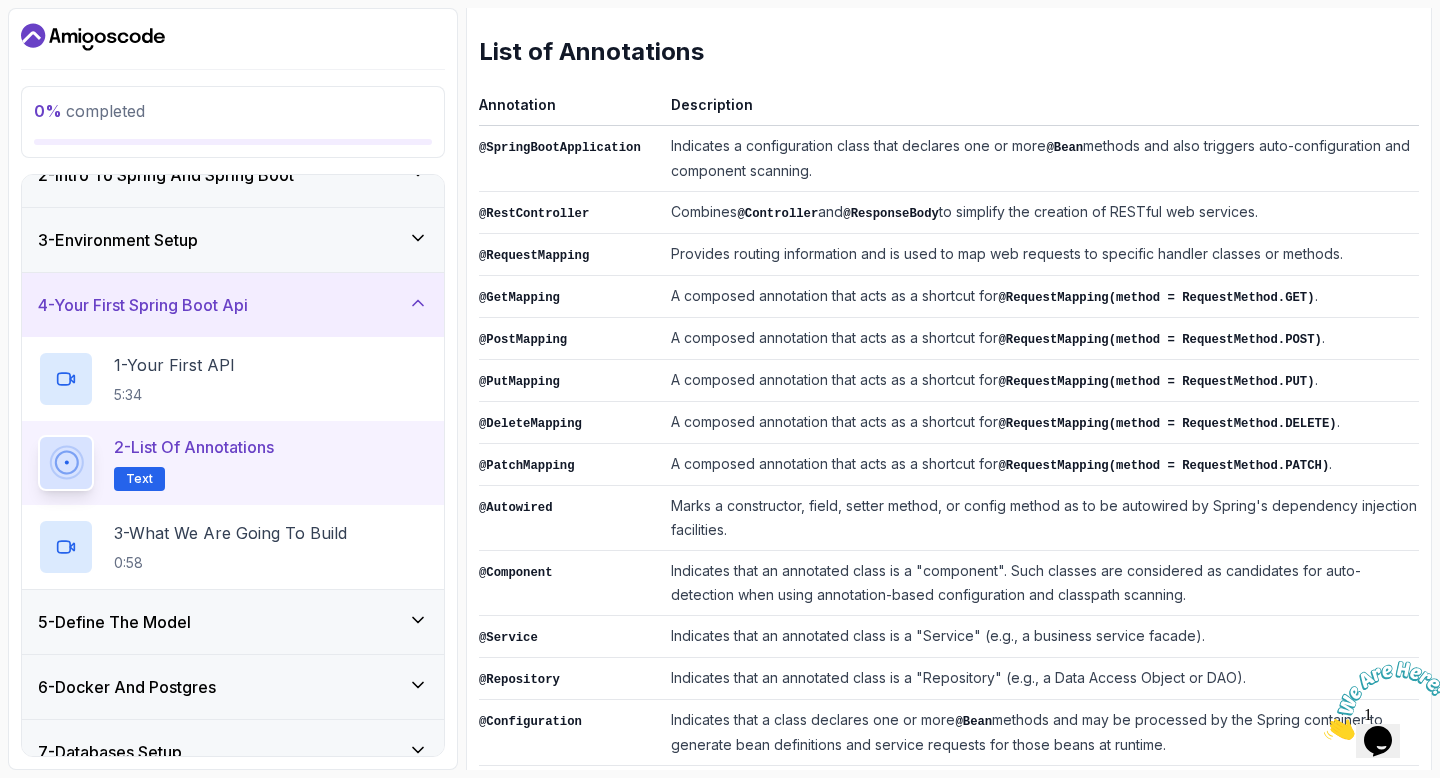 scroll, scrollTop: 282, scrollLeft: 0, axis: vertical 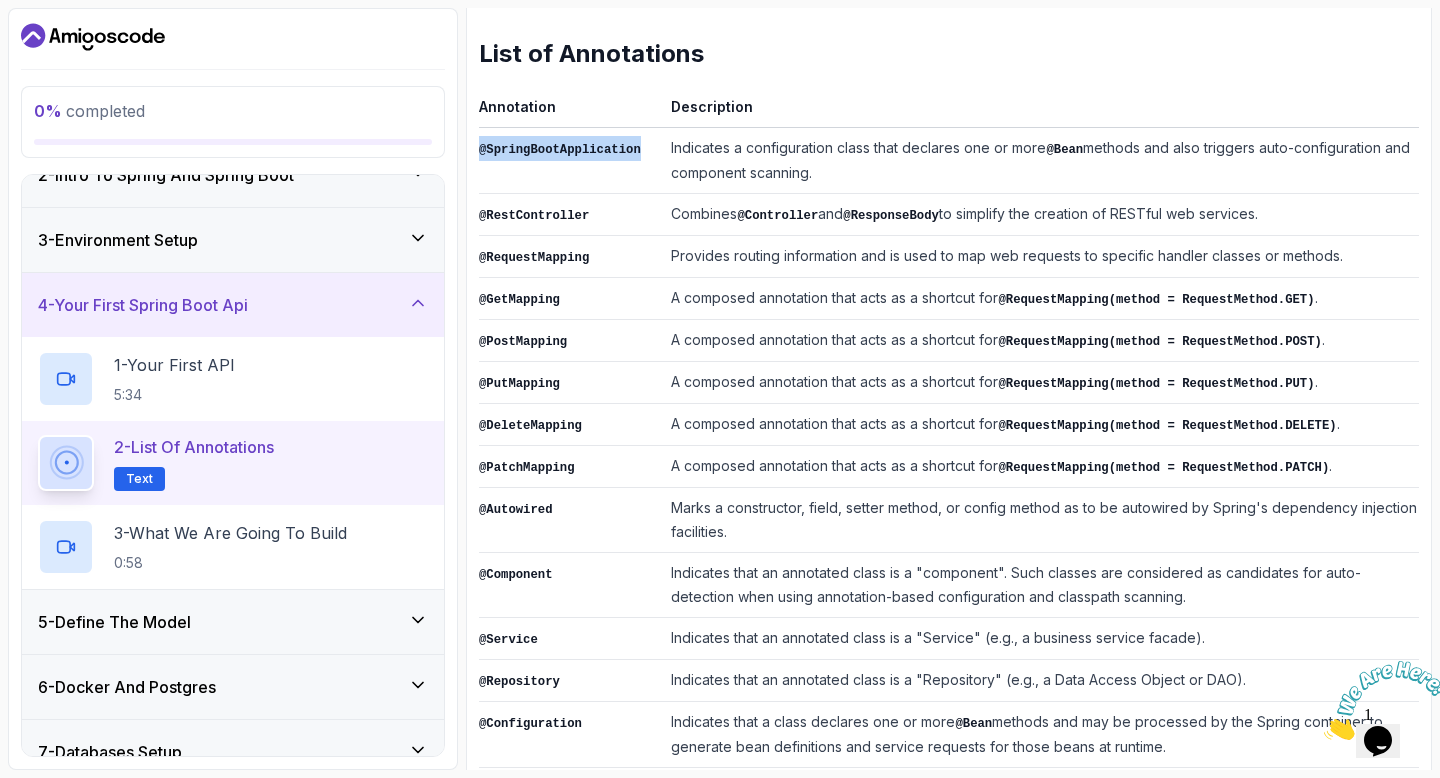 drag, startPoint x: 640, startPoint y: 145, endPoint x: 480, endPoint y: 145, distance: 160 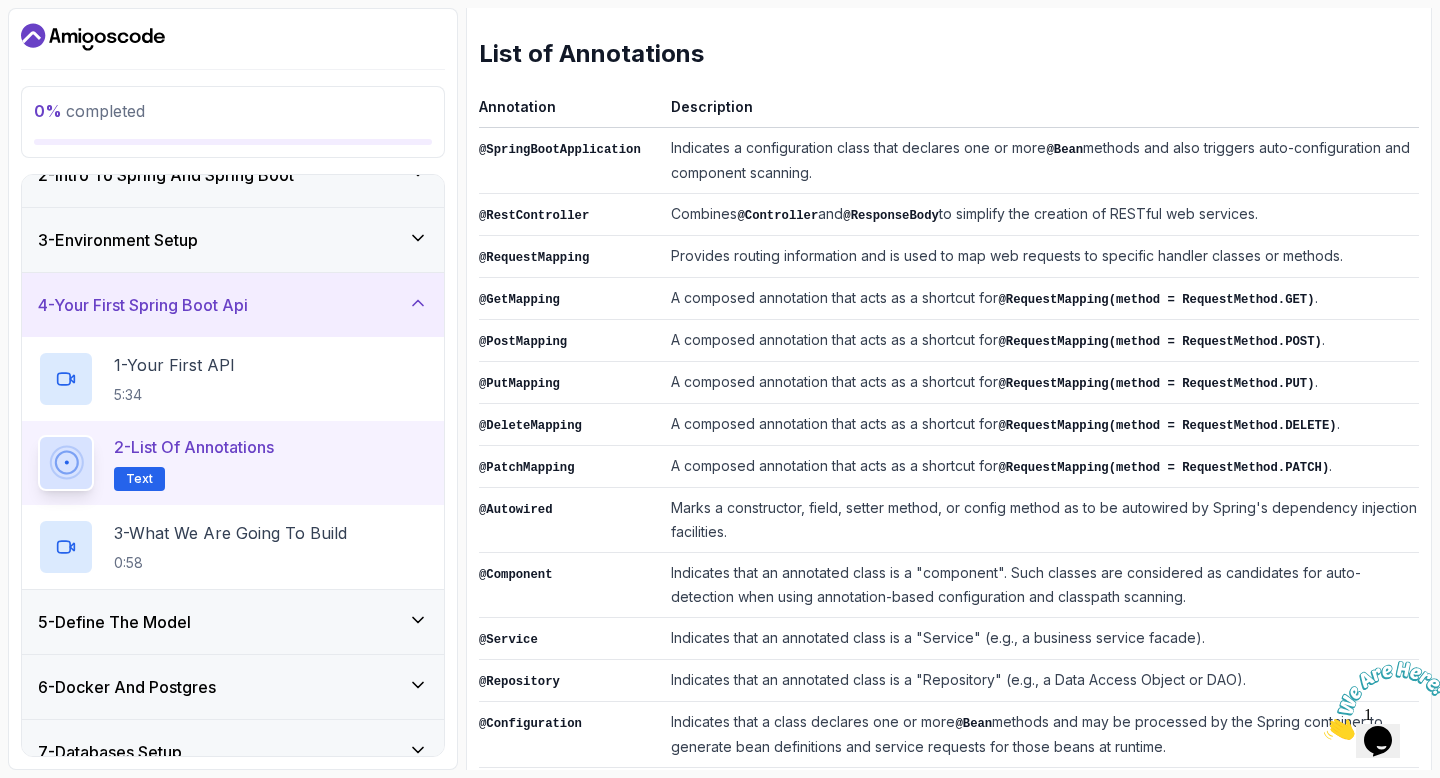 click on "@PutMapping" at bounding box center [571, 383] 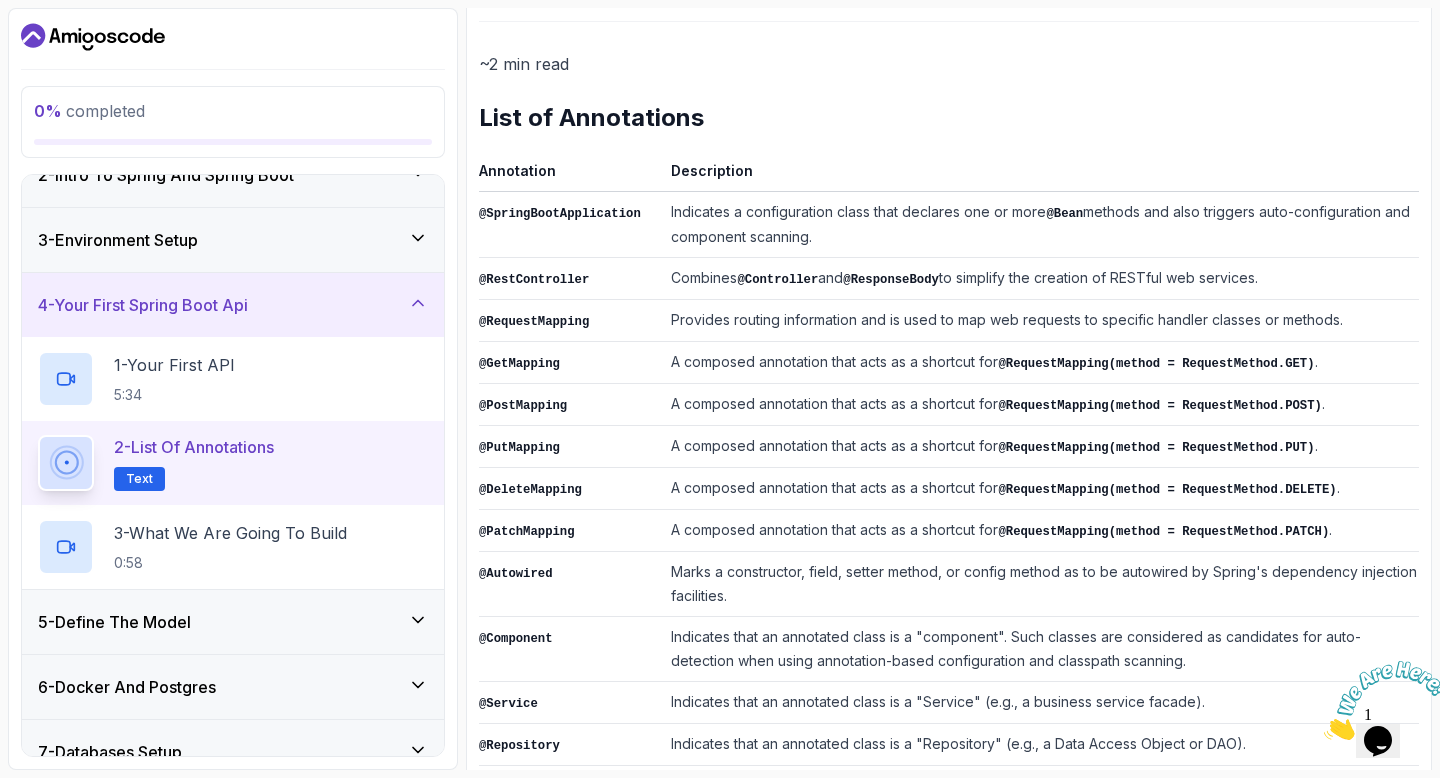 scroll, scrollTop: 209, scrollLeft: 0, axis: vertical 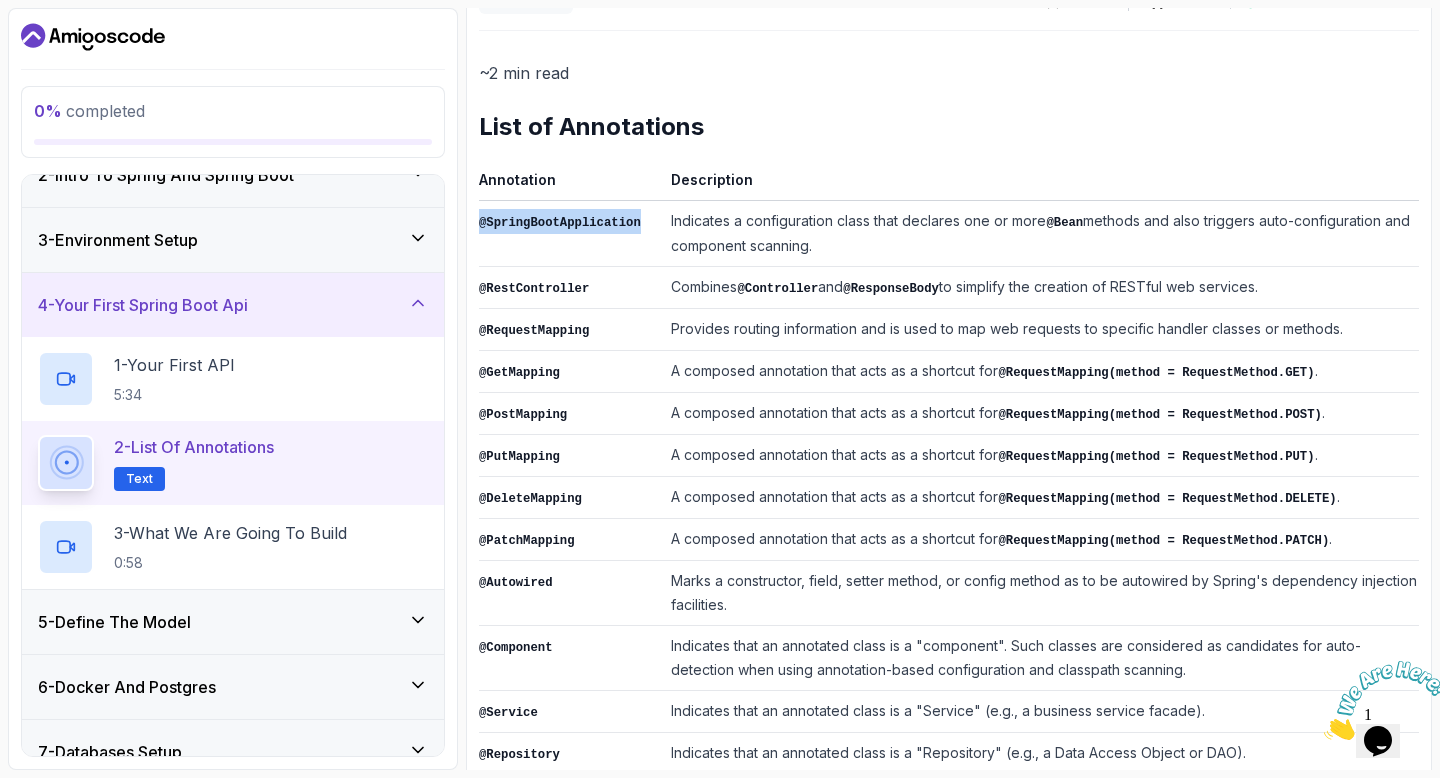 drag, startPoint x: 642, startPoint y: 218, endPoint x: 479, endPoint y: 218, distance: 163 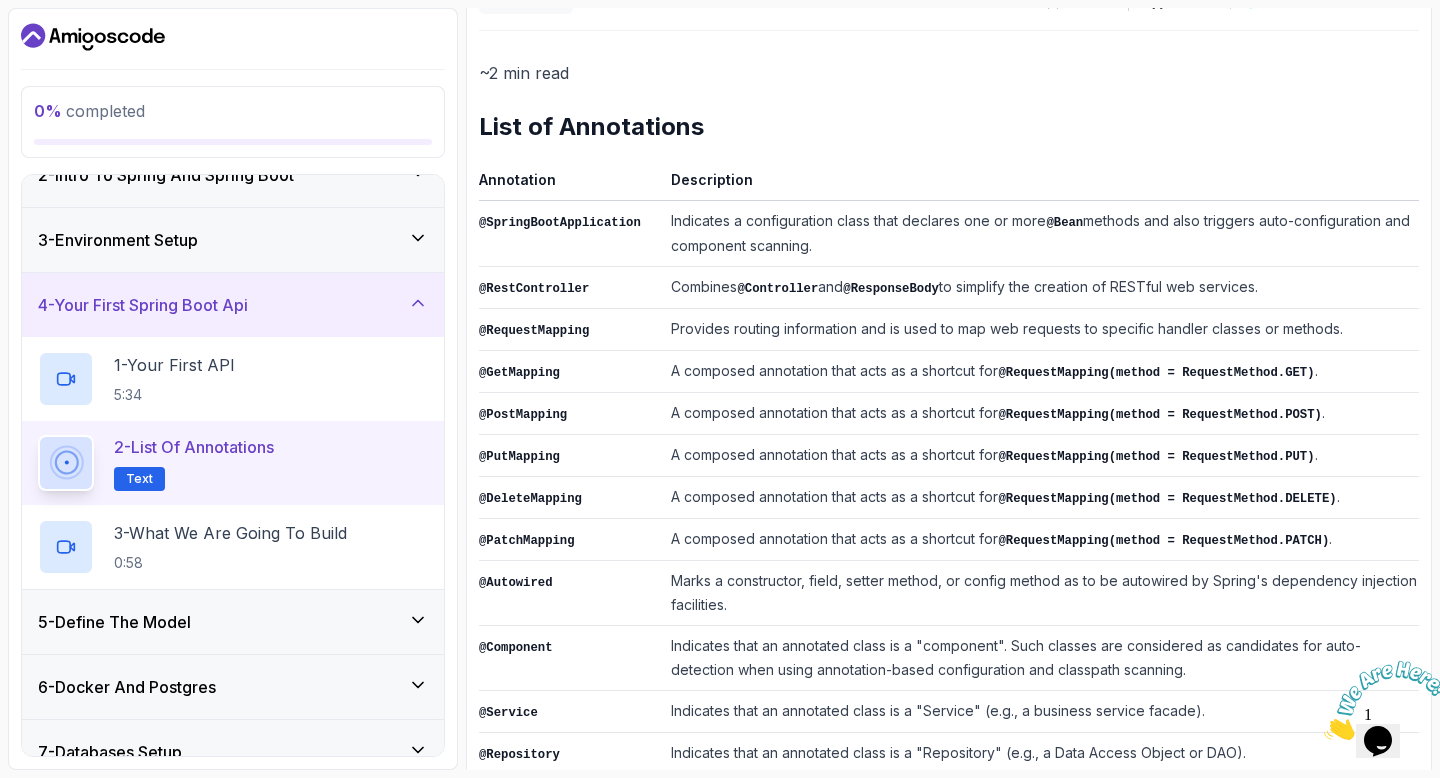 click on "@RestController" at bounding box center [571, 288] 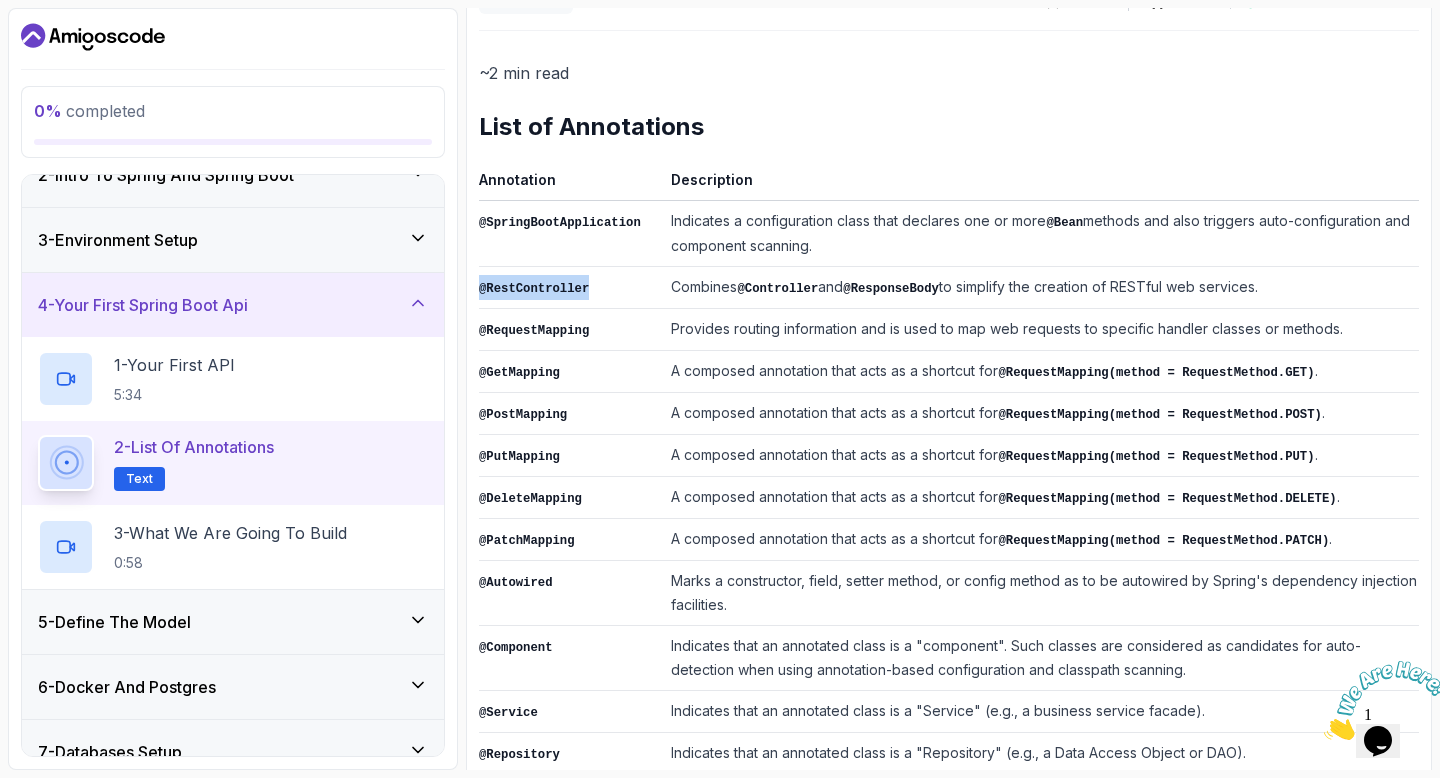 copy on "@RestController" 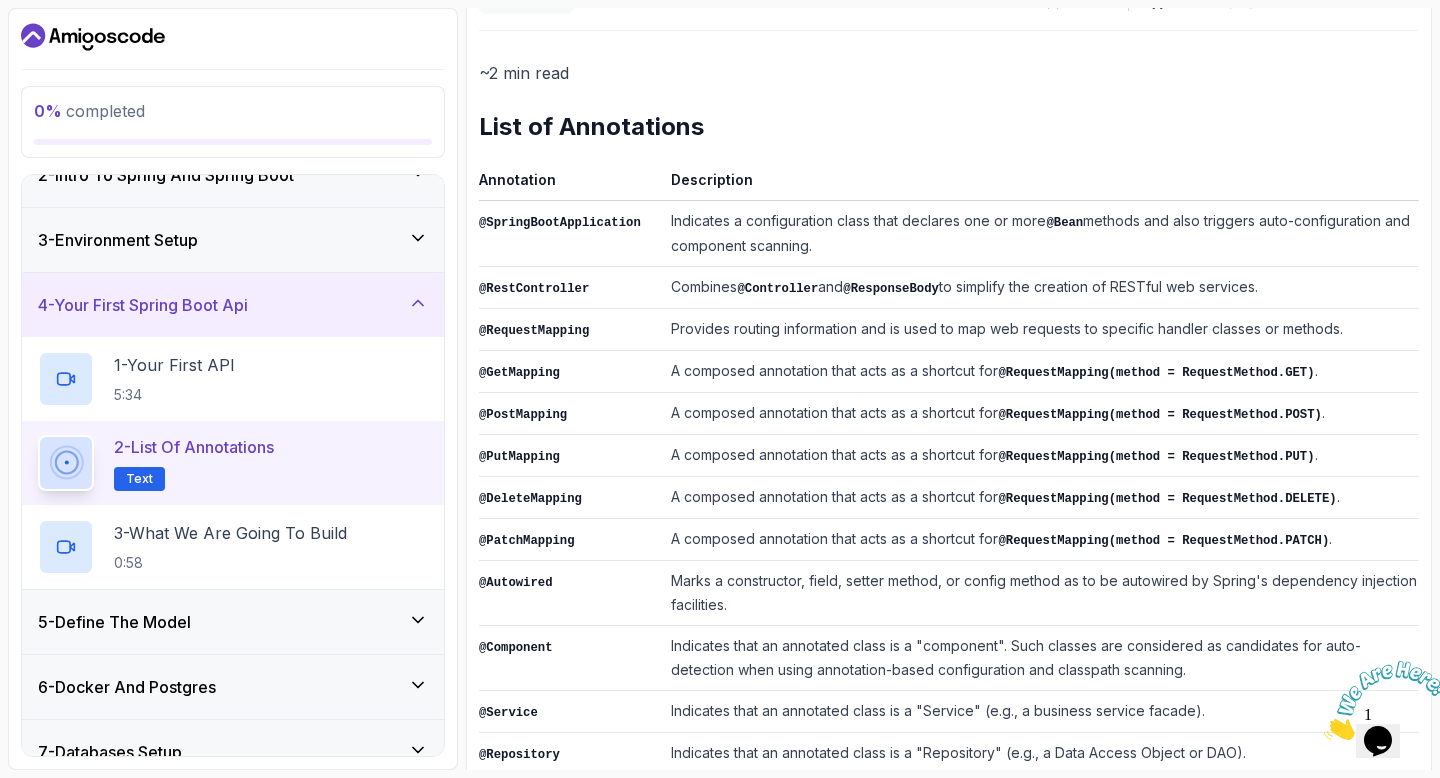 click on "@RequestMapping" at bounding box center (571, 330) 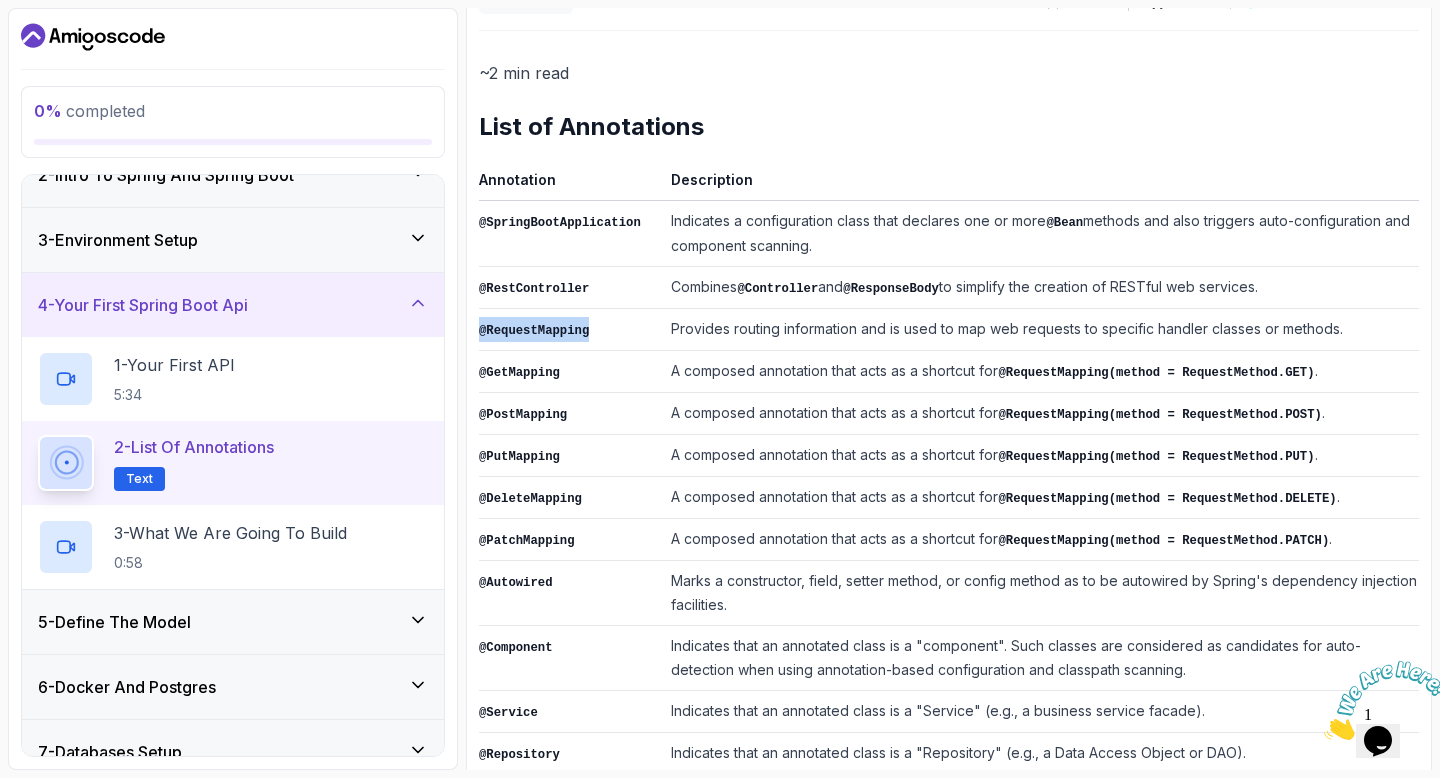 copy on "@RequestMapping" 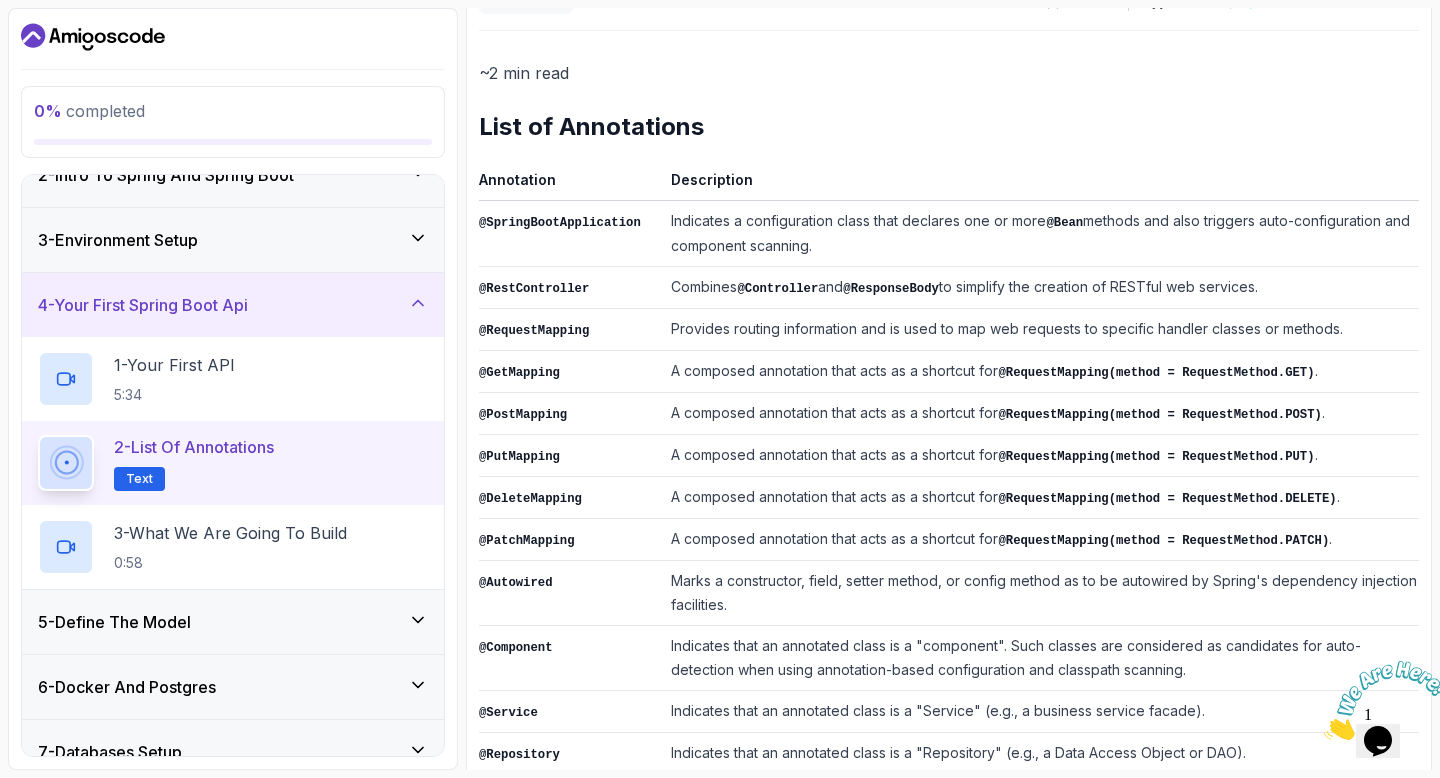 click on "@GetMapping" at bounding box center [571, 372] 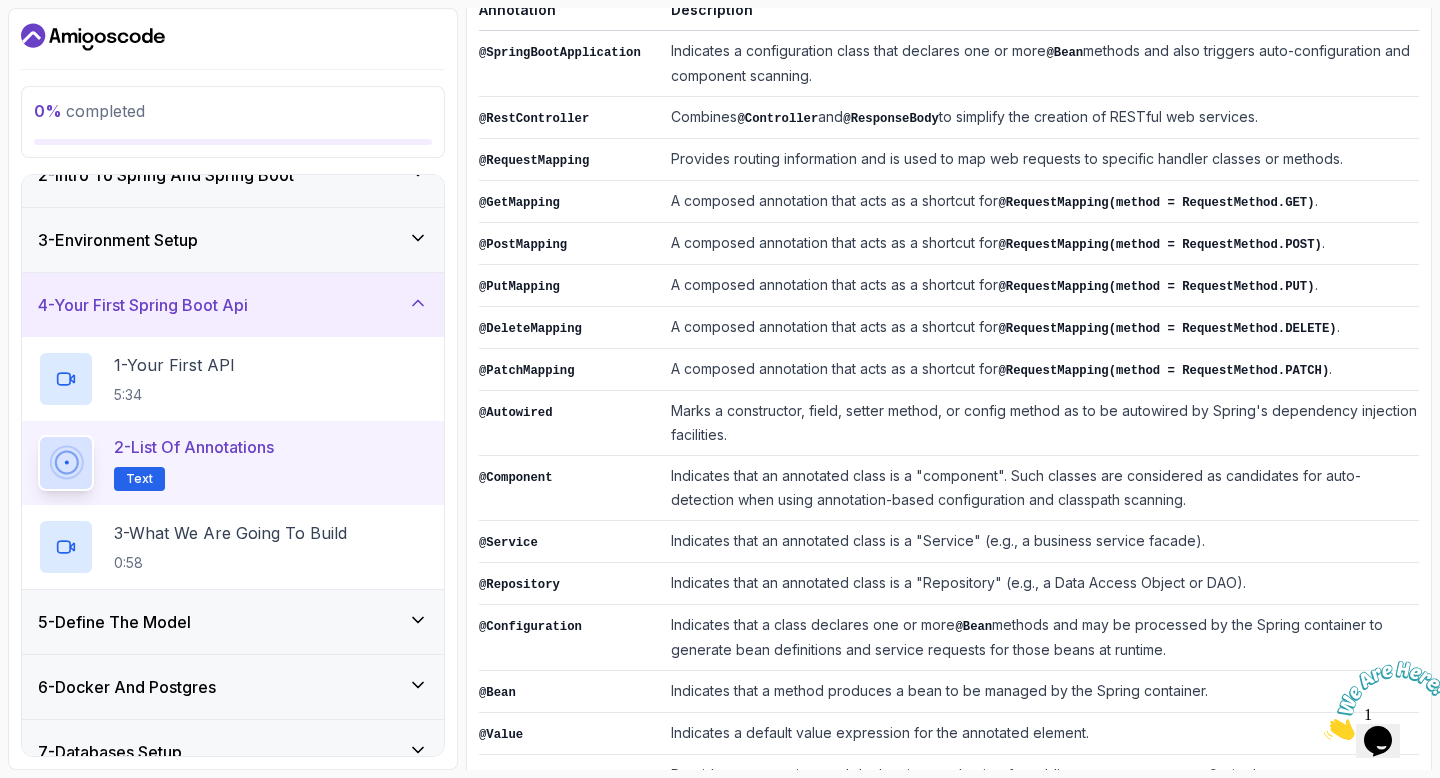 scroll, scrollTop: 473, scrollLeft: 0, axis: vertical 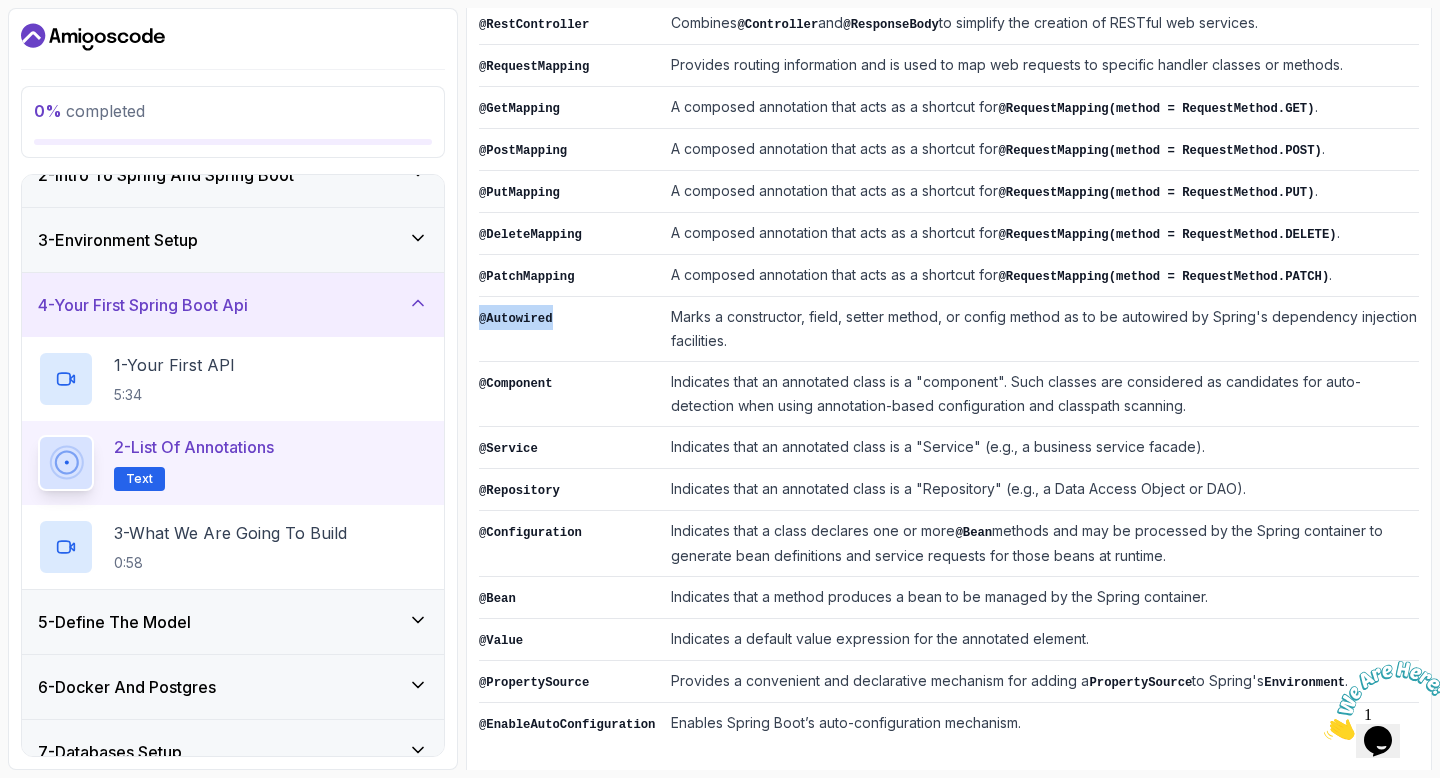 copy on "@Autowired" 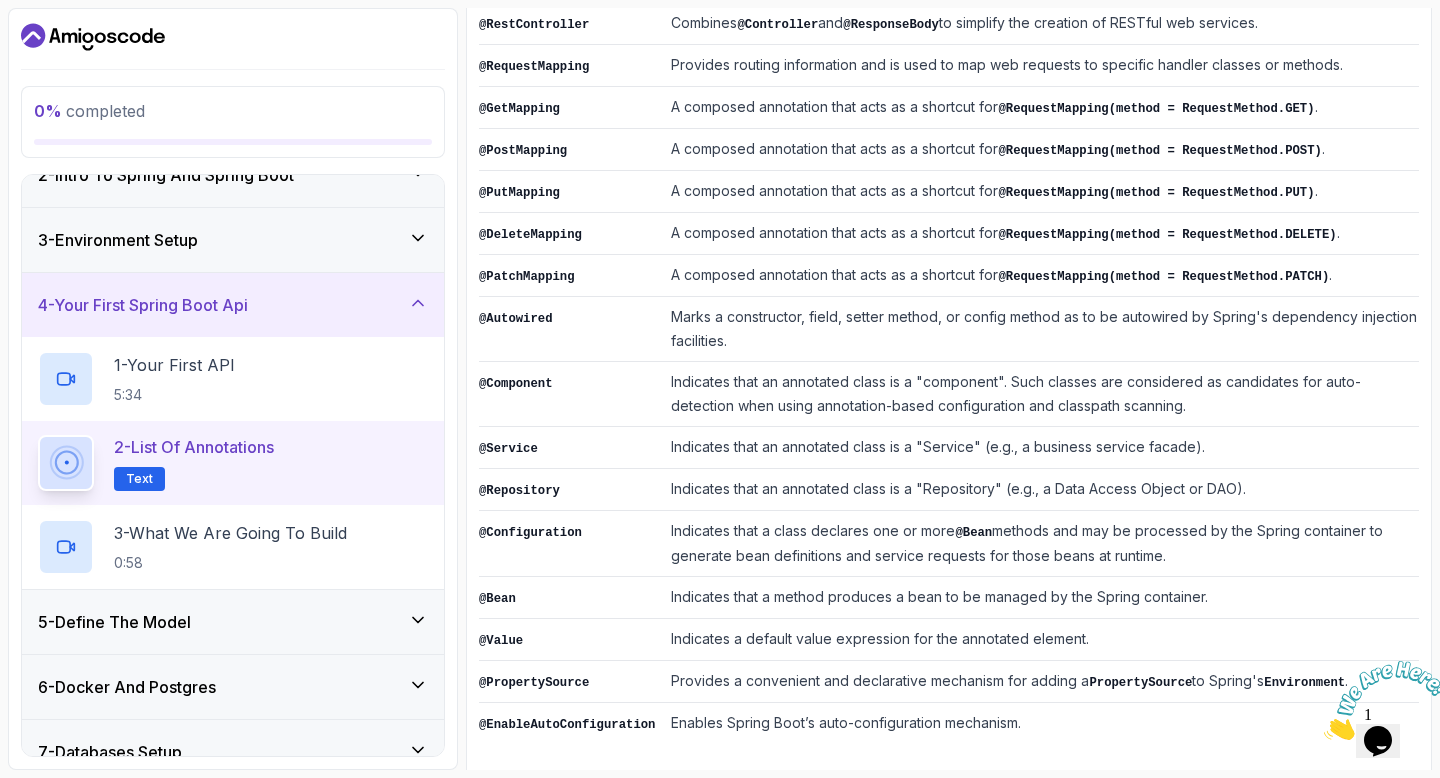 click on "@Service" at bounding box center (508, 449) 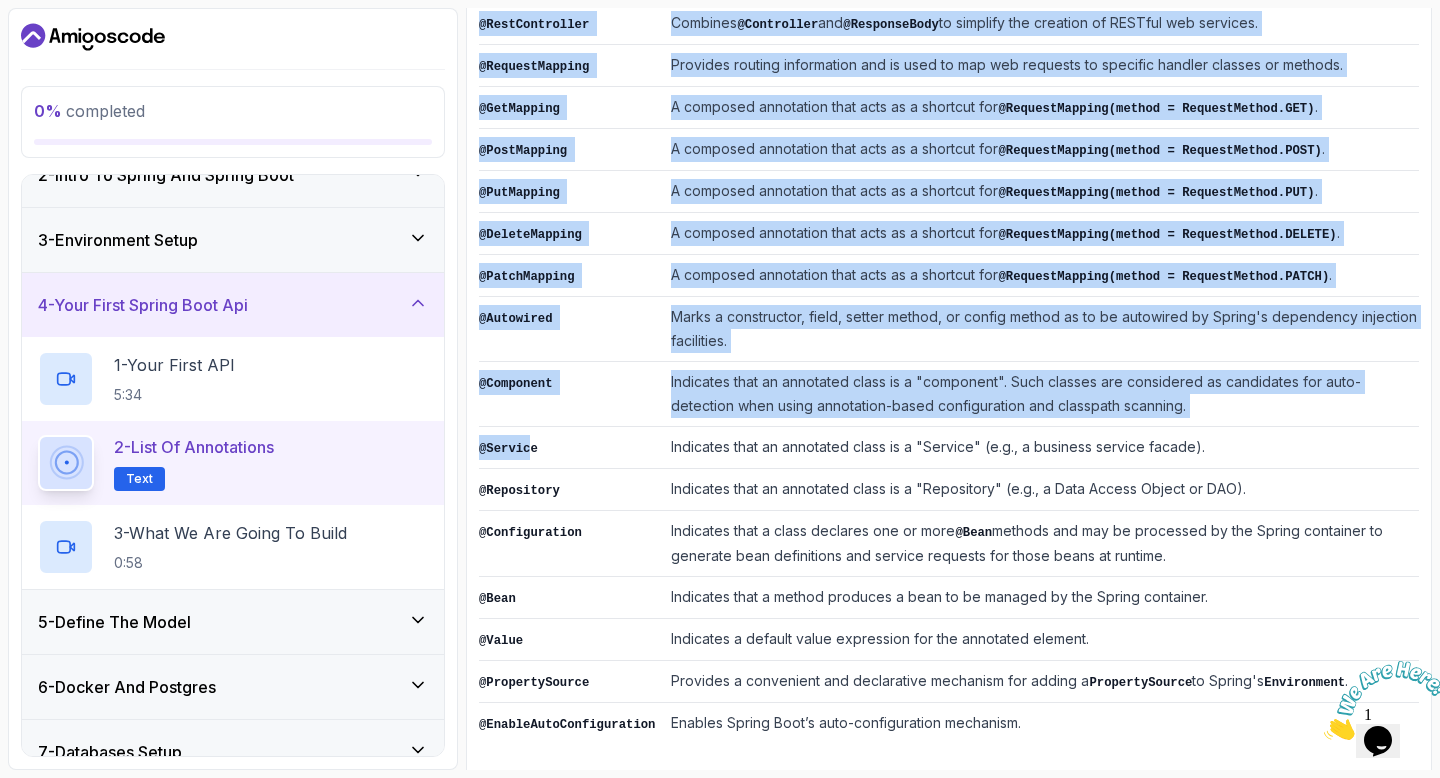 drag, startPoint x: 534, startPoint y: 440, endPoint x: 478, endPoint y: 417, distance: 60.53924 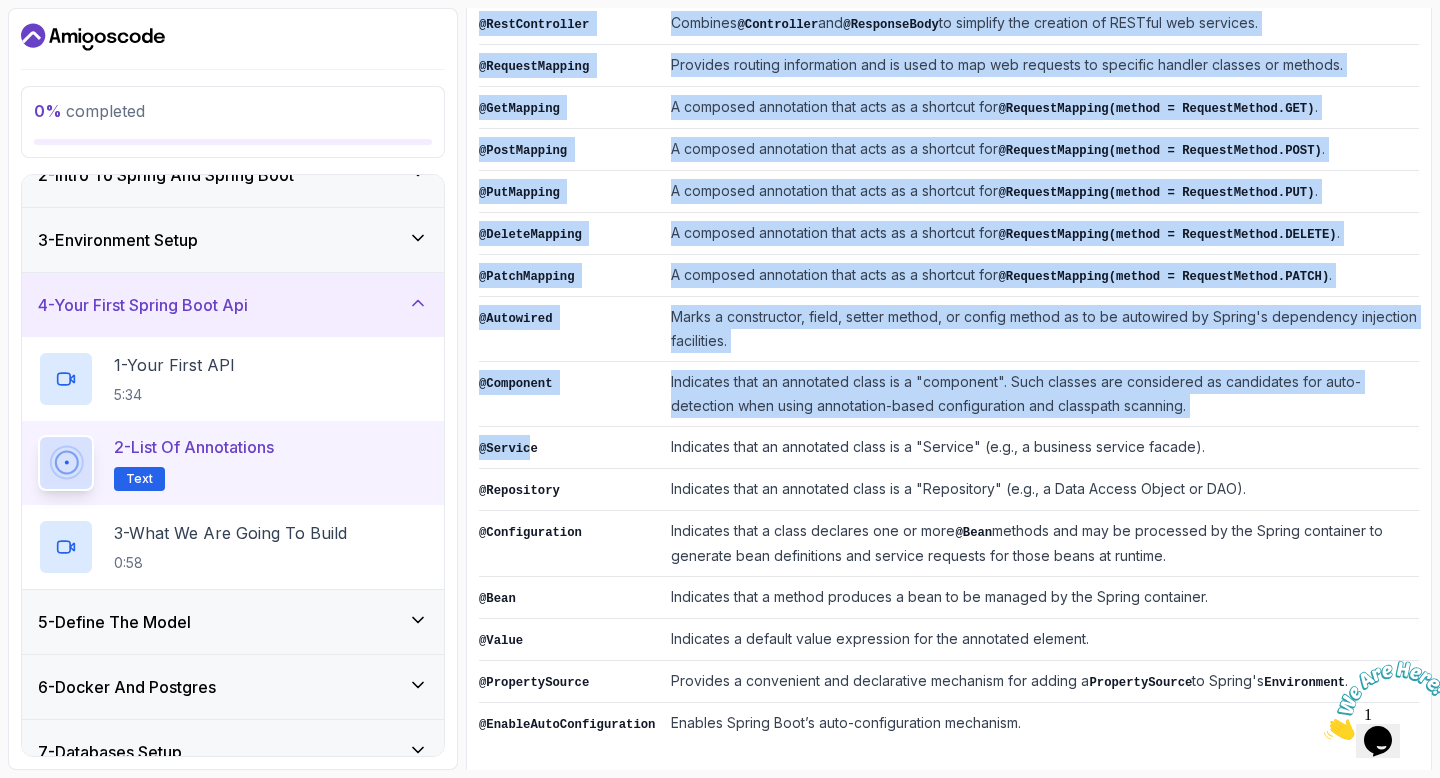click on "@Component" at bounding box center (571, 394) 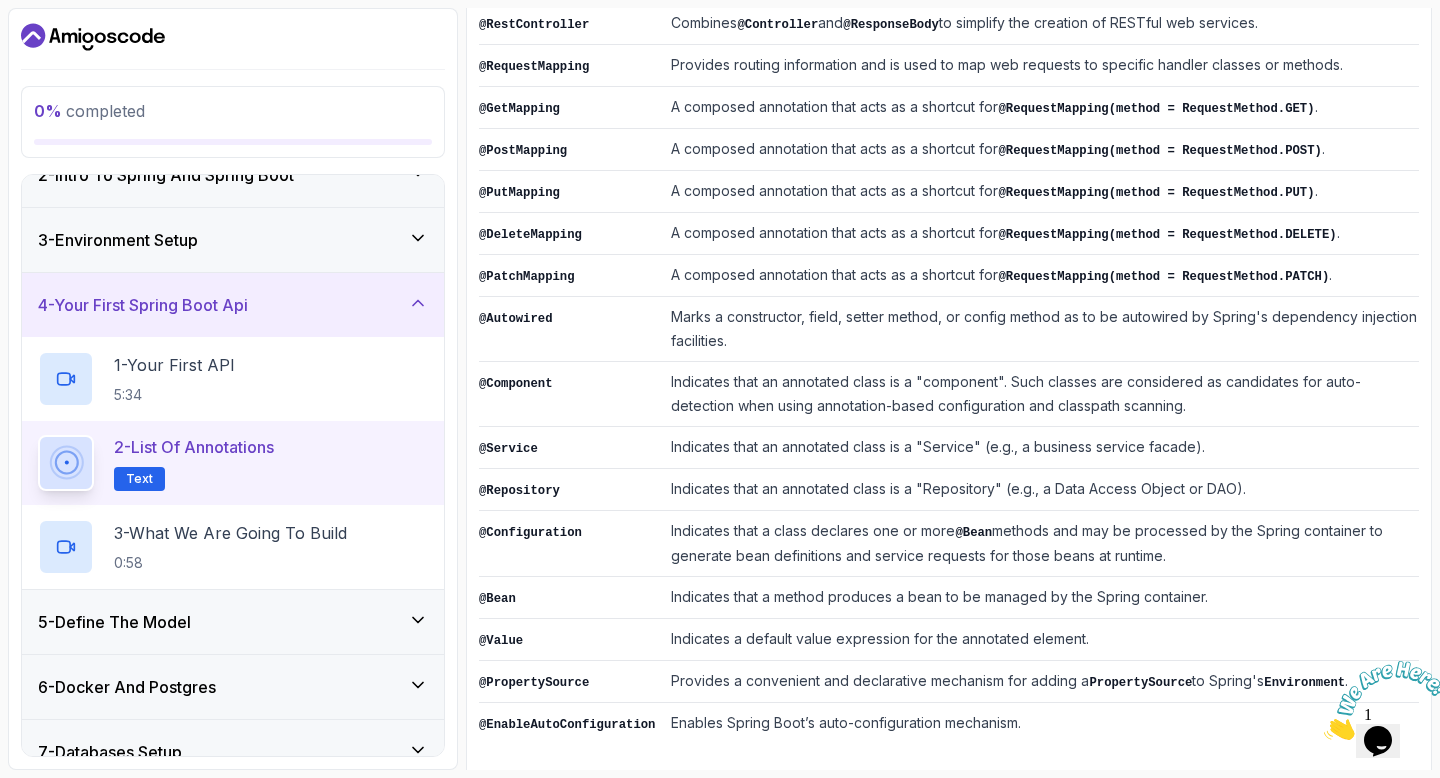 click on "@Component" at bounding box center (571, 394) 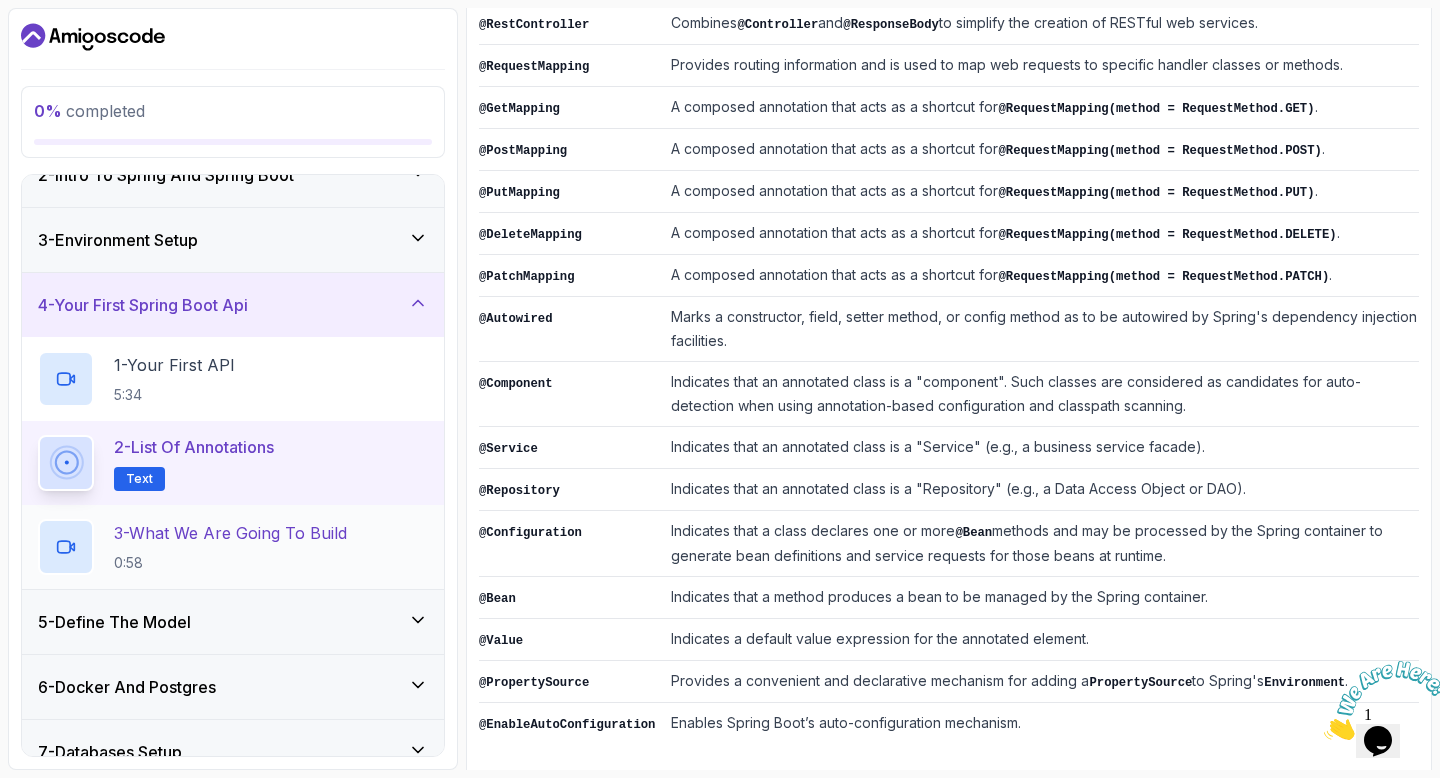 click on "3  -  What We Are Going To Build" at bounding box center (230, 533) 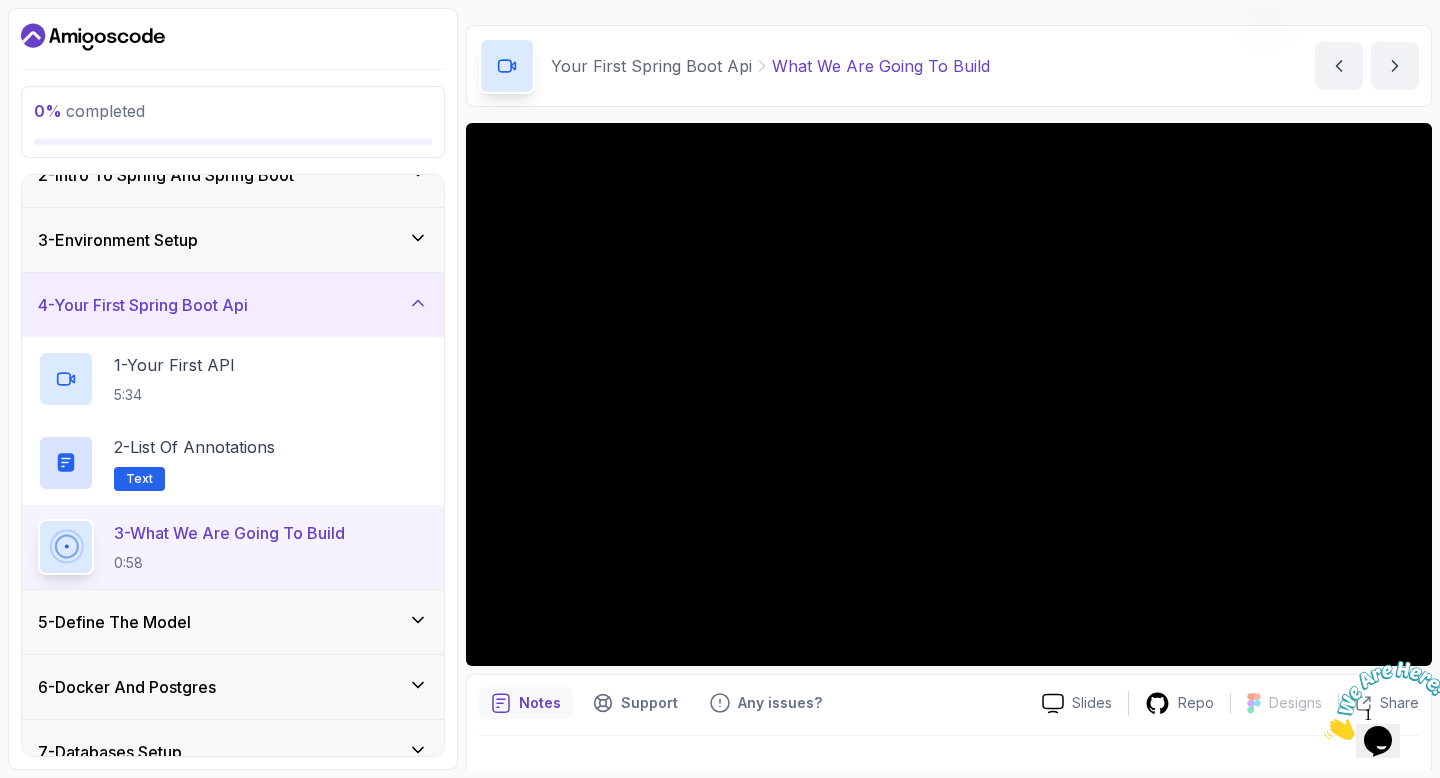 scroll, scrollTop: 0, scrollLeft: 0, axis: both 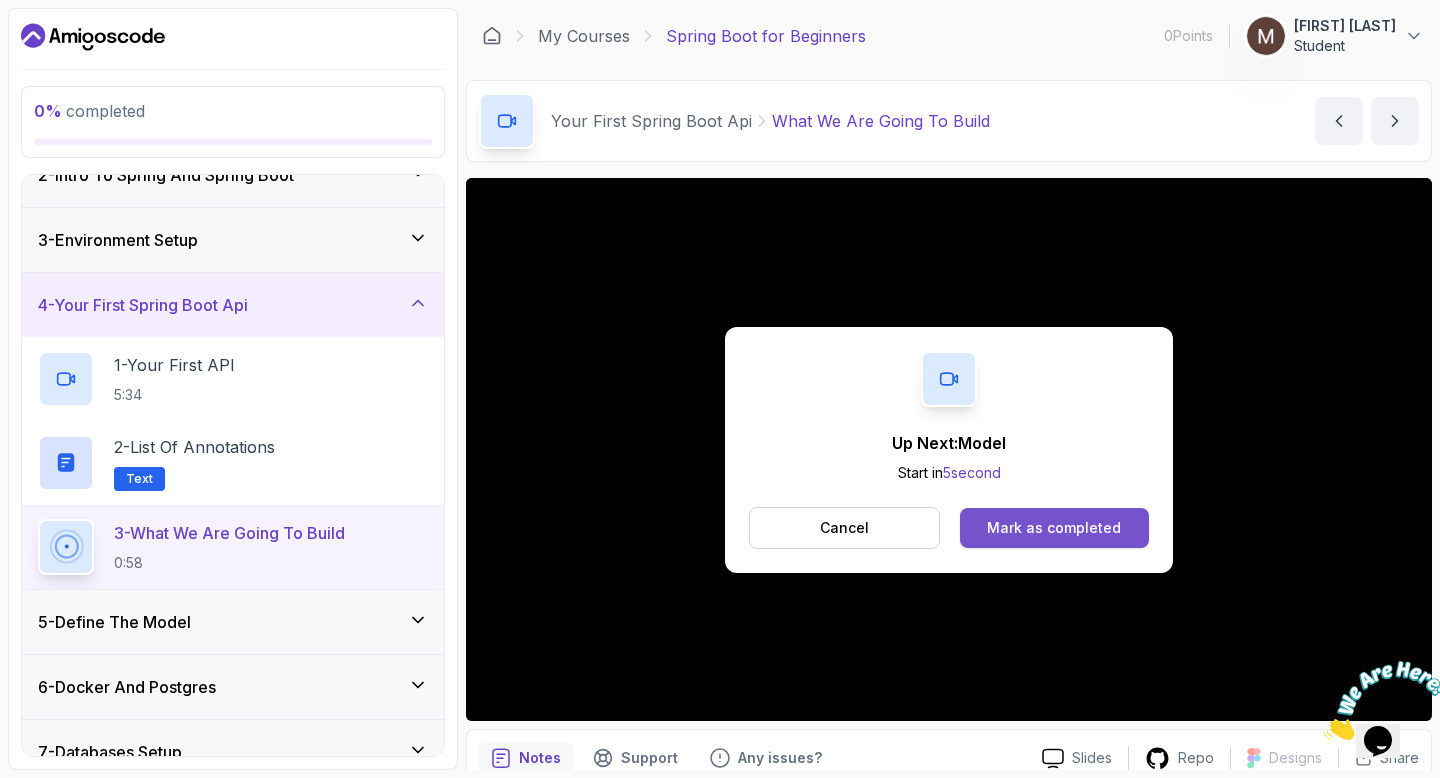 click on "Mark as completed" at bounding box center [1054, 528] 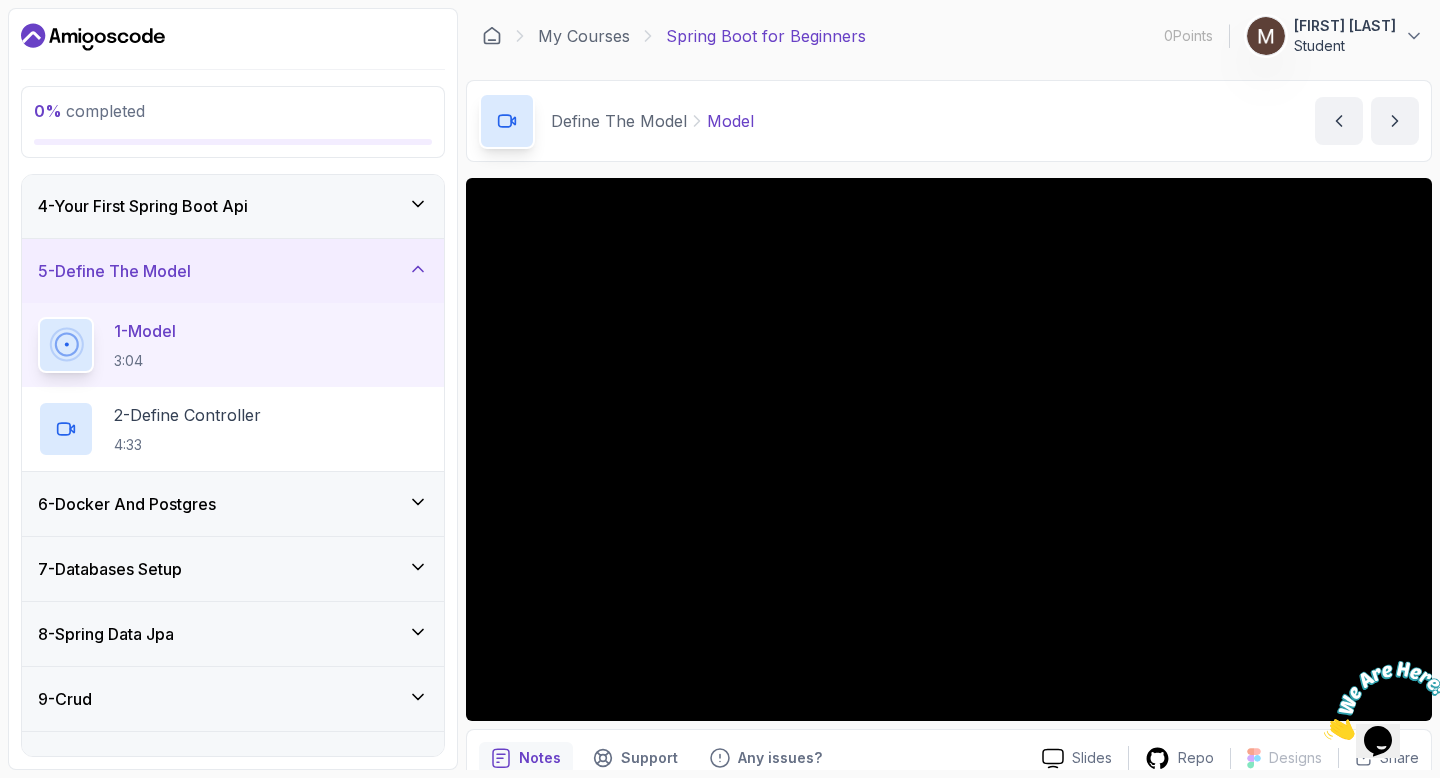 scroll, scrollTop: 192, scrollLeft: 0, axis: vertical 